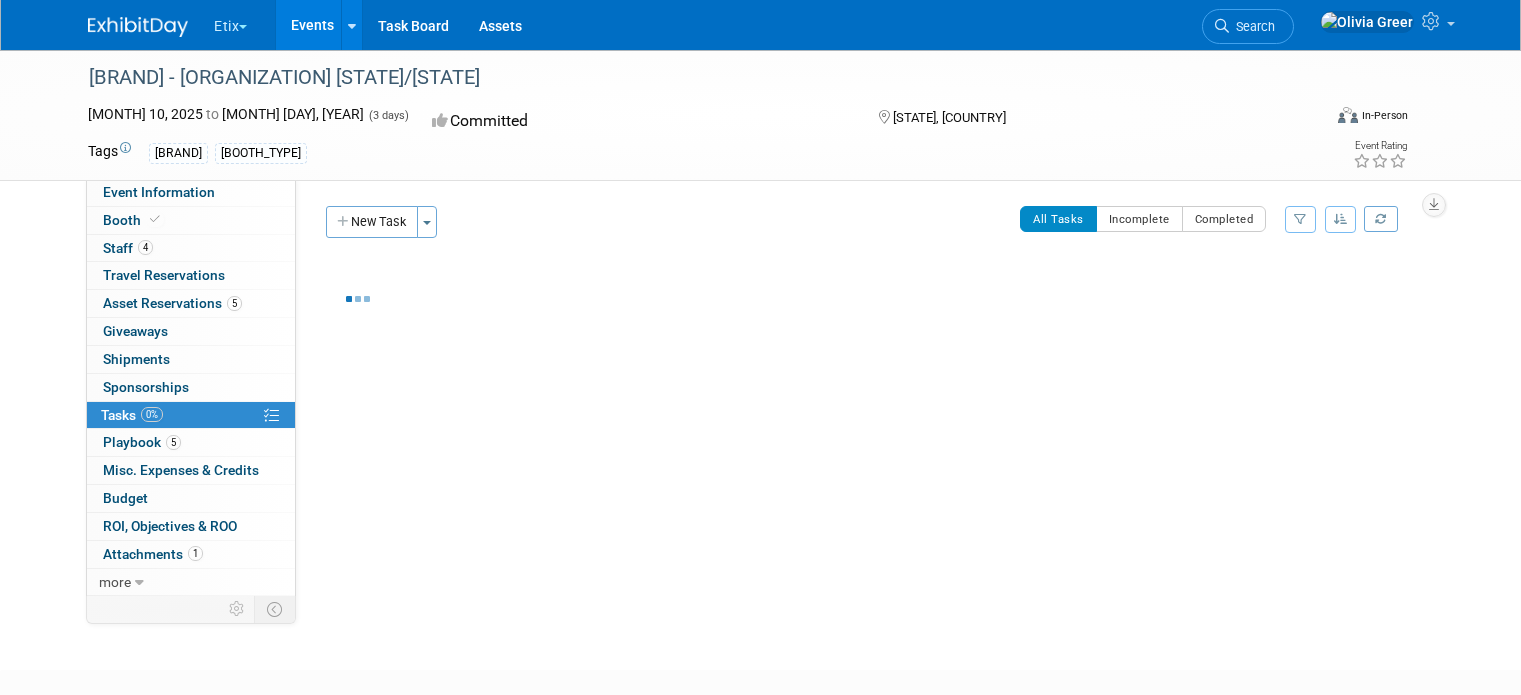 scroll, scrollTop: 0, scrollLeft: 0, axis: both 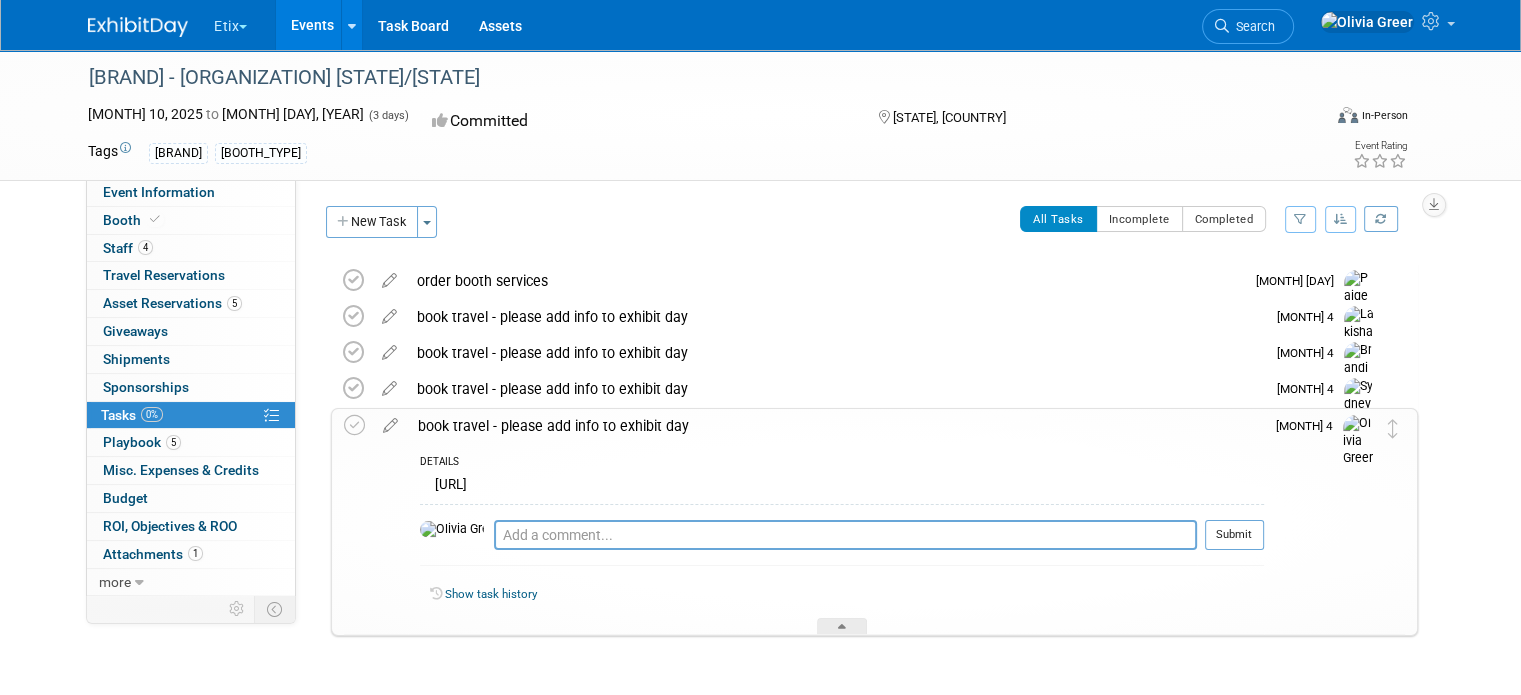 click on "[URL]" at bounding box center (842, 487) 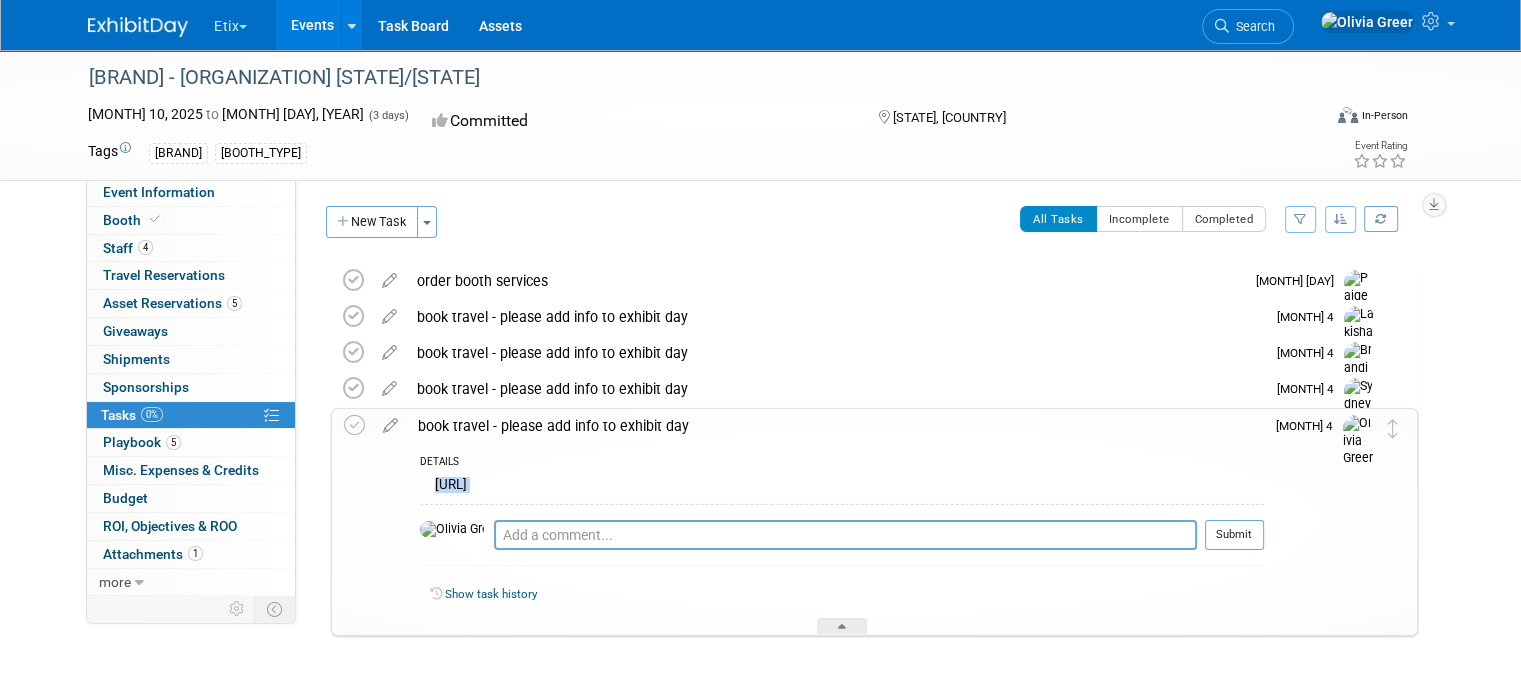 click on "[URL]" at bounding box center (842, 487) 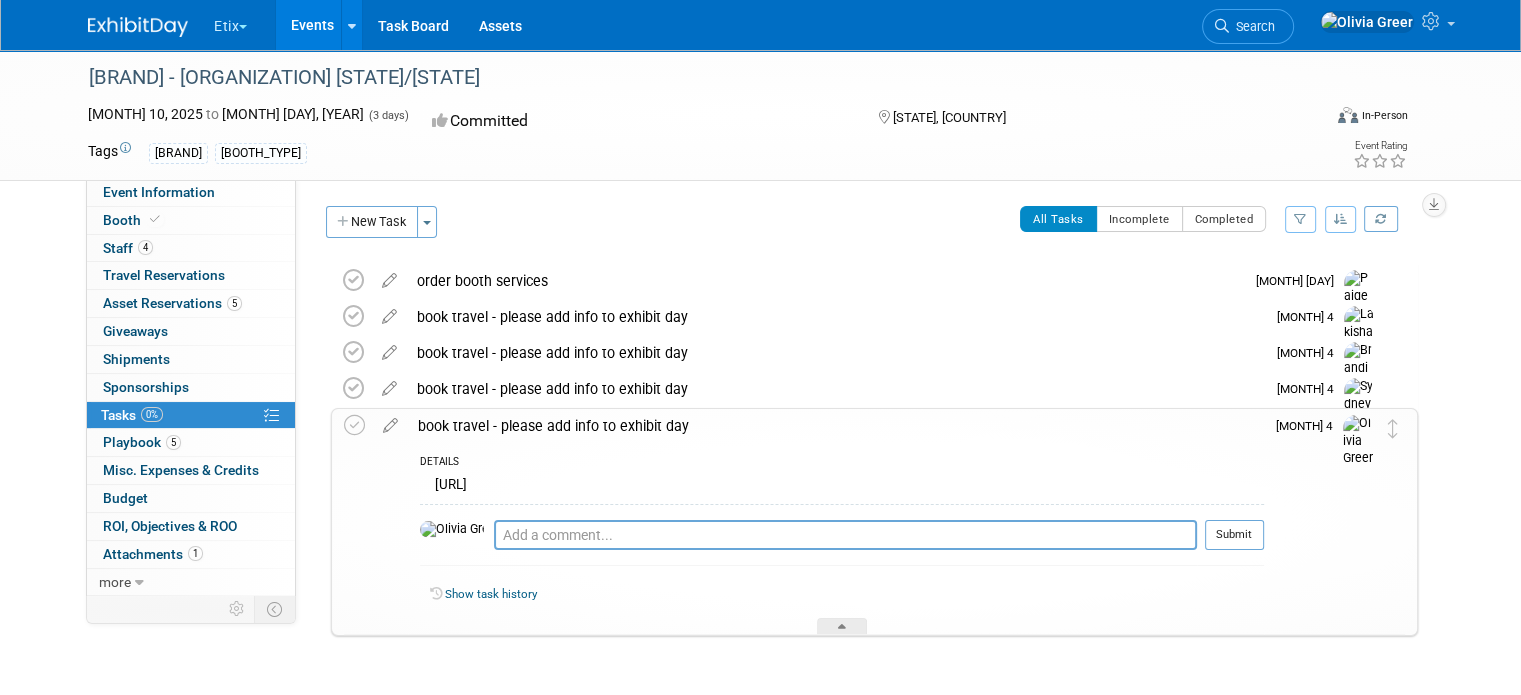 click on "book travel - please add info to exhibit day" at bounding box center (836, 426) 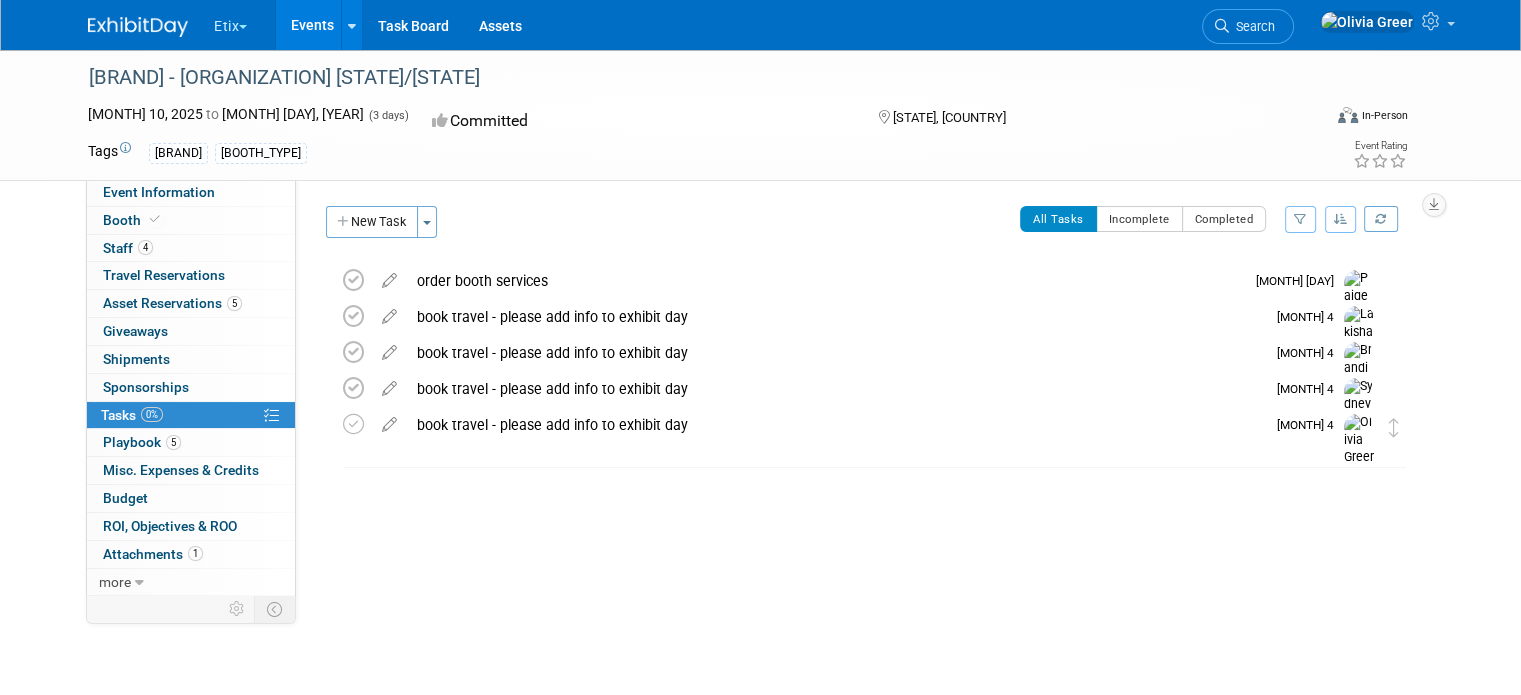 click on "book travel - please add info to exhibit day" at bounding box center [836, 425] 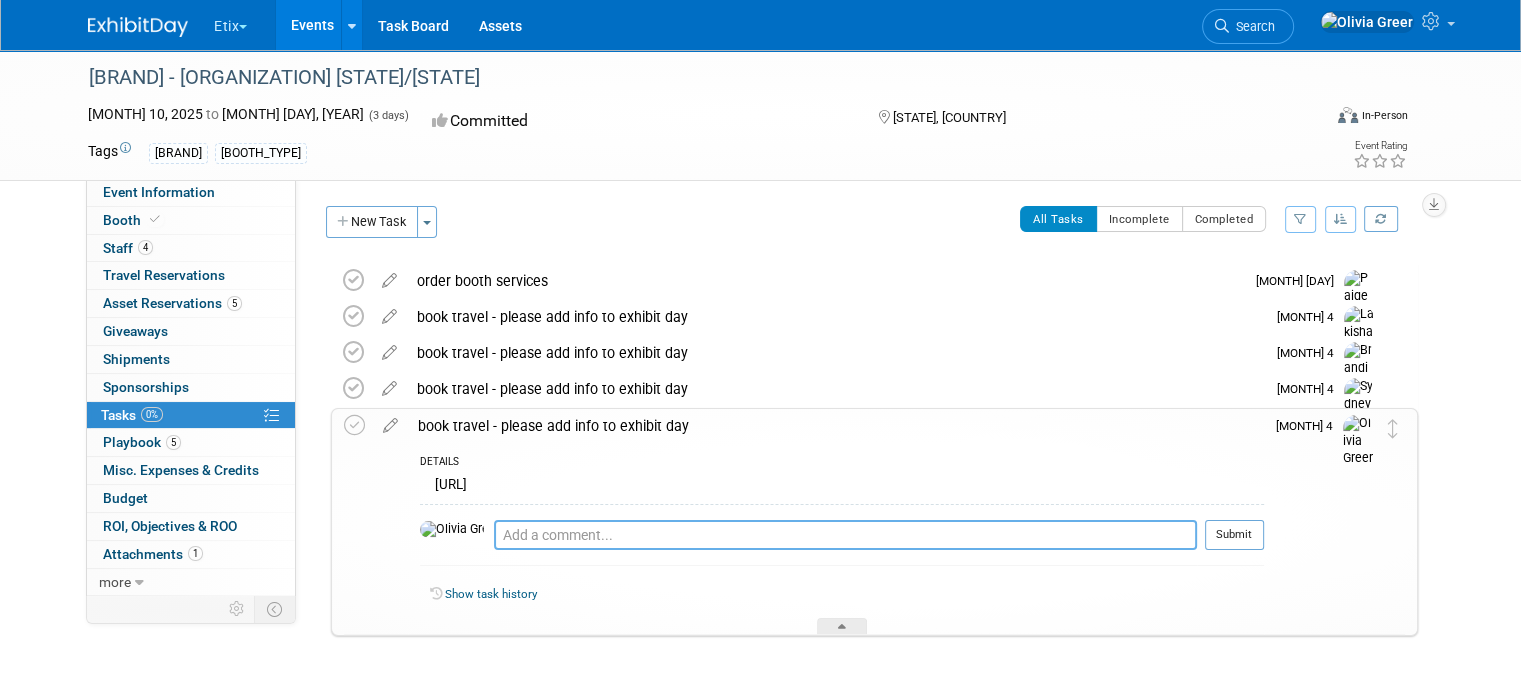 click at bounding box center [845, 535] 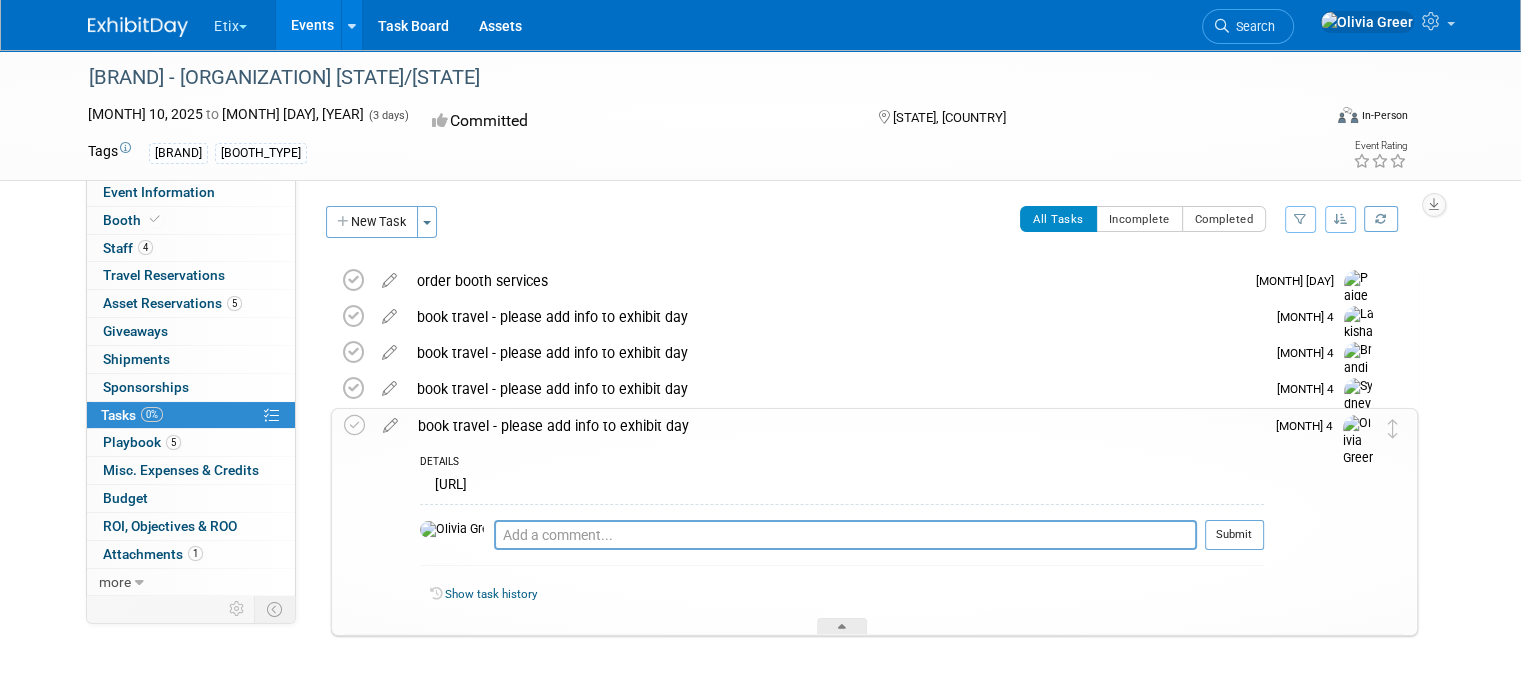 click on "[URL]" at bounding box center [842, 487] 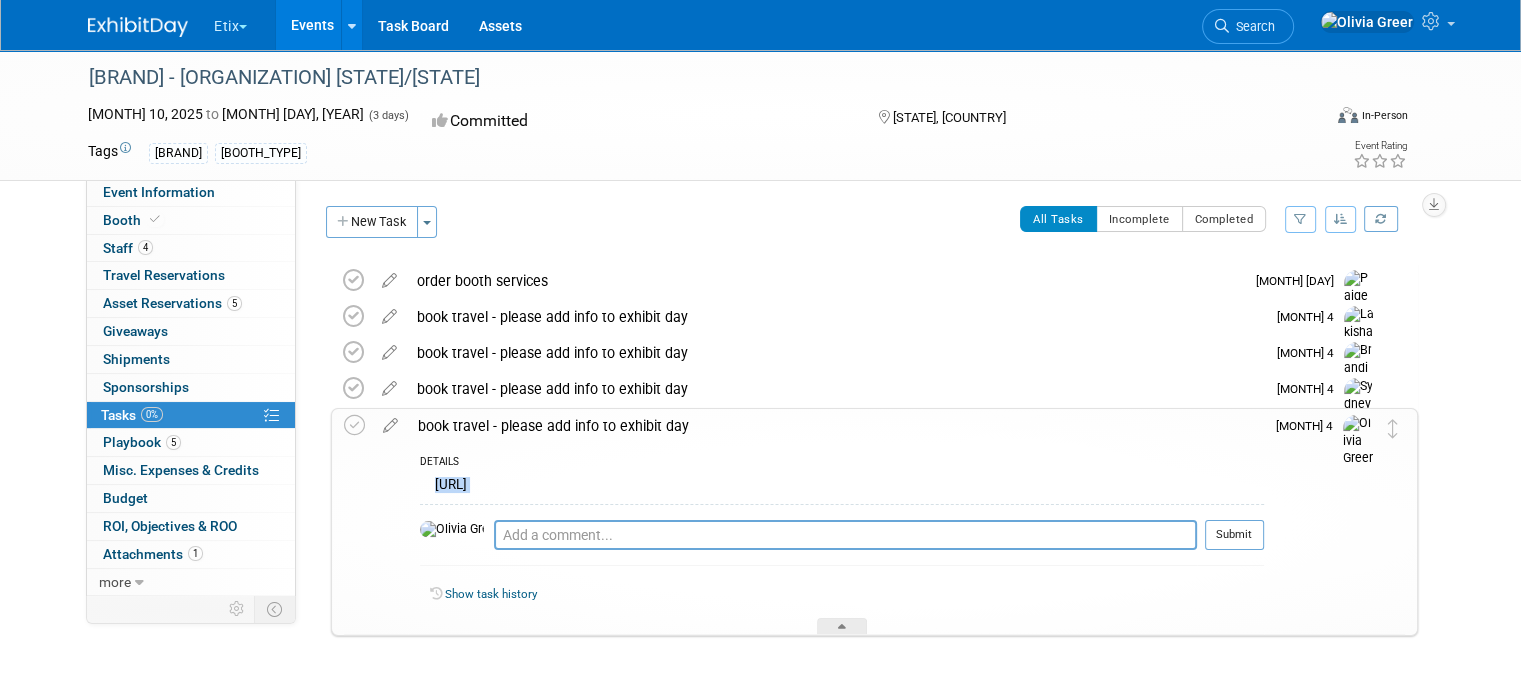 click on "[URL]" at bounding box center (842, 487) 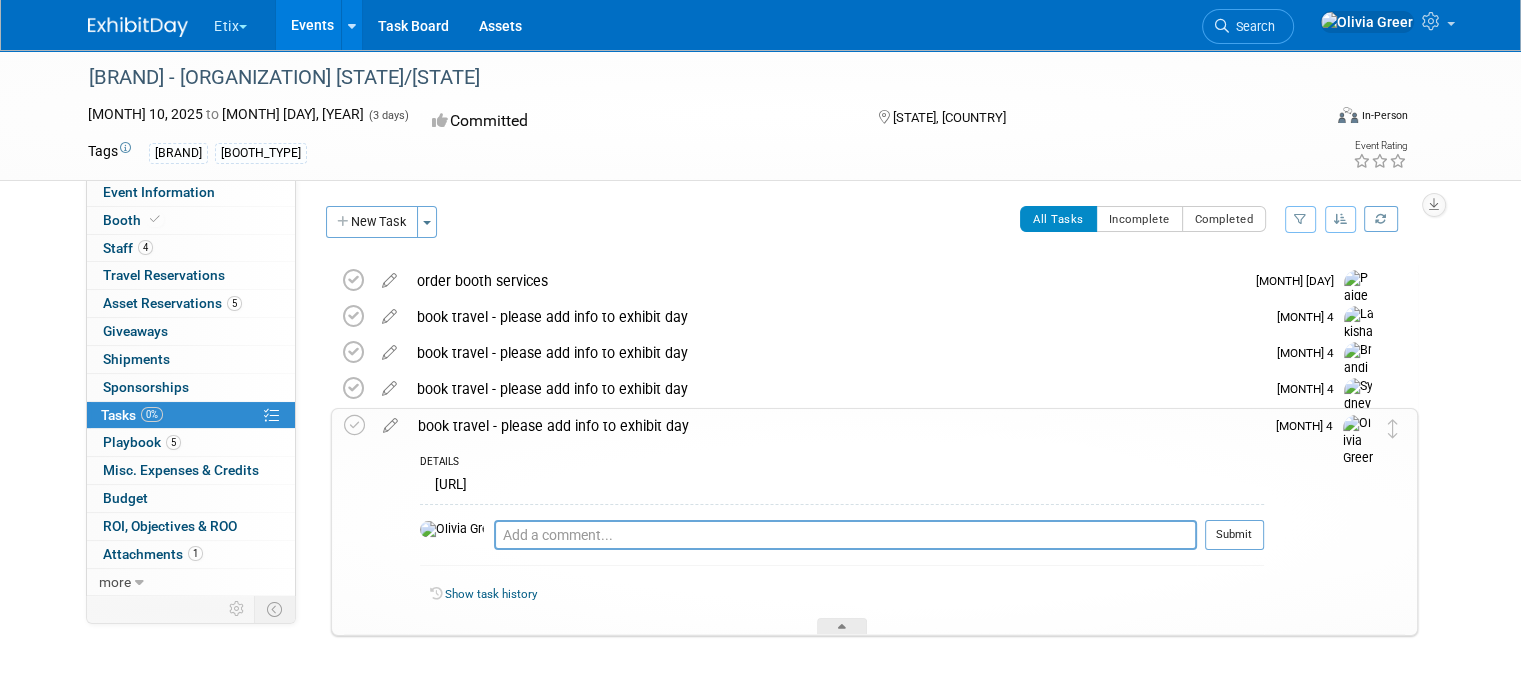 click on "[URL]" at bounding box center [842, 487] 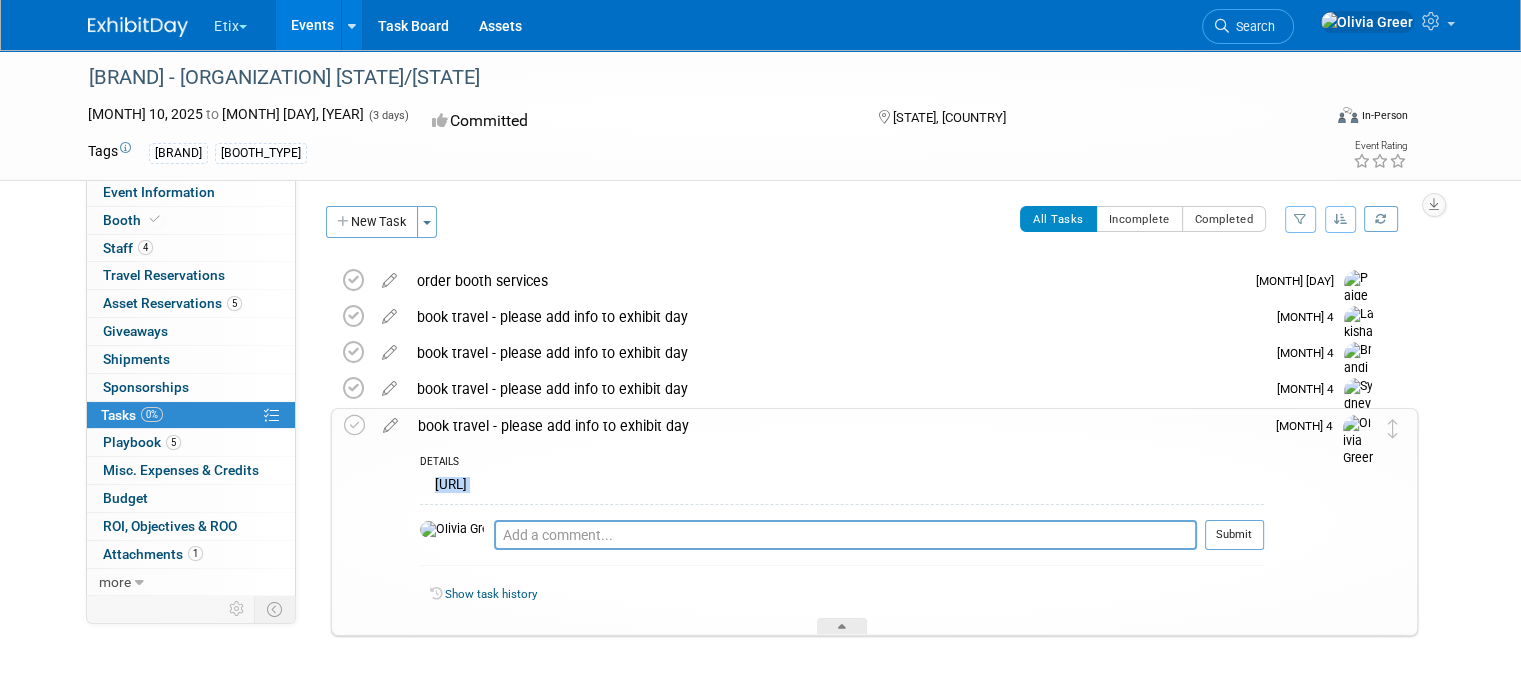 click on "[URL]" at bounding box center (842, 487) 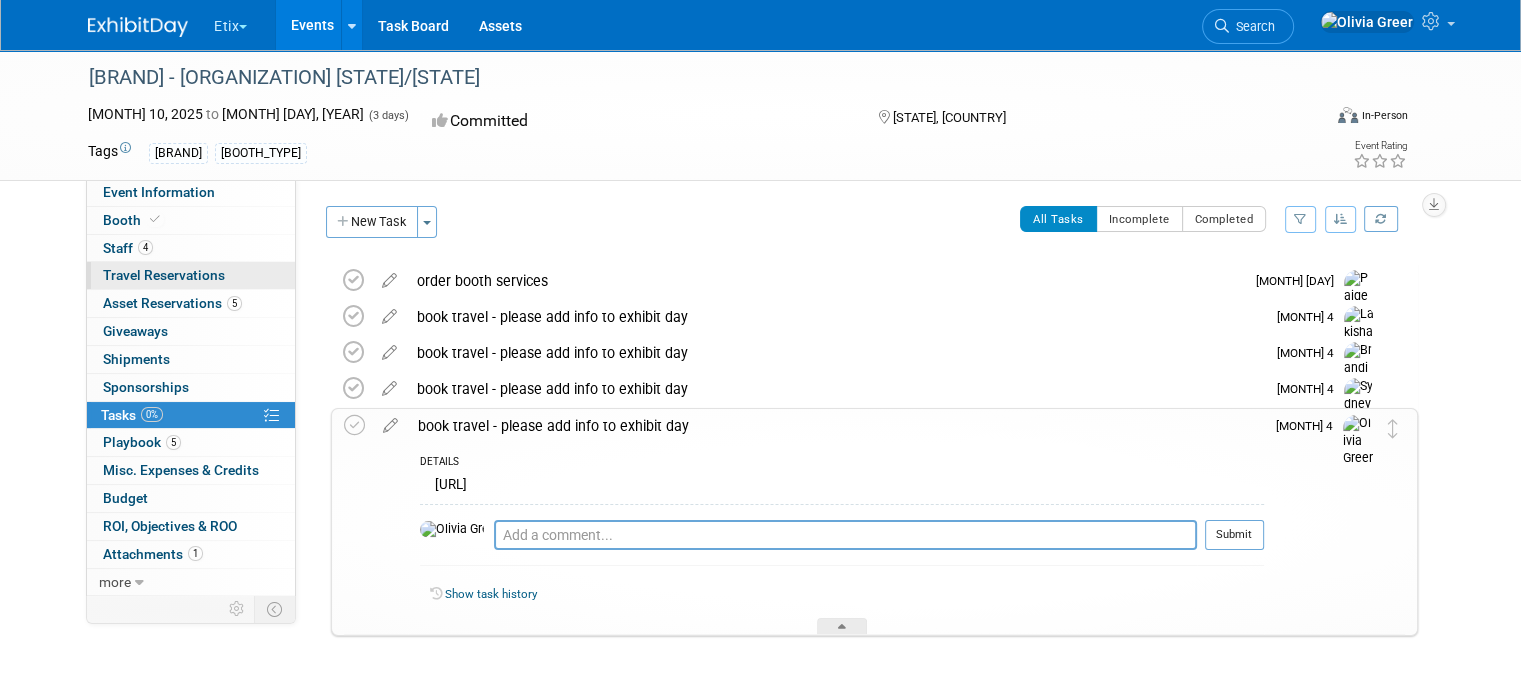 click on "Travel Reservations 0" at bounding box center [164, 275] 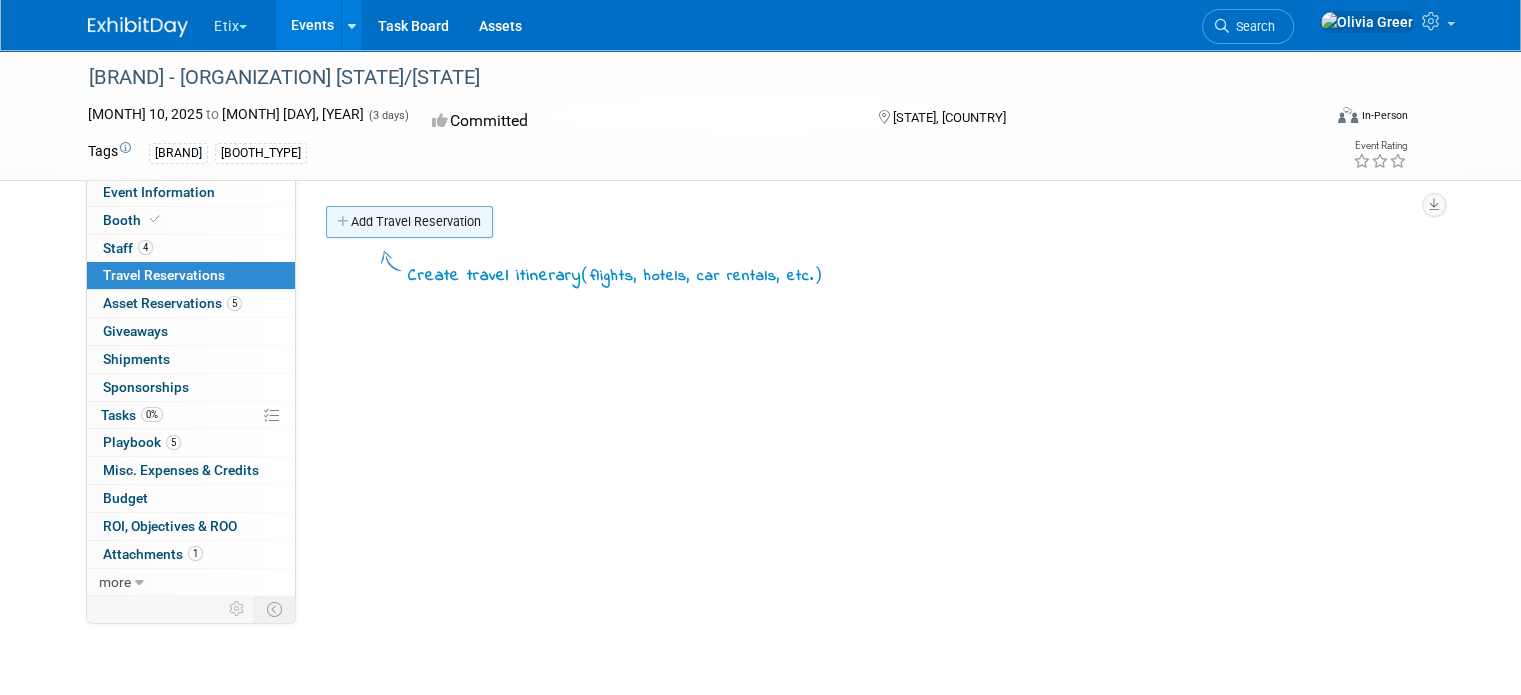 click on "Add Travel Reservation" at bounding box center [409, 222] 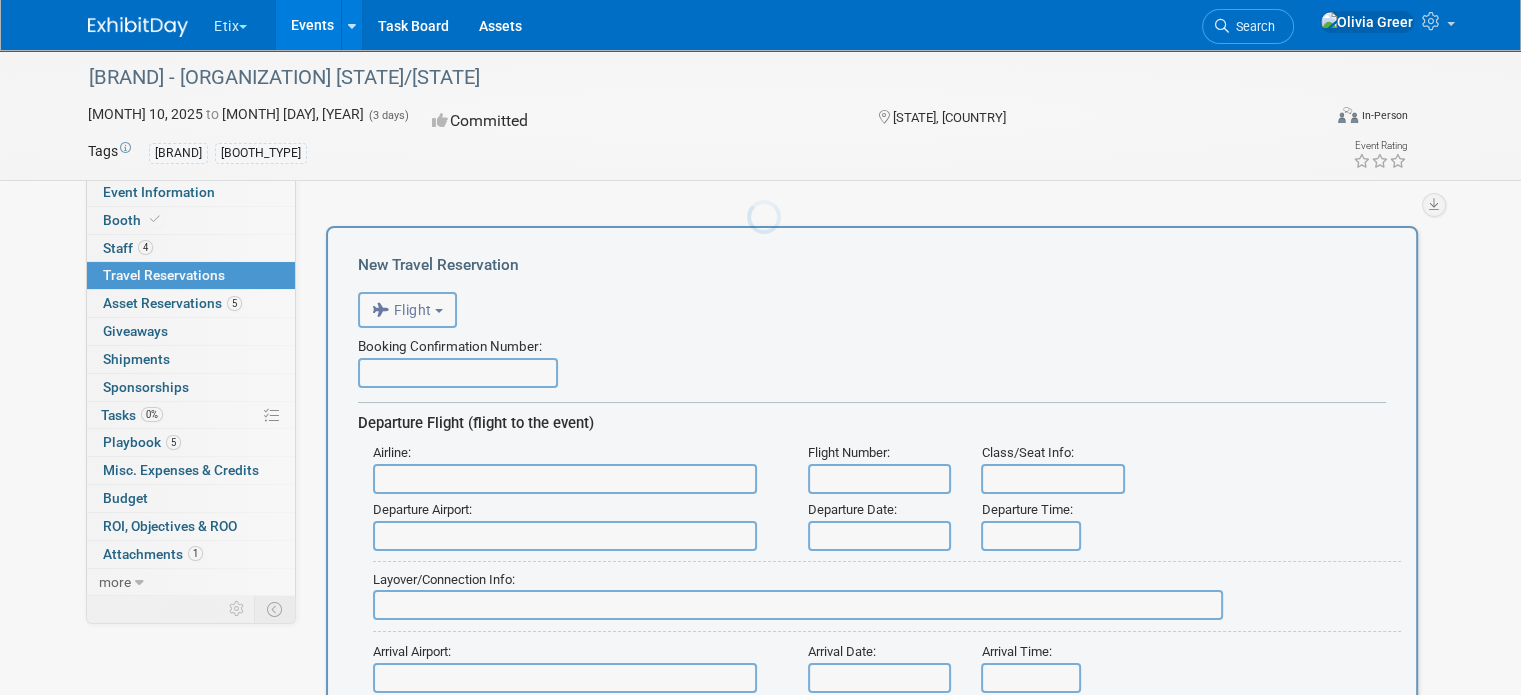scroll, scrollTop: 0, scrollLeft: 0, axis: both 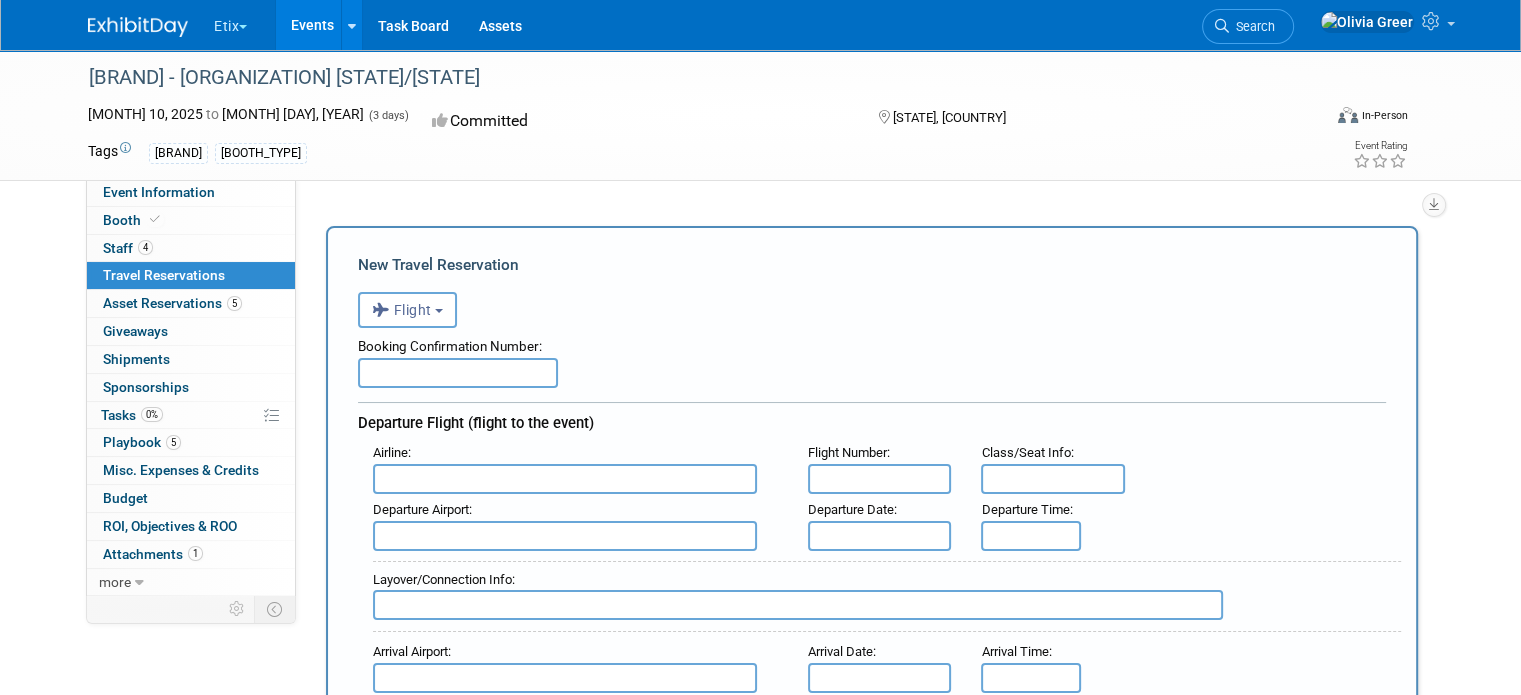 click at bounding box center (458, 373) 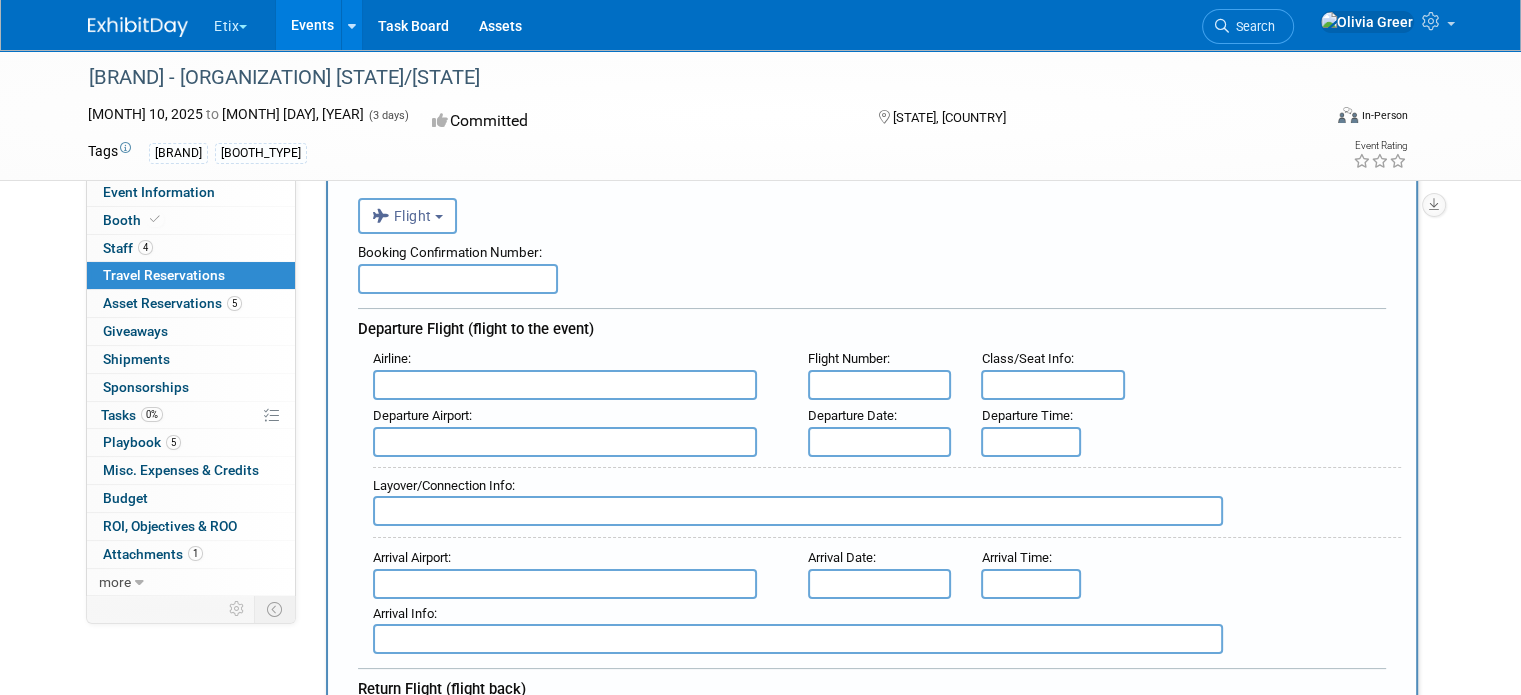 scroll, scrollTop: 92, scrollLeft: 0, axis: vertical 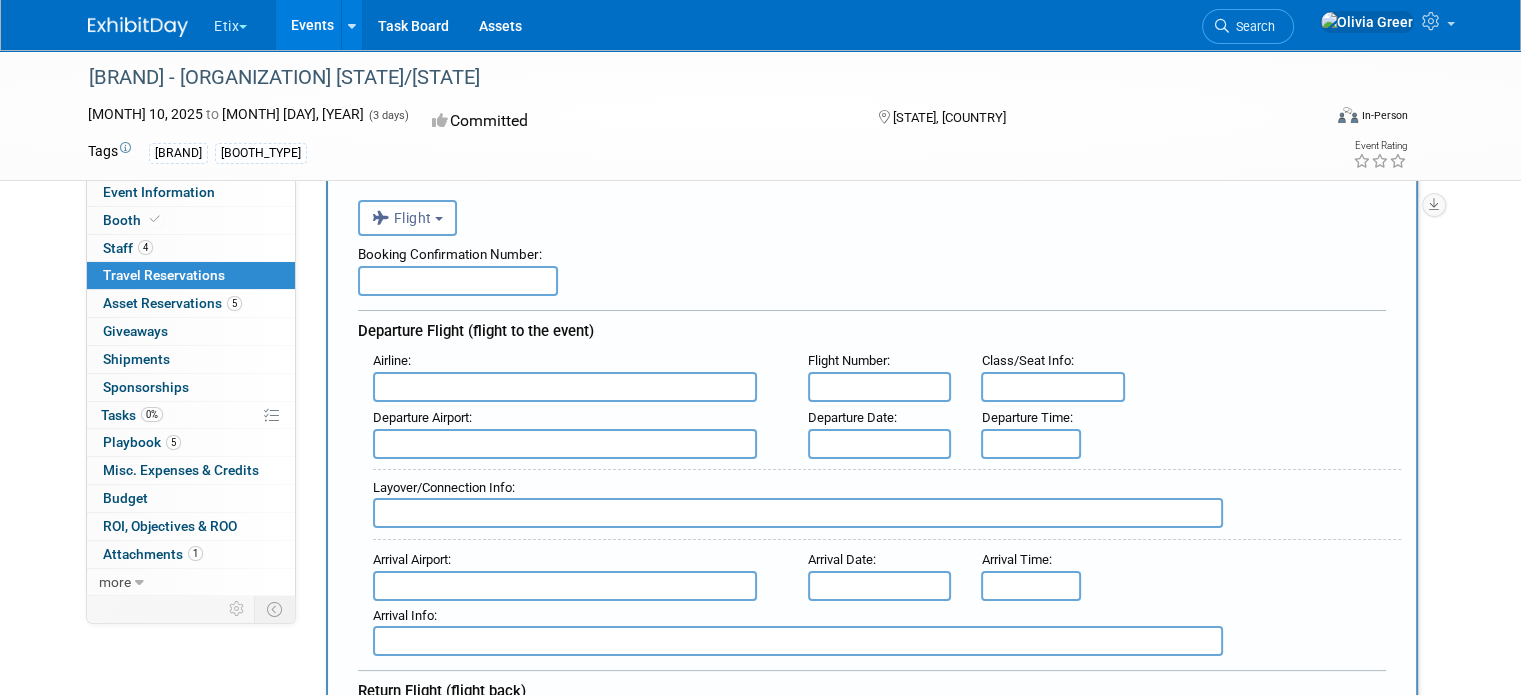 click at bounding box center [458, 281] 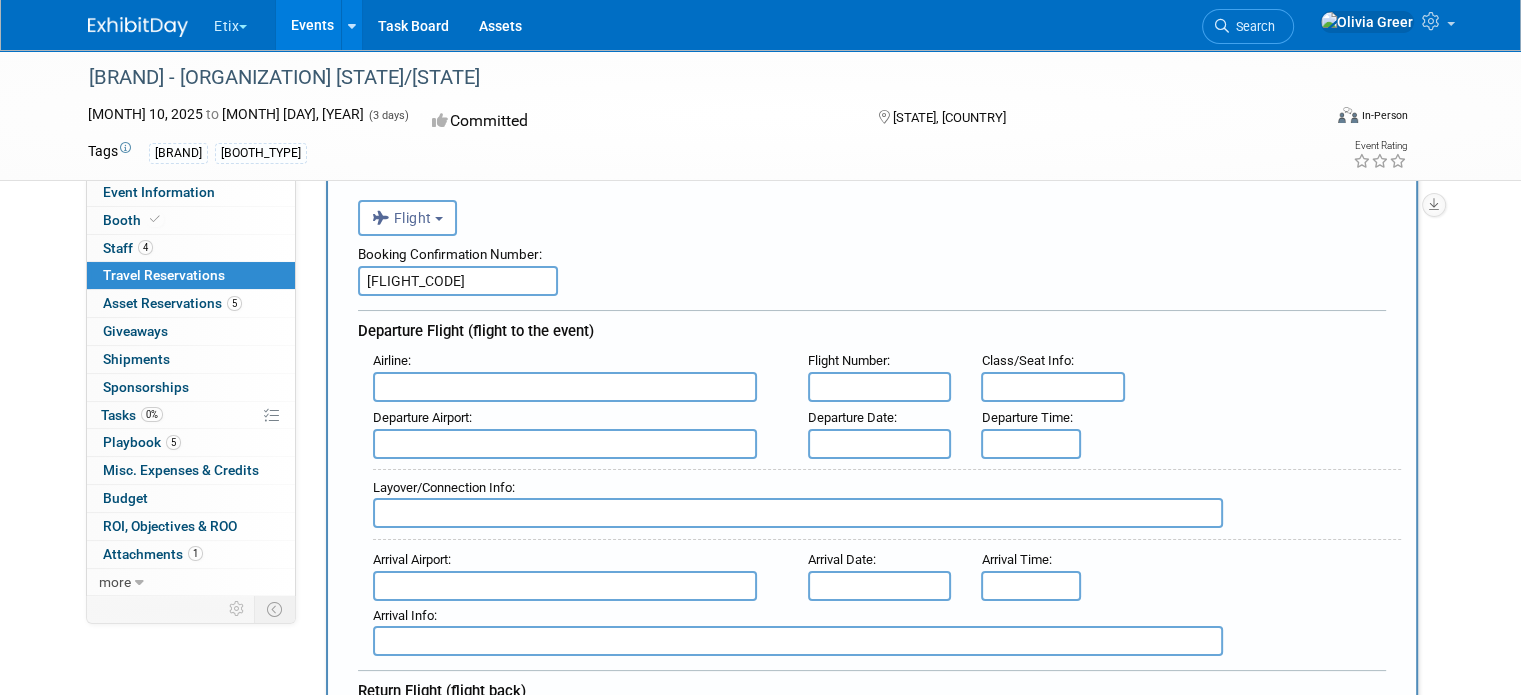 type on "[FLIGHT_CODE]" 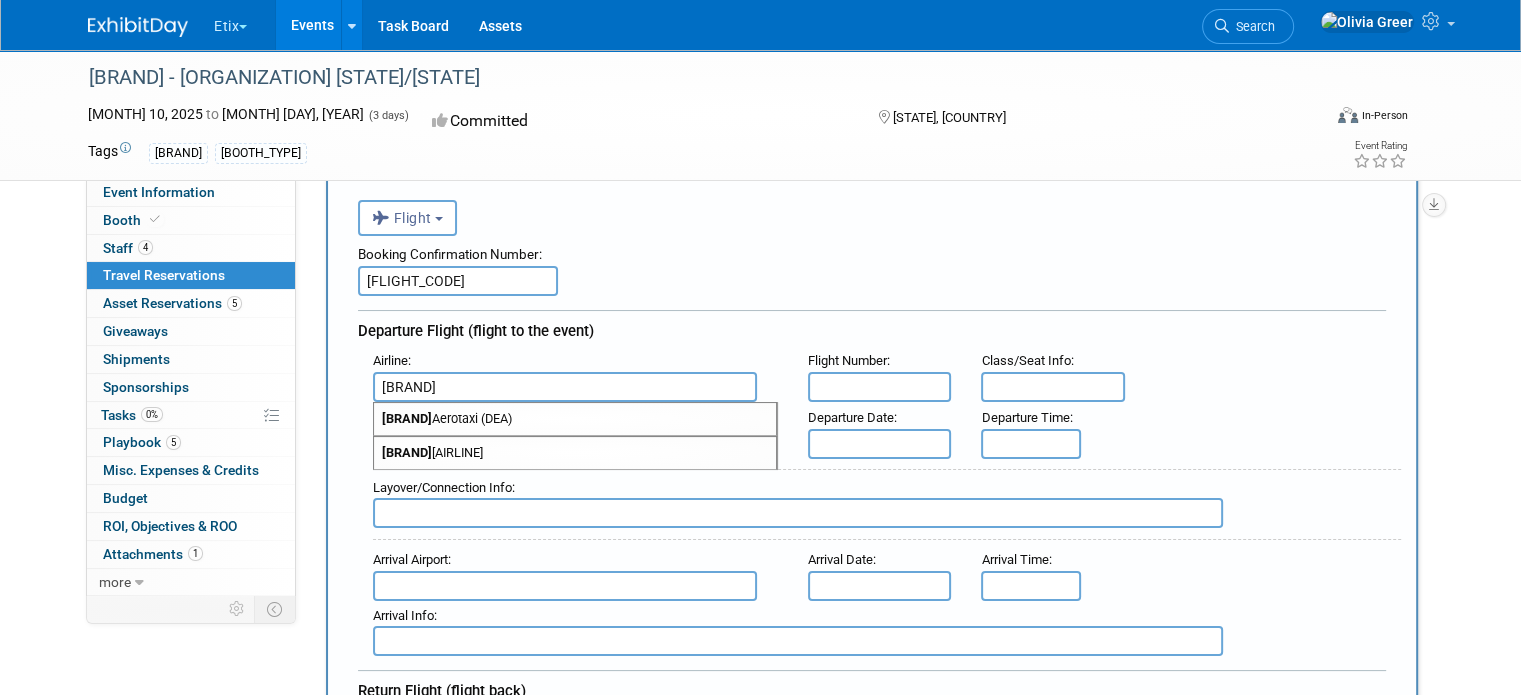 click on "[AIRLINE] ([CODE])" at bounding box center [575, 453] 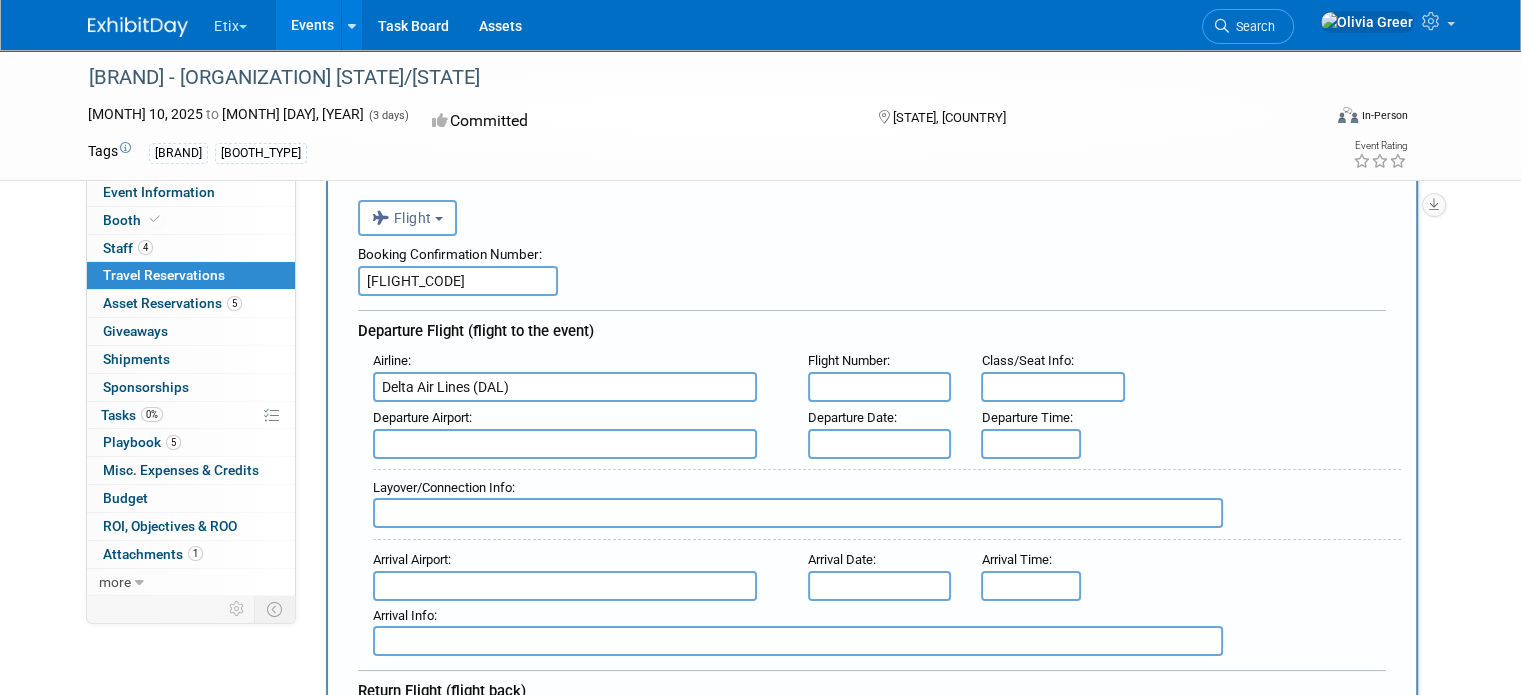click at bounding box center [880, 387] 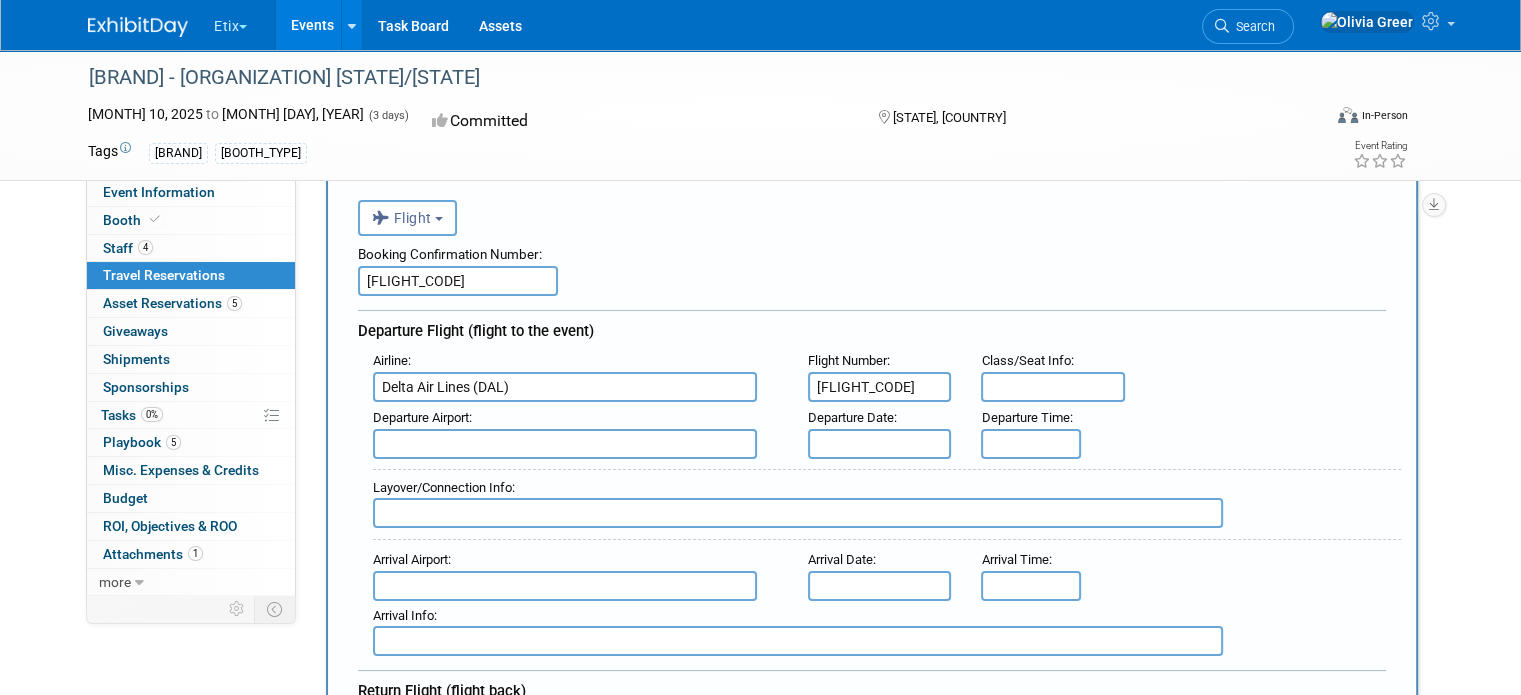type on "[FLIGHT_CODE]" 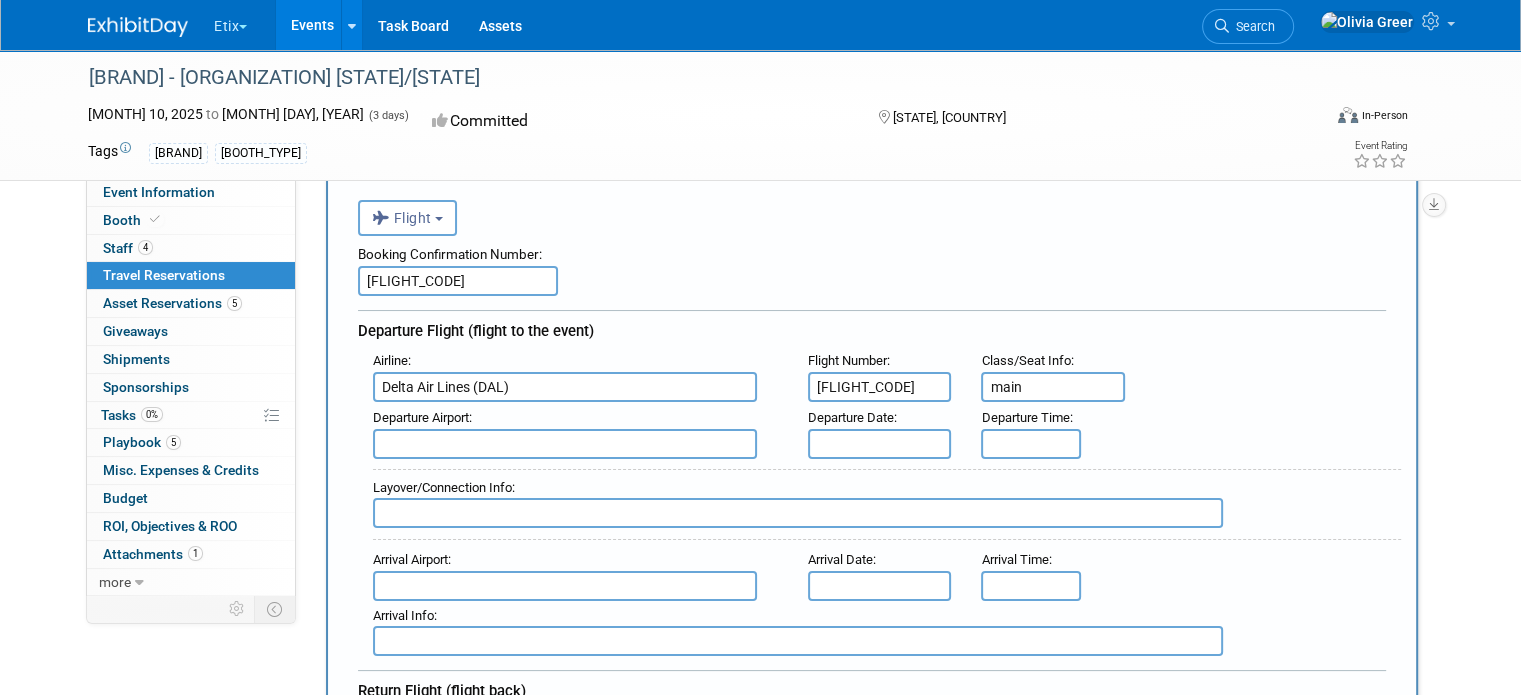 type on "main" 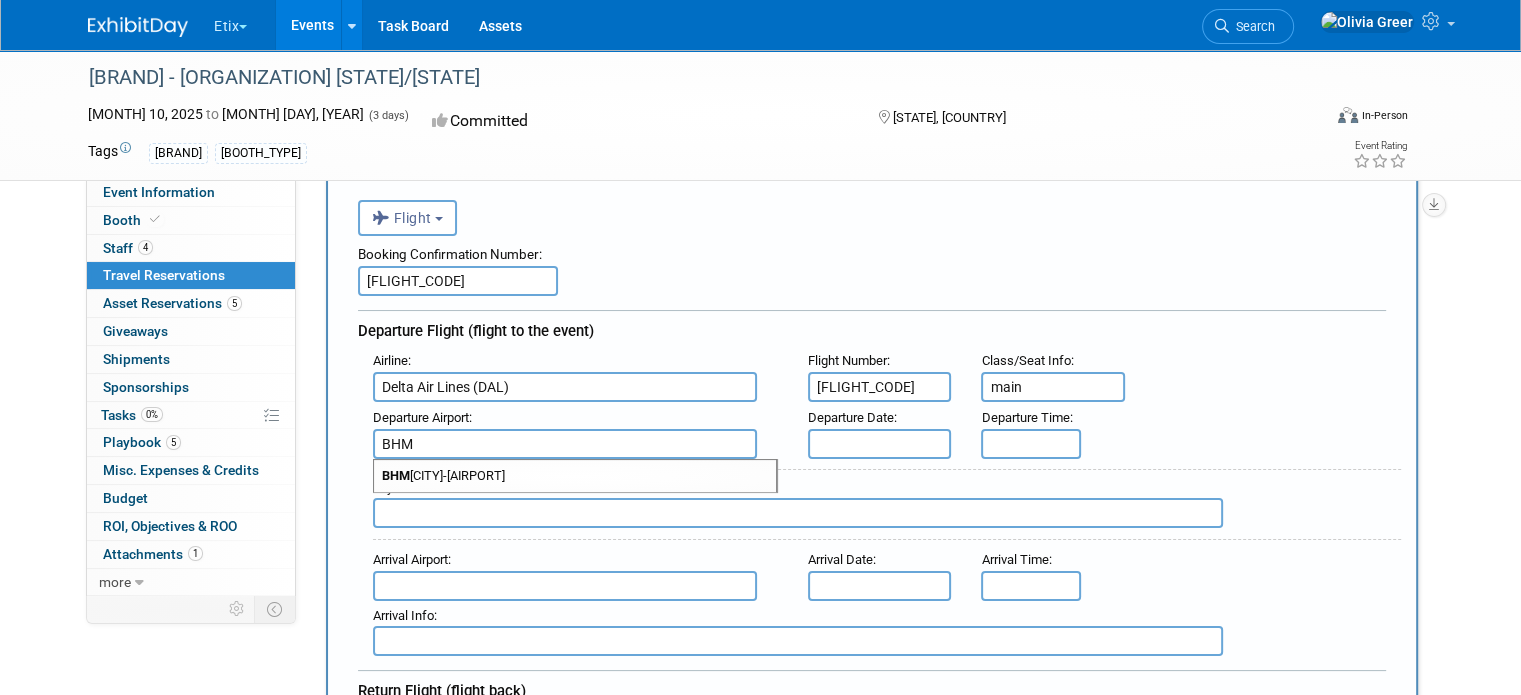 click on "[CITY]  - [CITY]-[AIRPORT]" at bounding box center (575, 476) 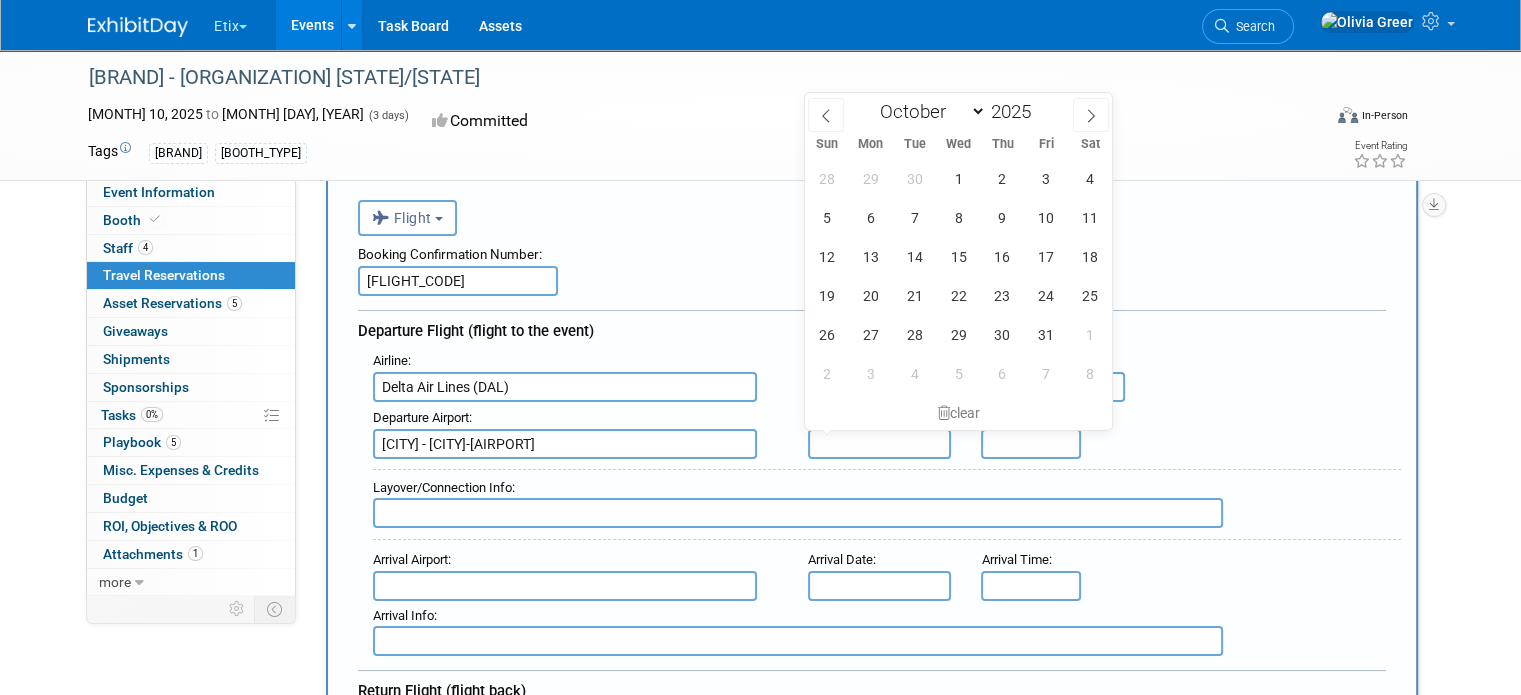 click at bounding box center (880, 444) 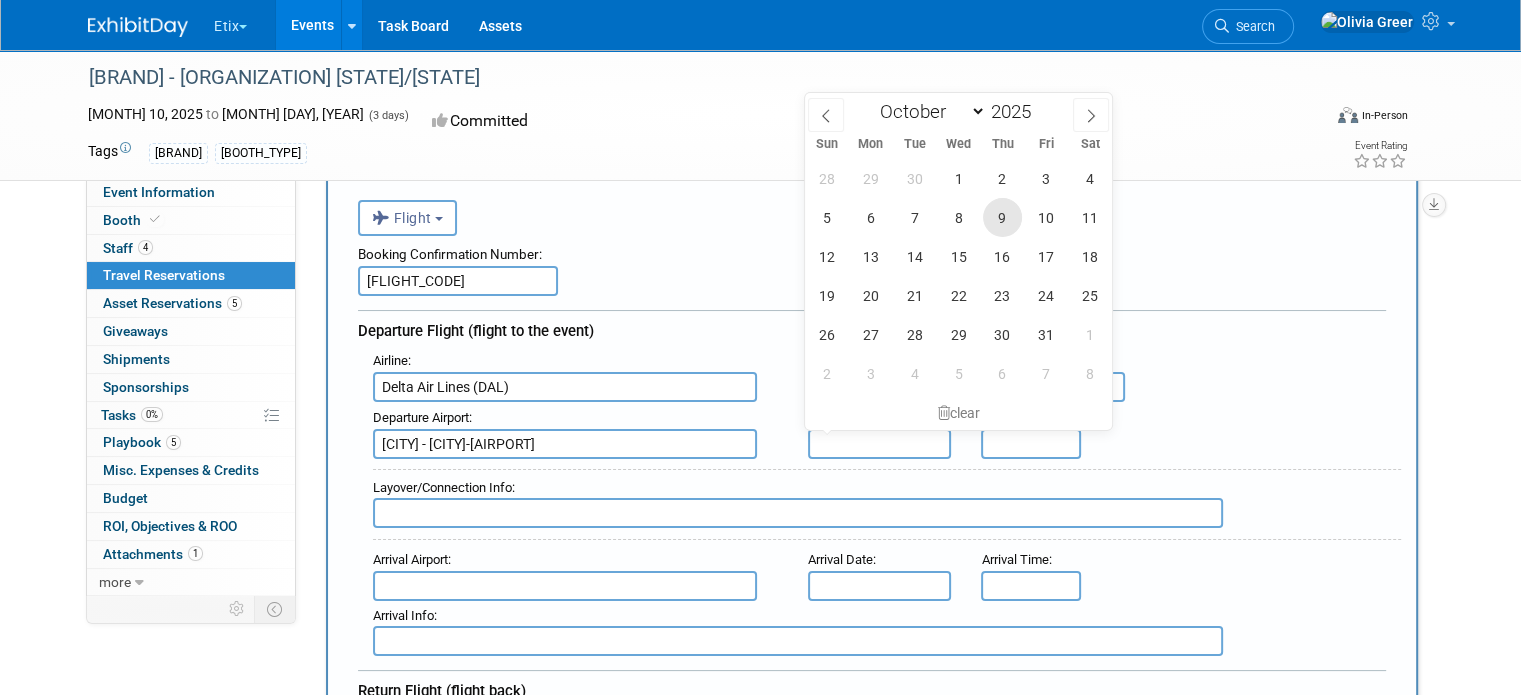 click on "9" at bounding box center [1002, 217] 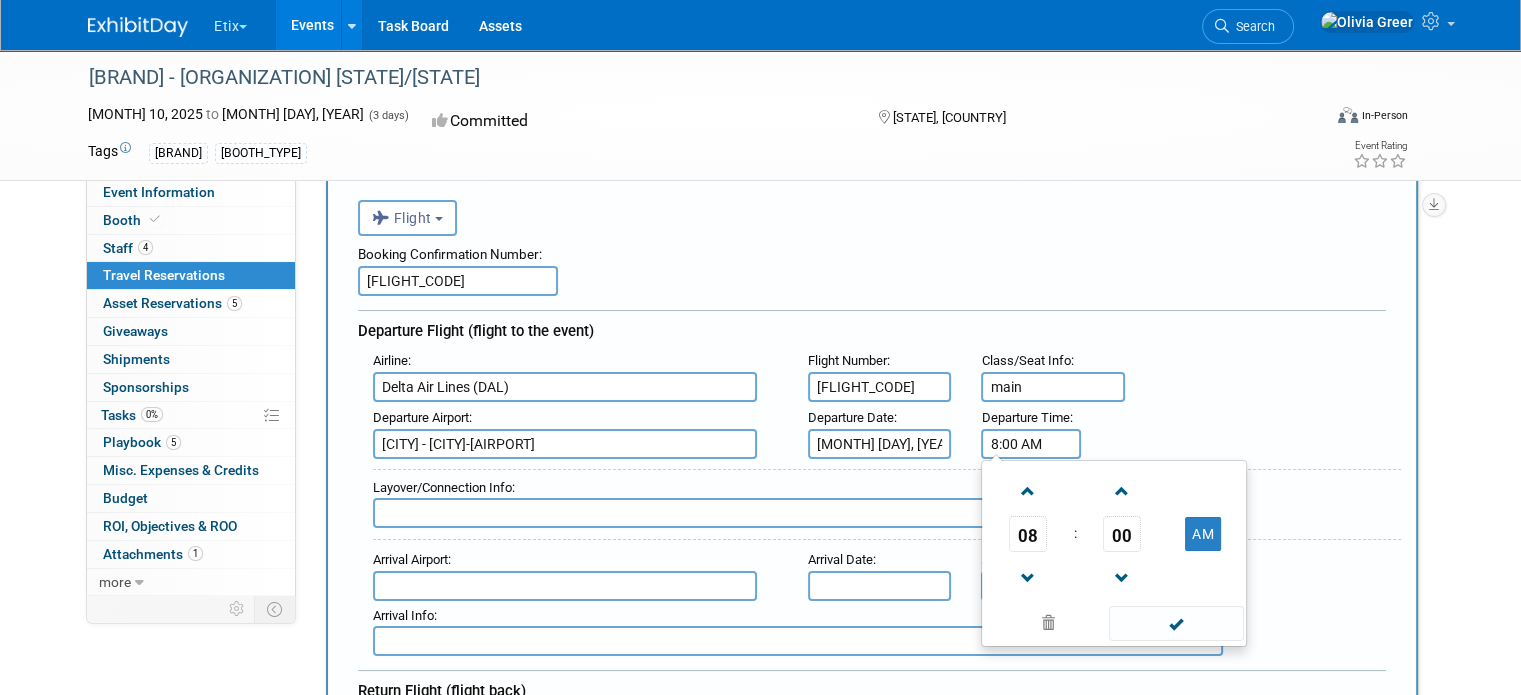 click on "8:00 AM" at bounding box center (1031, 444) 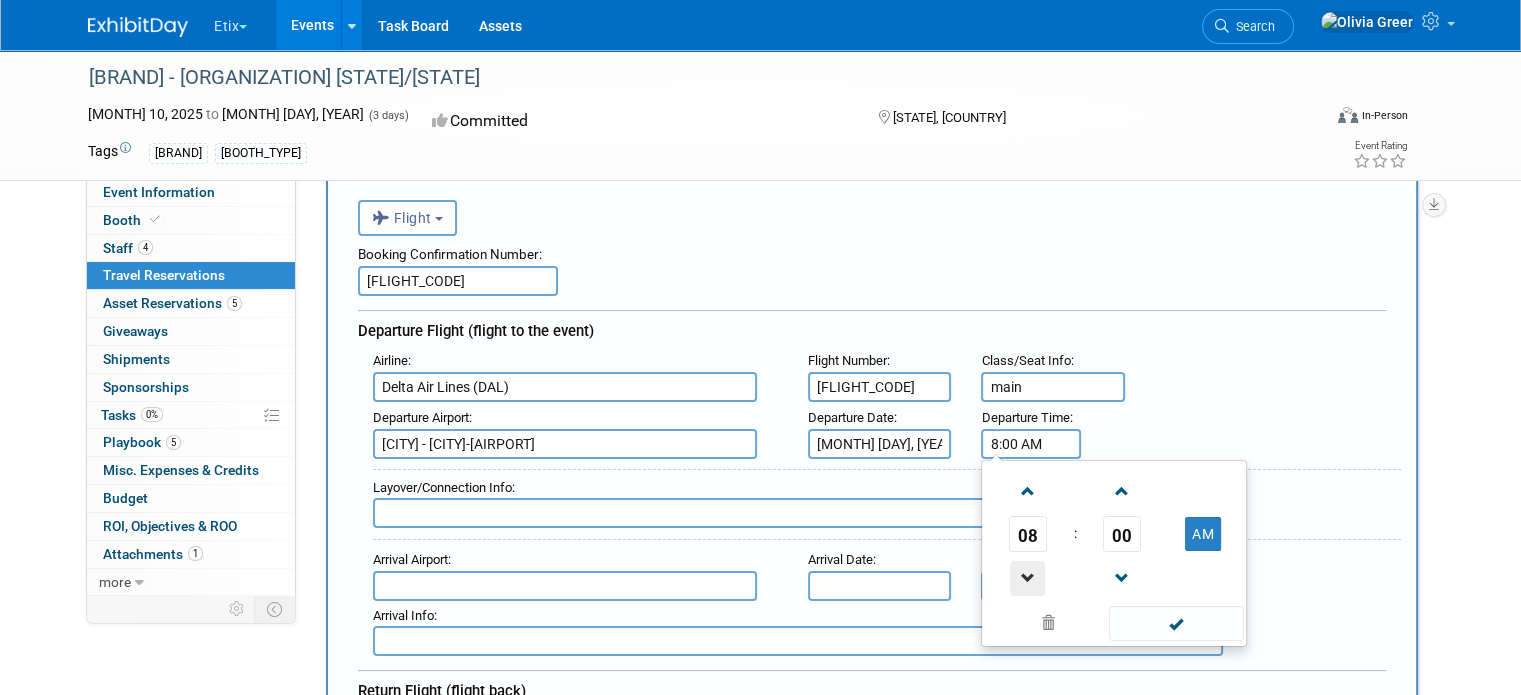 click at bounding box center (1027, 578) 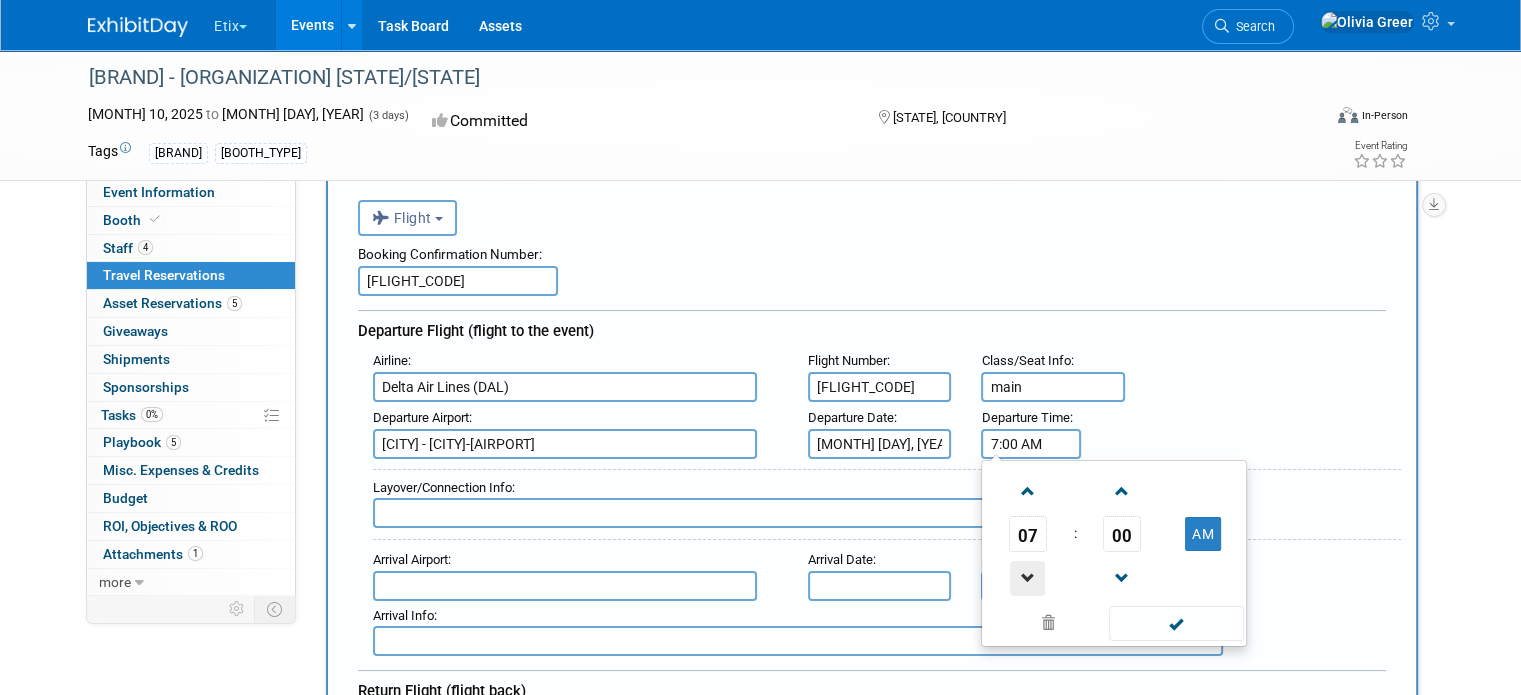 click at bounding box center (1027, 578) 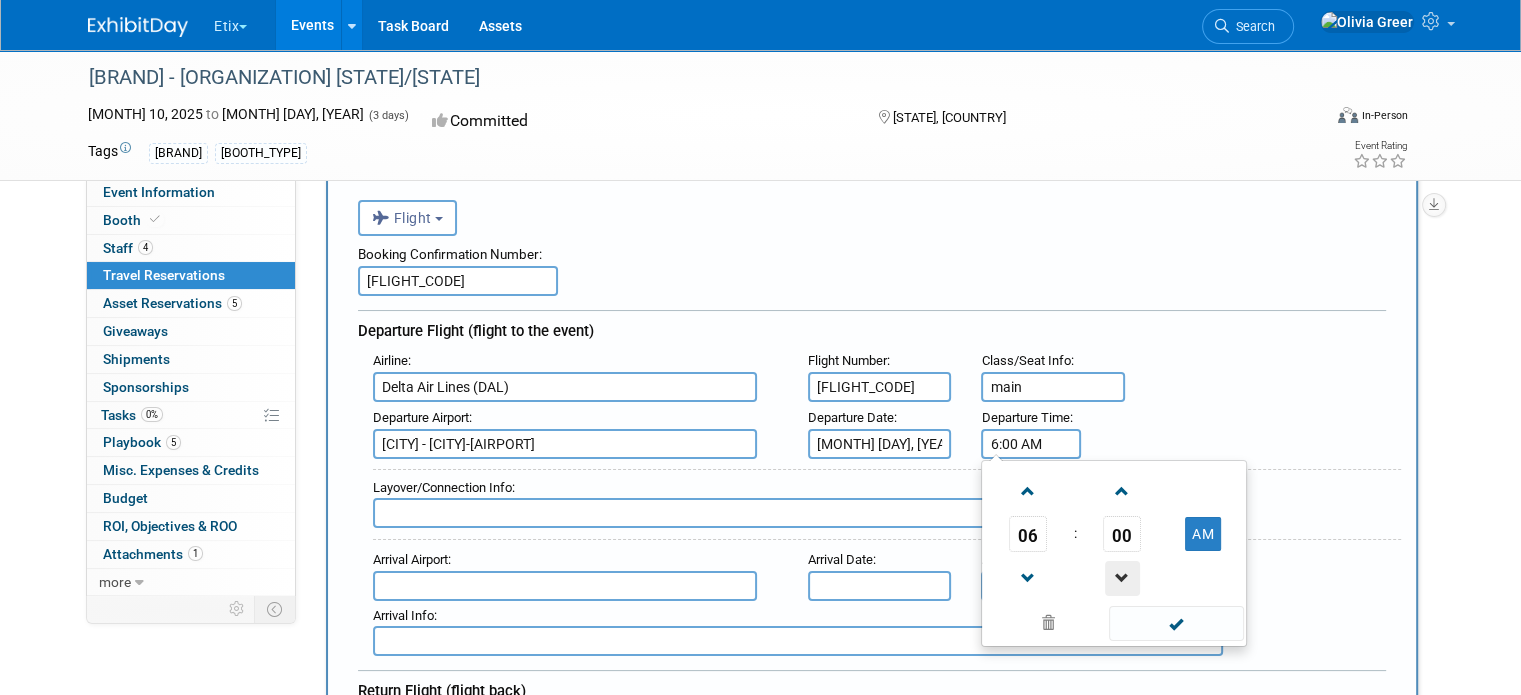 click at bounding box center [1122, 578] 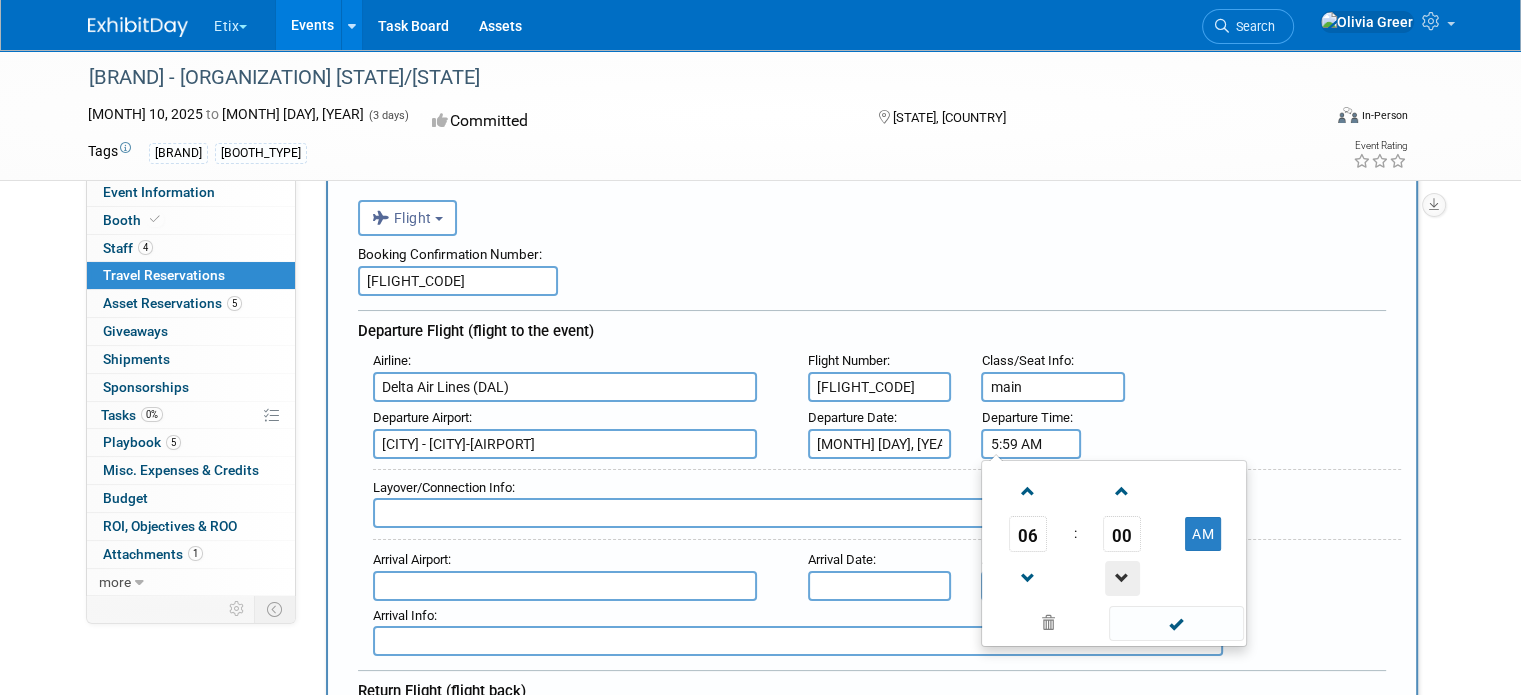 click at bounding box center (1122, 578) 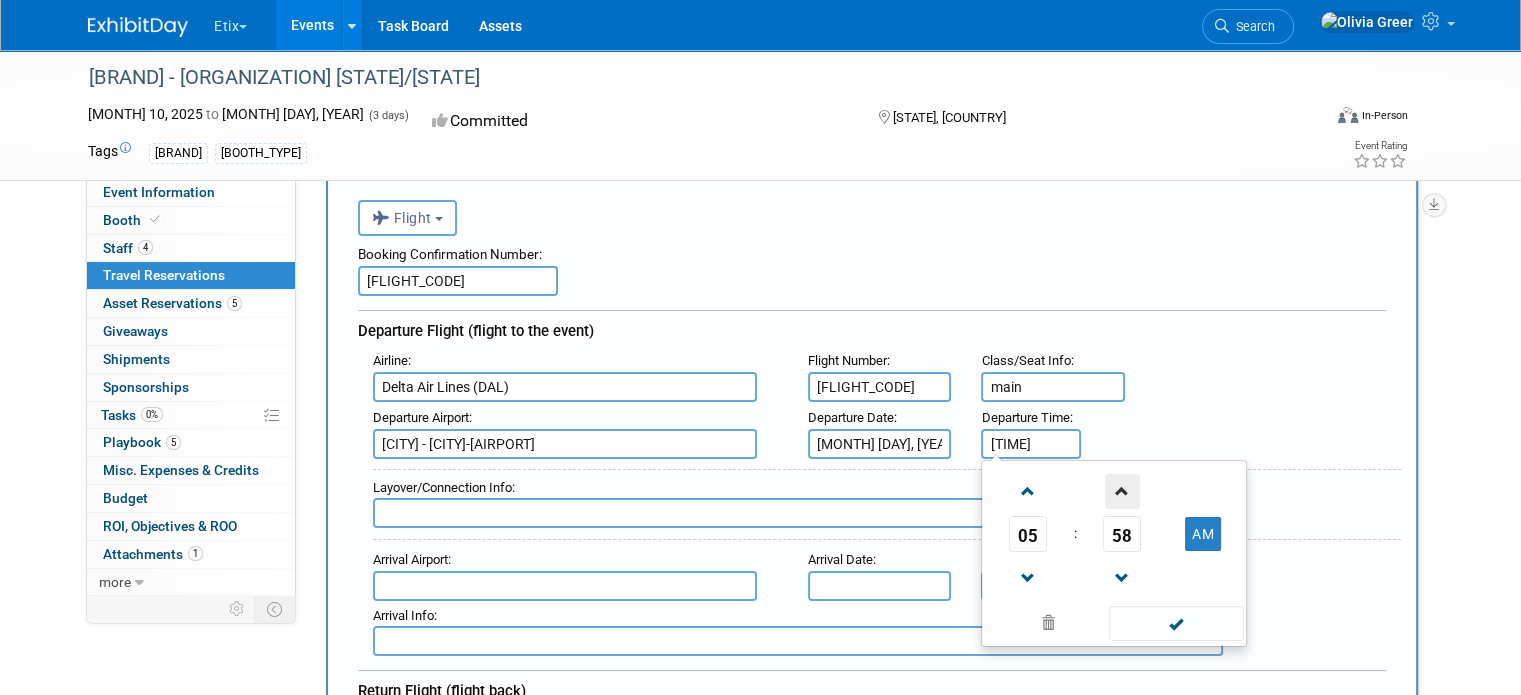 click at bounding box center [1122, 491] 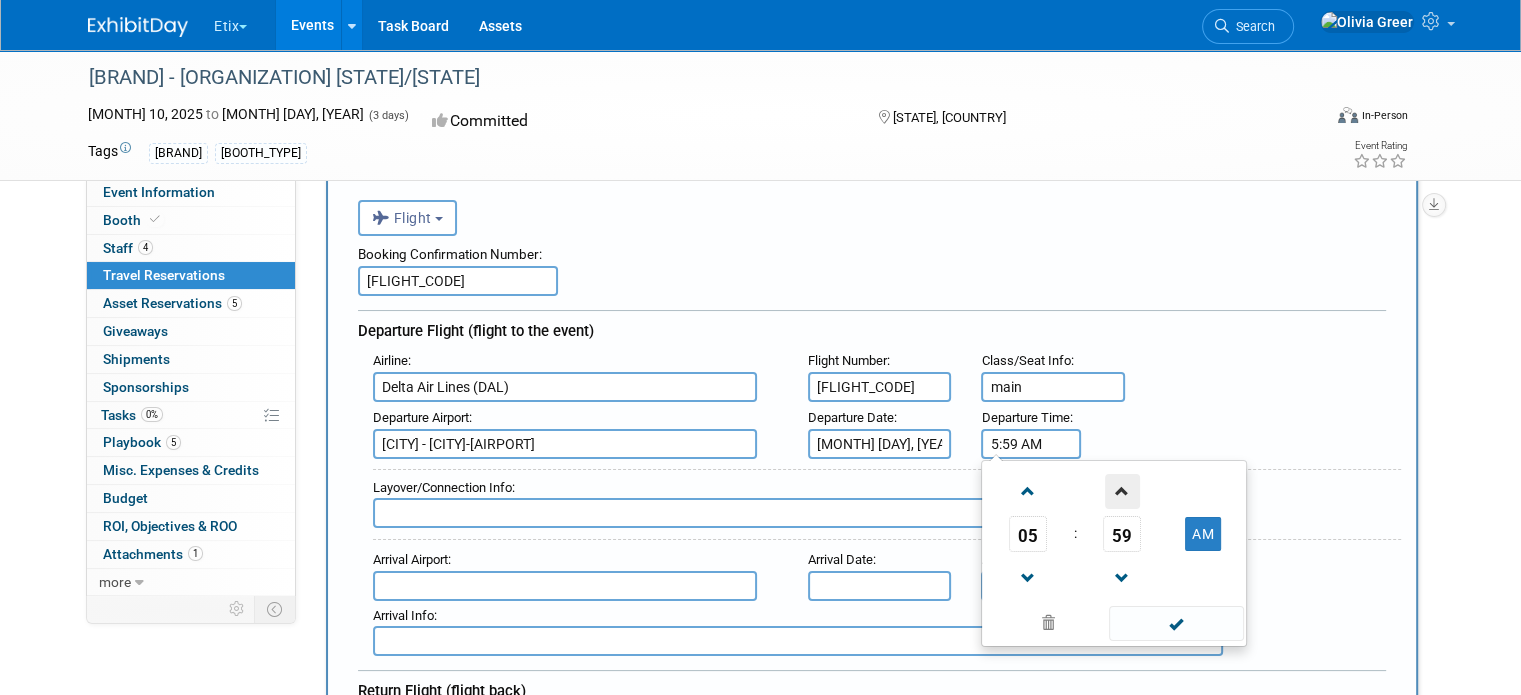 click at bounding box center [1122, 491] 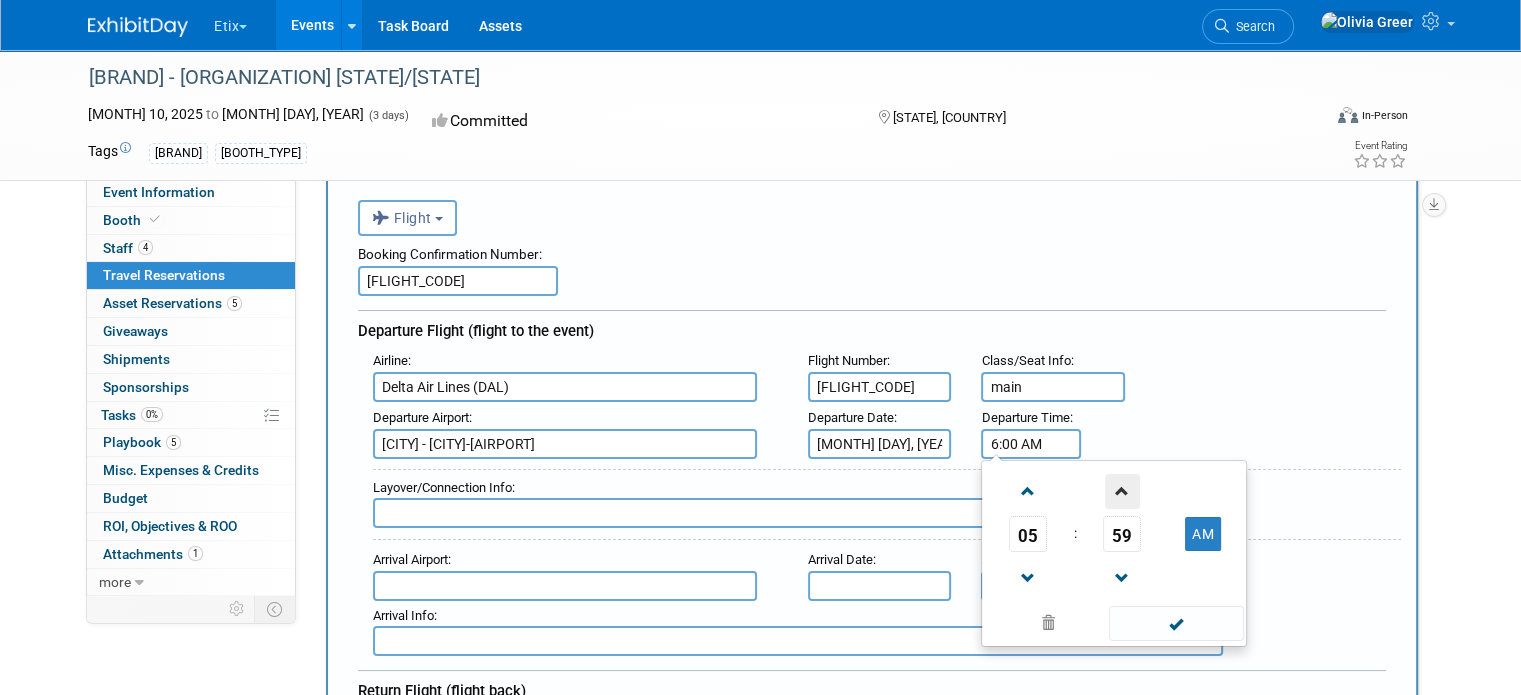 click at bounding box center (1122, 491) 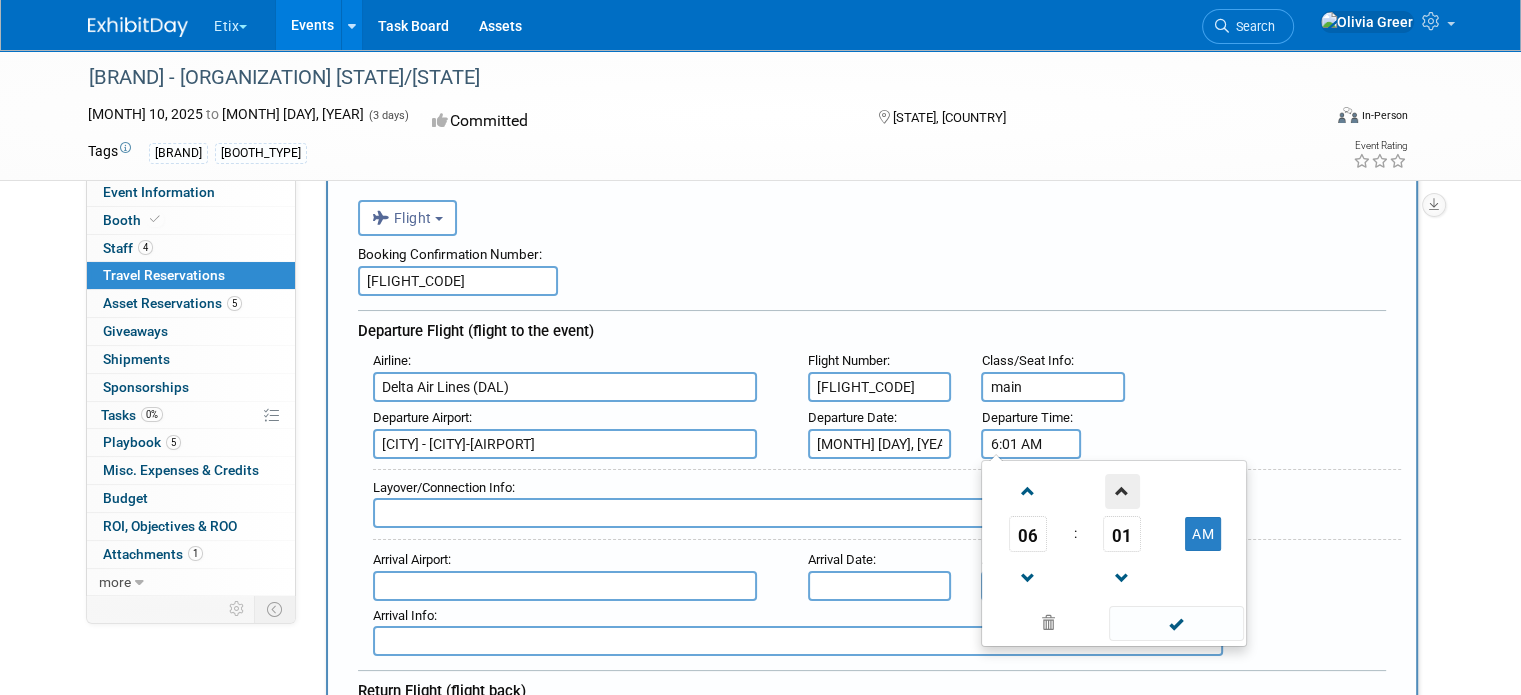 click at bounding box center [1122, 491] 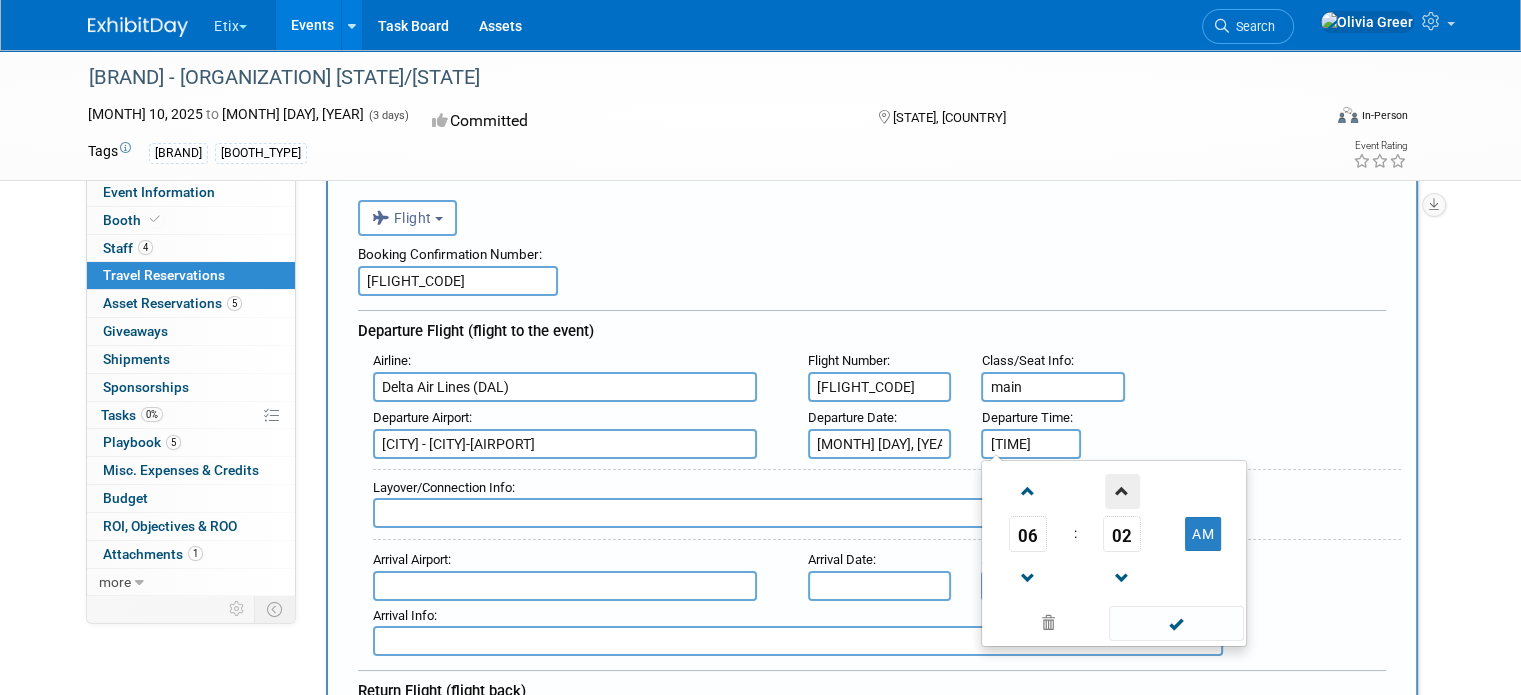click at bounding box center [1122, 491] 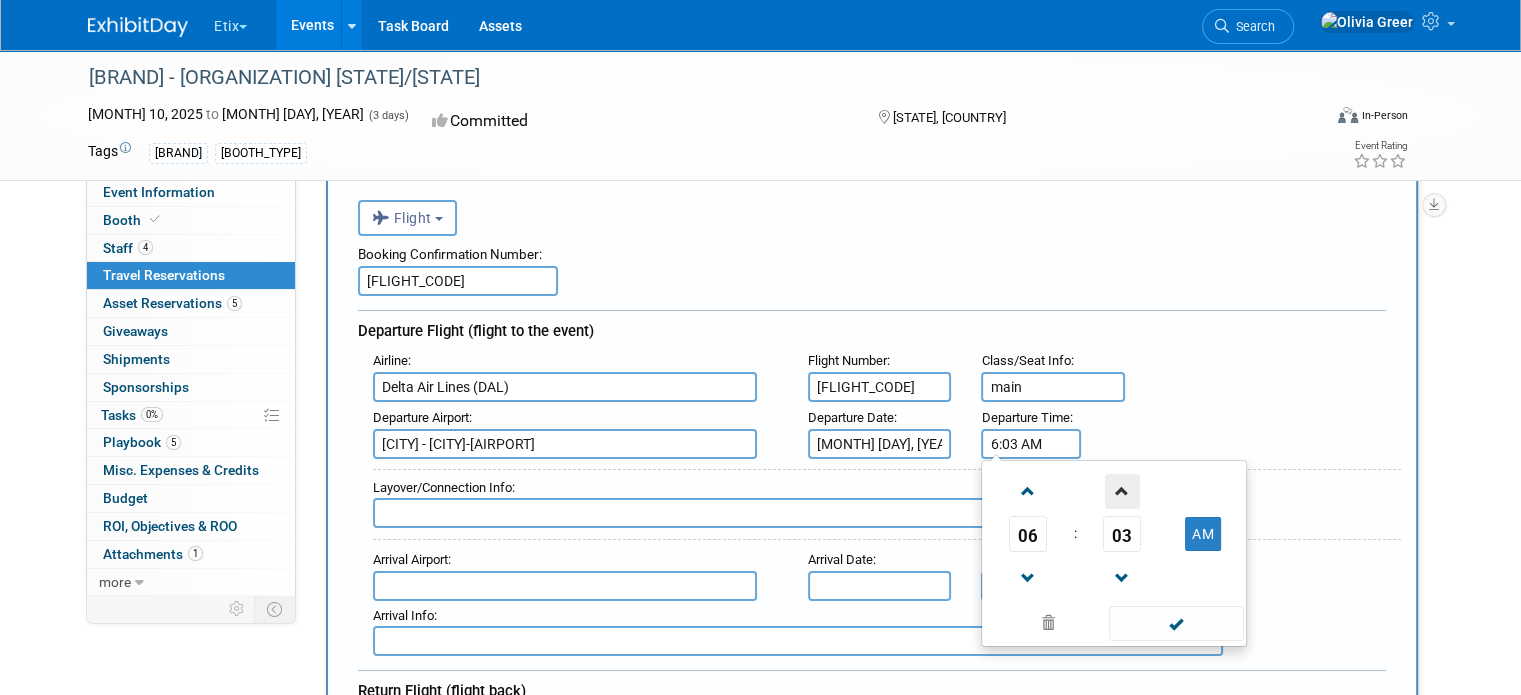 click at bounding box center (1122, 491) 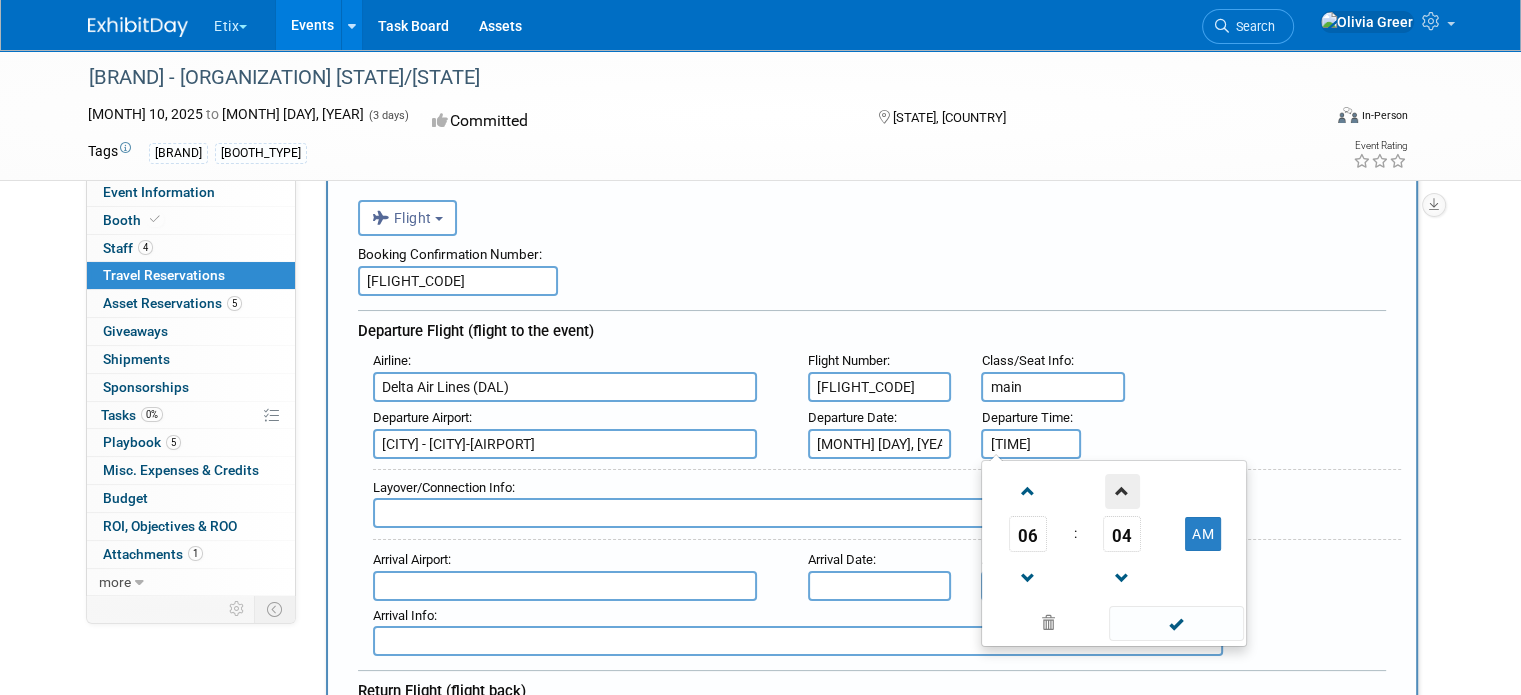 click at bounding box center (1122, 491) 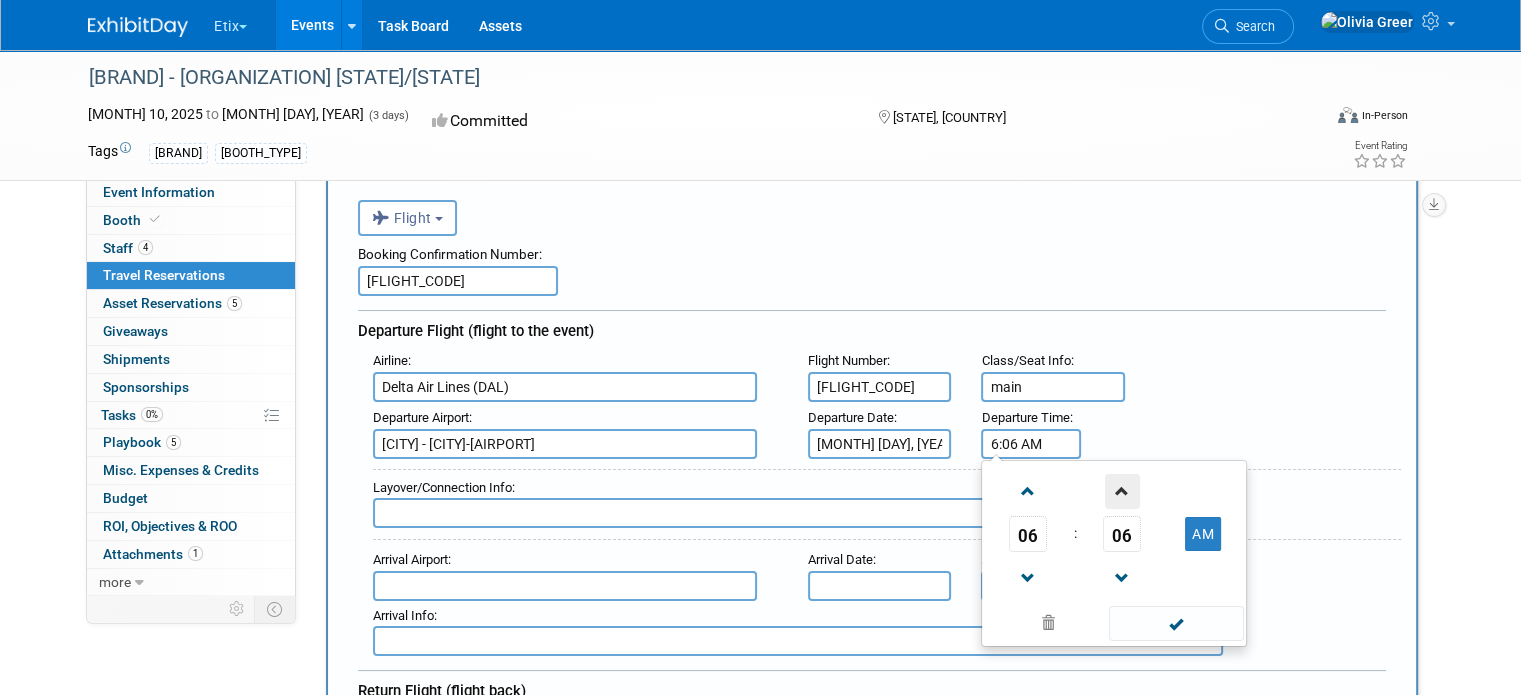 click at bounding box center [1122, 491] 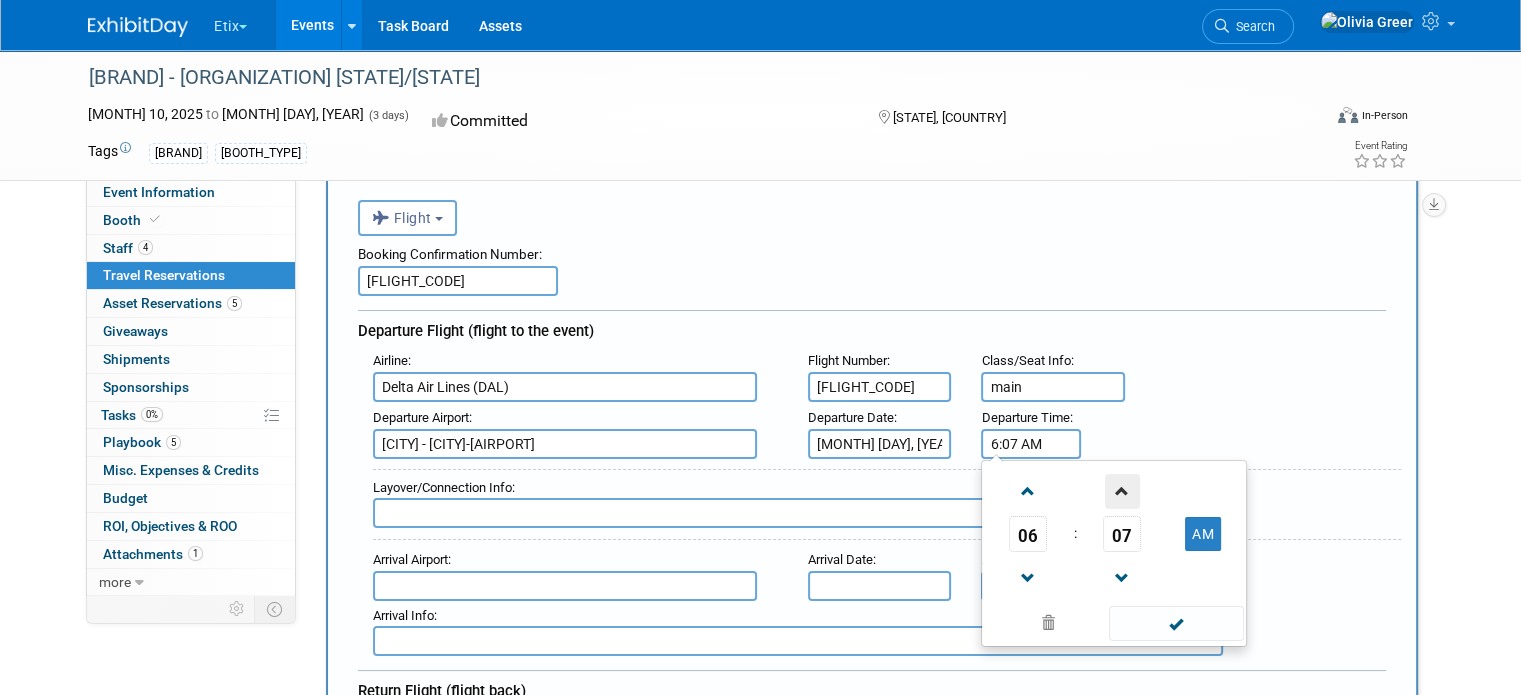 click at bounding box center [1122, 491] 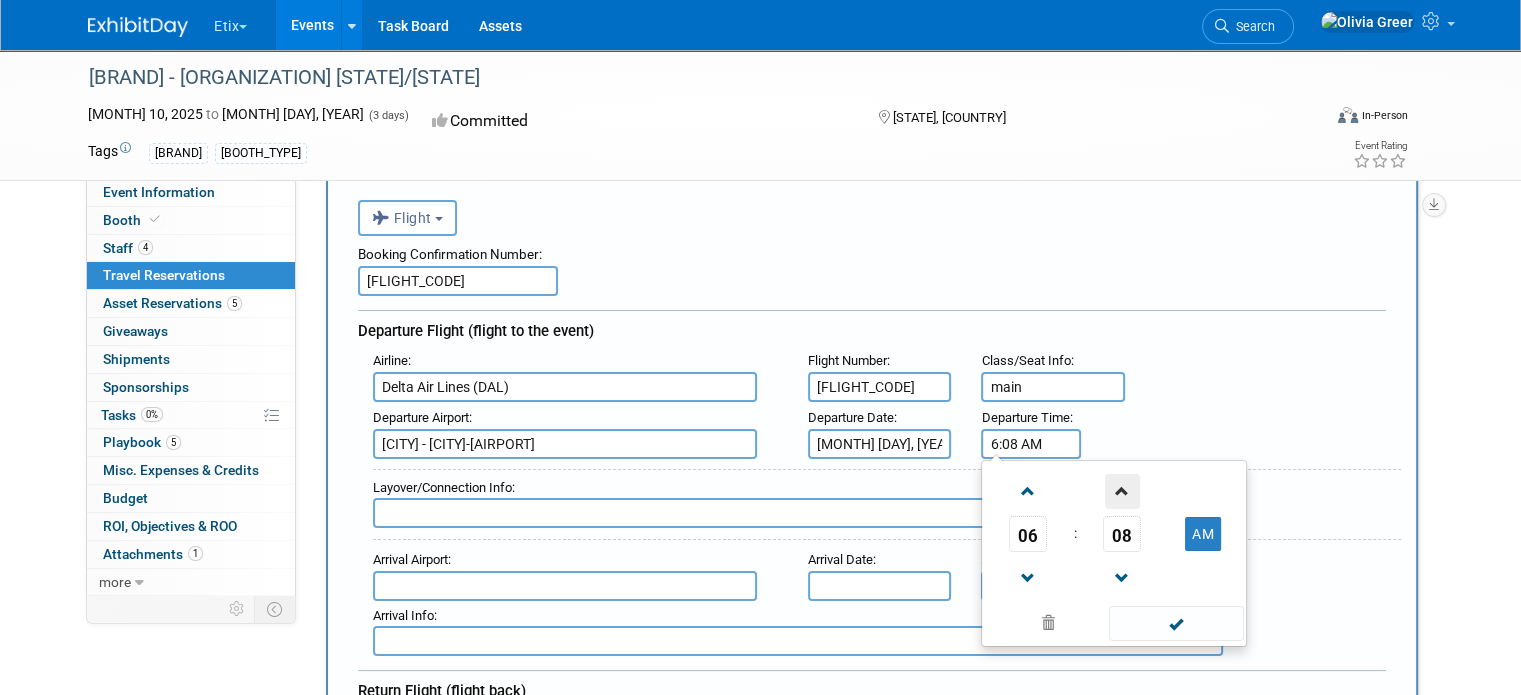 click at bounding box center (1122, 491) 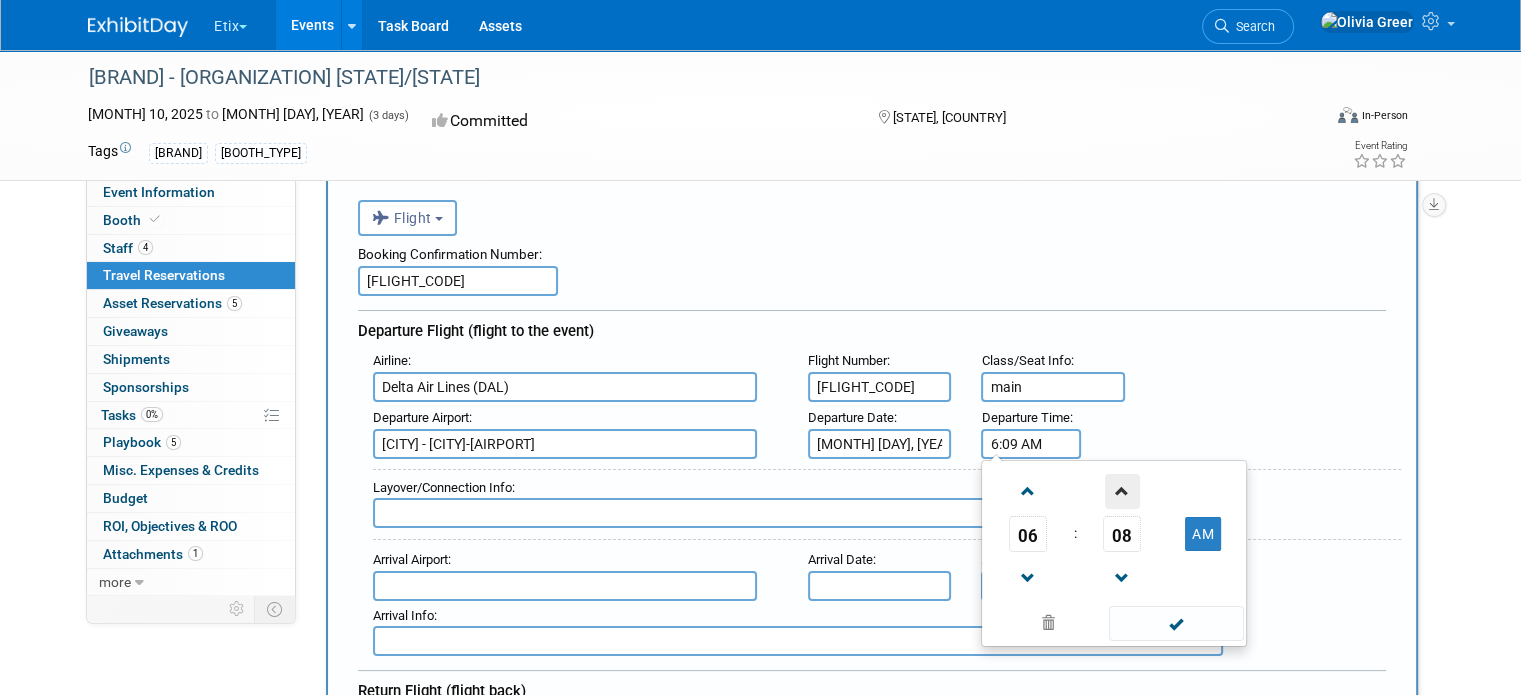 click at bounding box center [1122, 491] 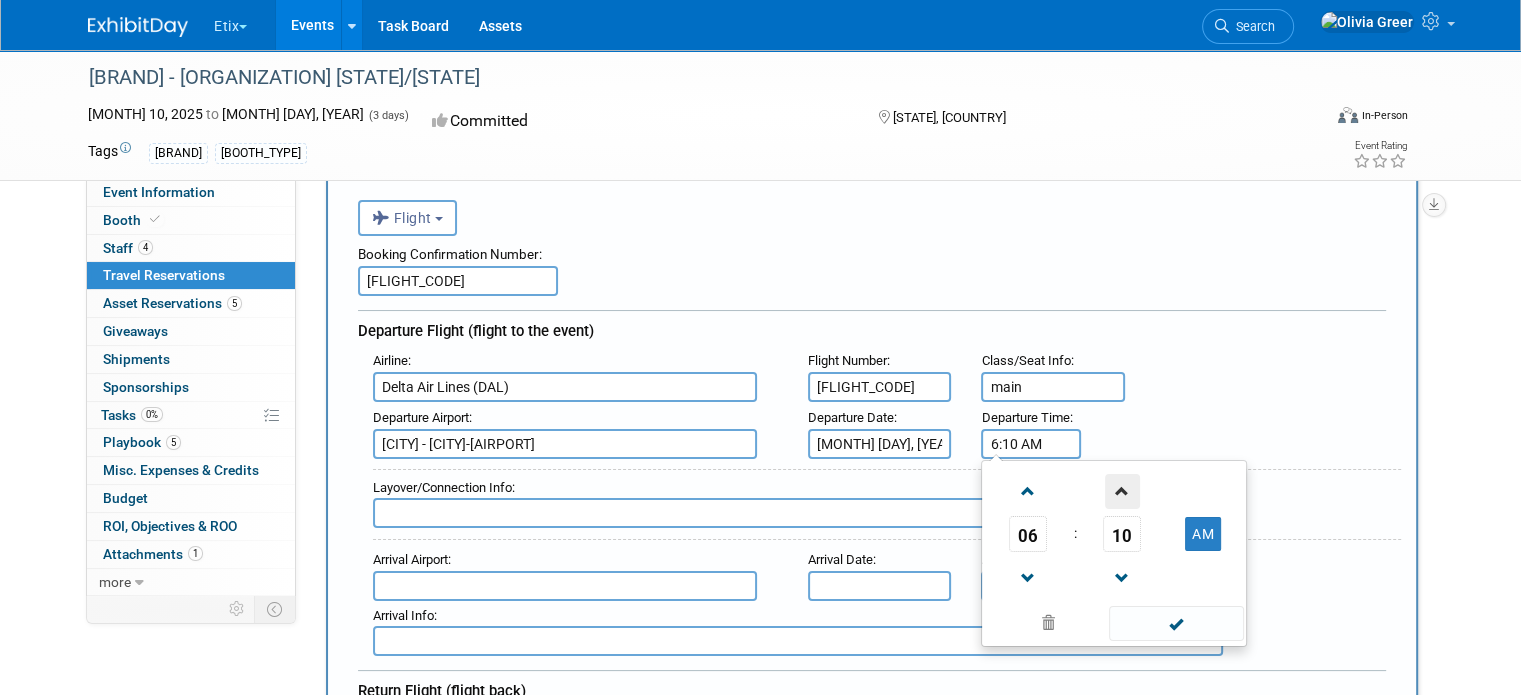 click at bounding box center (1122, 491) 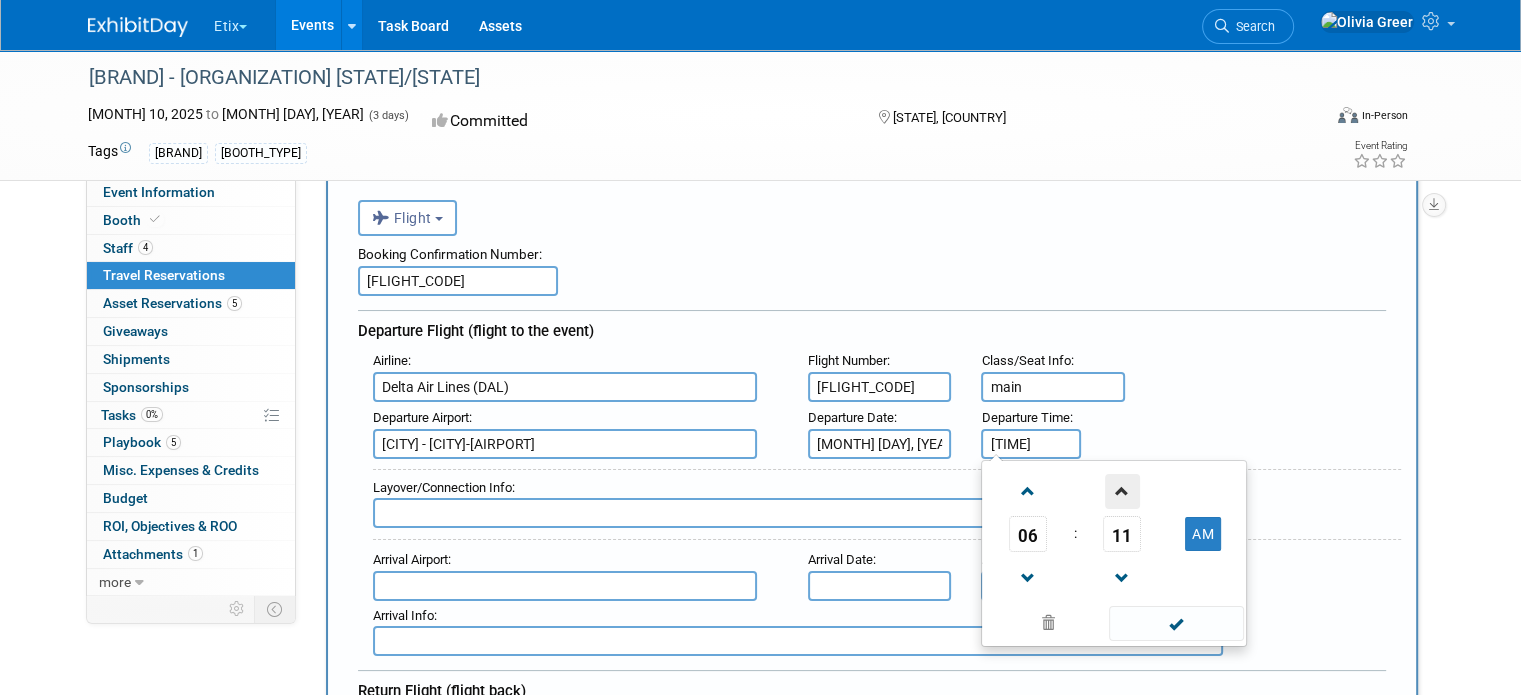 click at bounding box center [1122, 491] 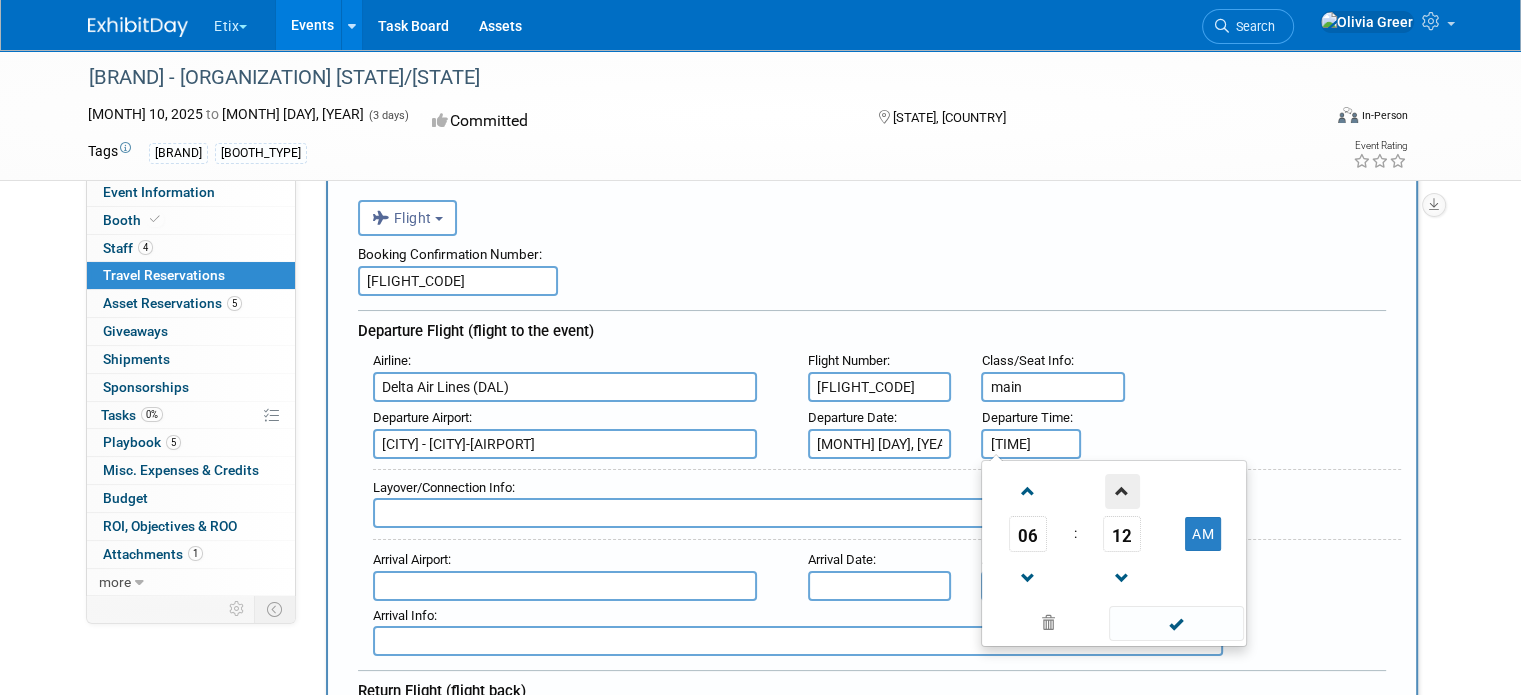 click at bounding box center [1122, 491] 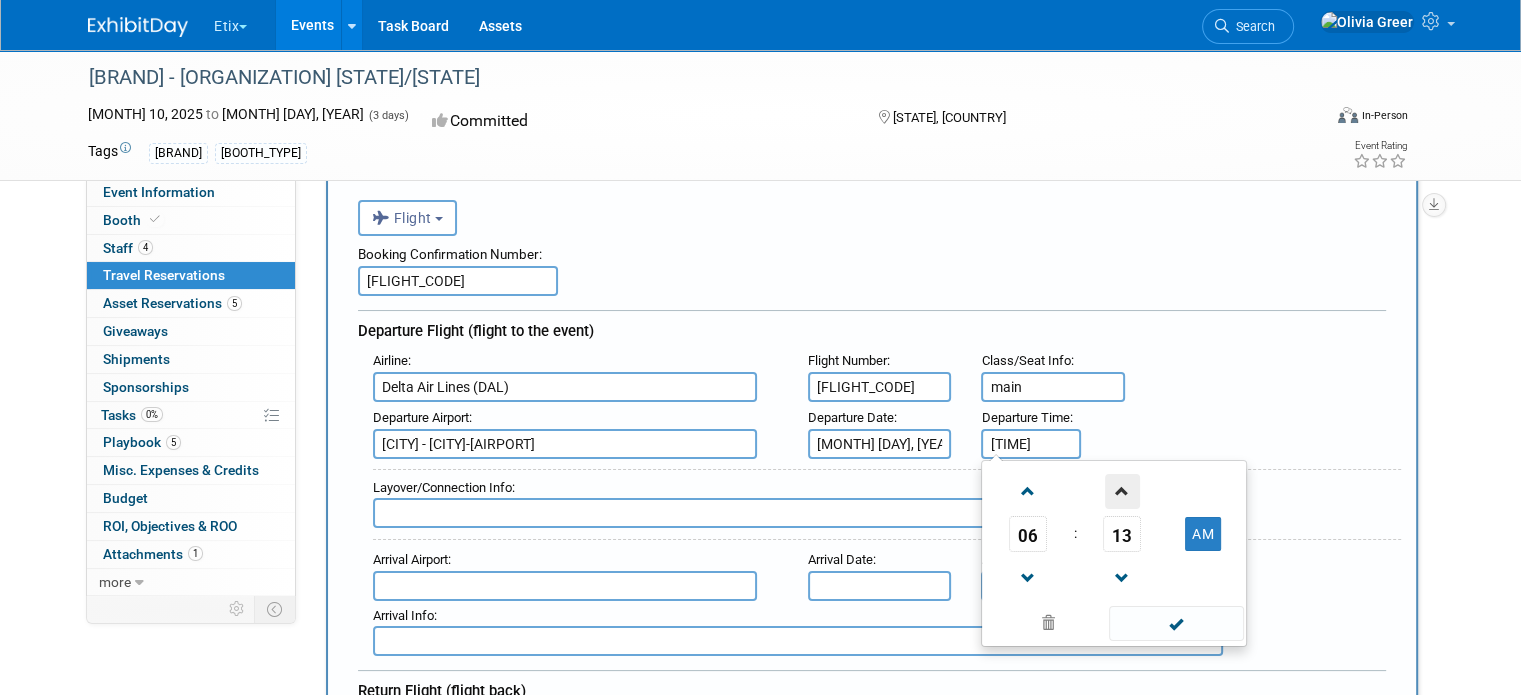 click at bounding box center (1122, 491) 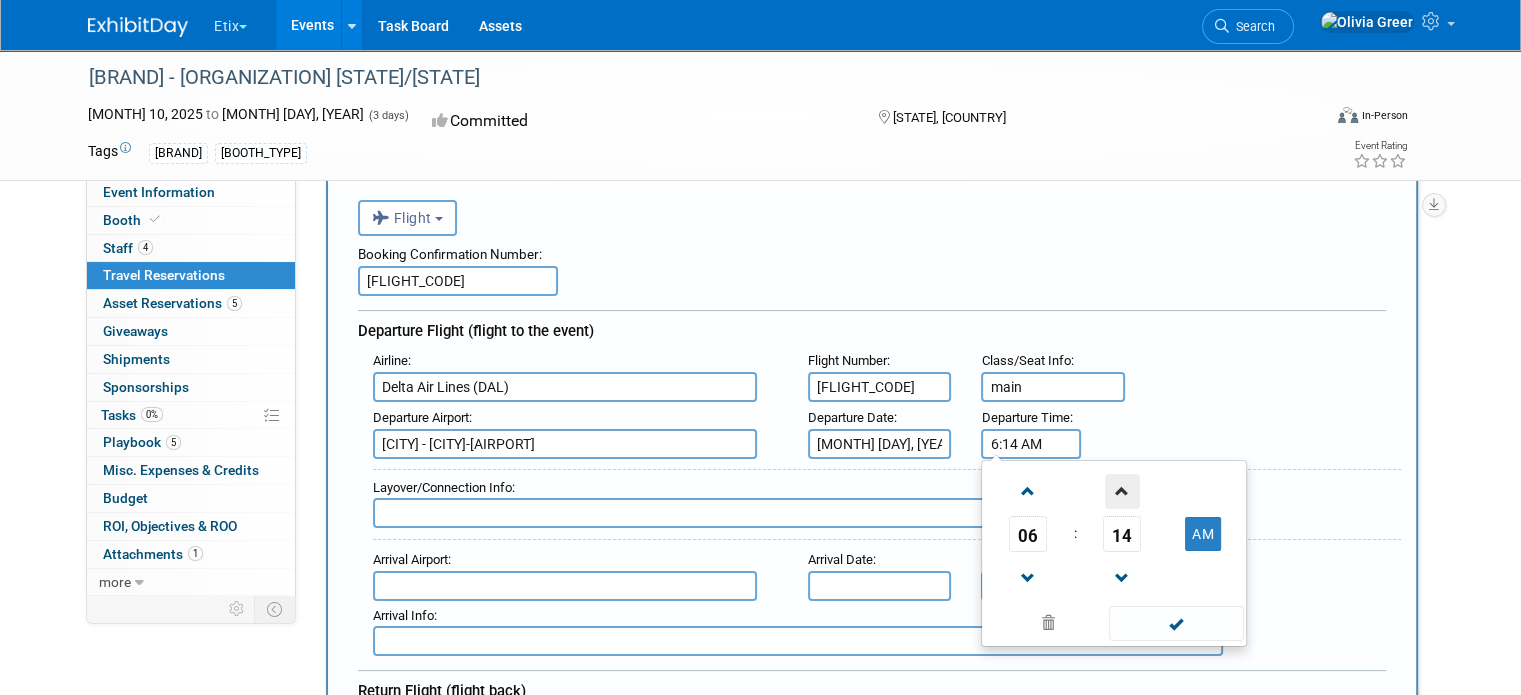 click at bounding box center [1122, 491] 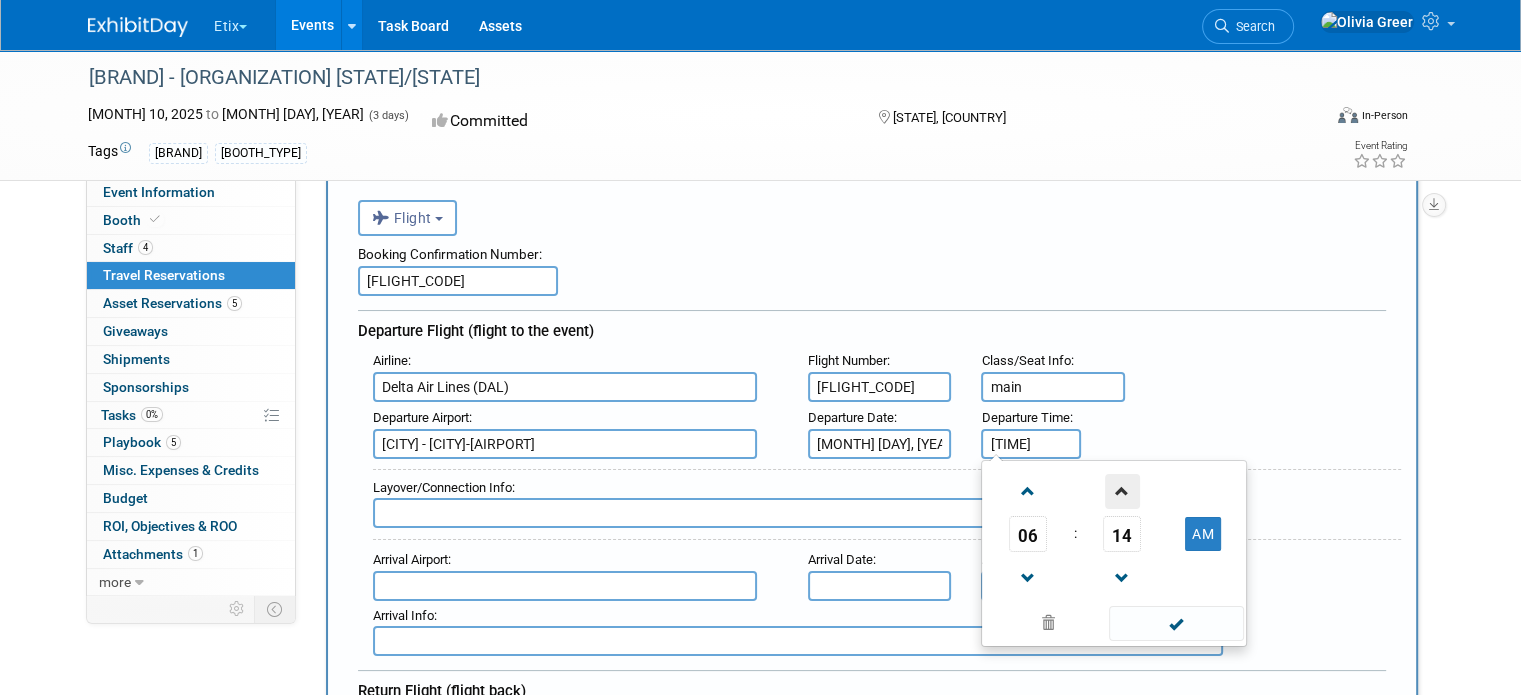 click at bounding box center (1122, 491) 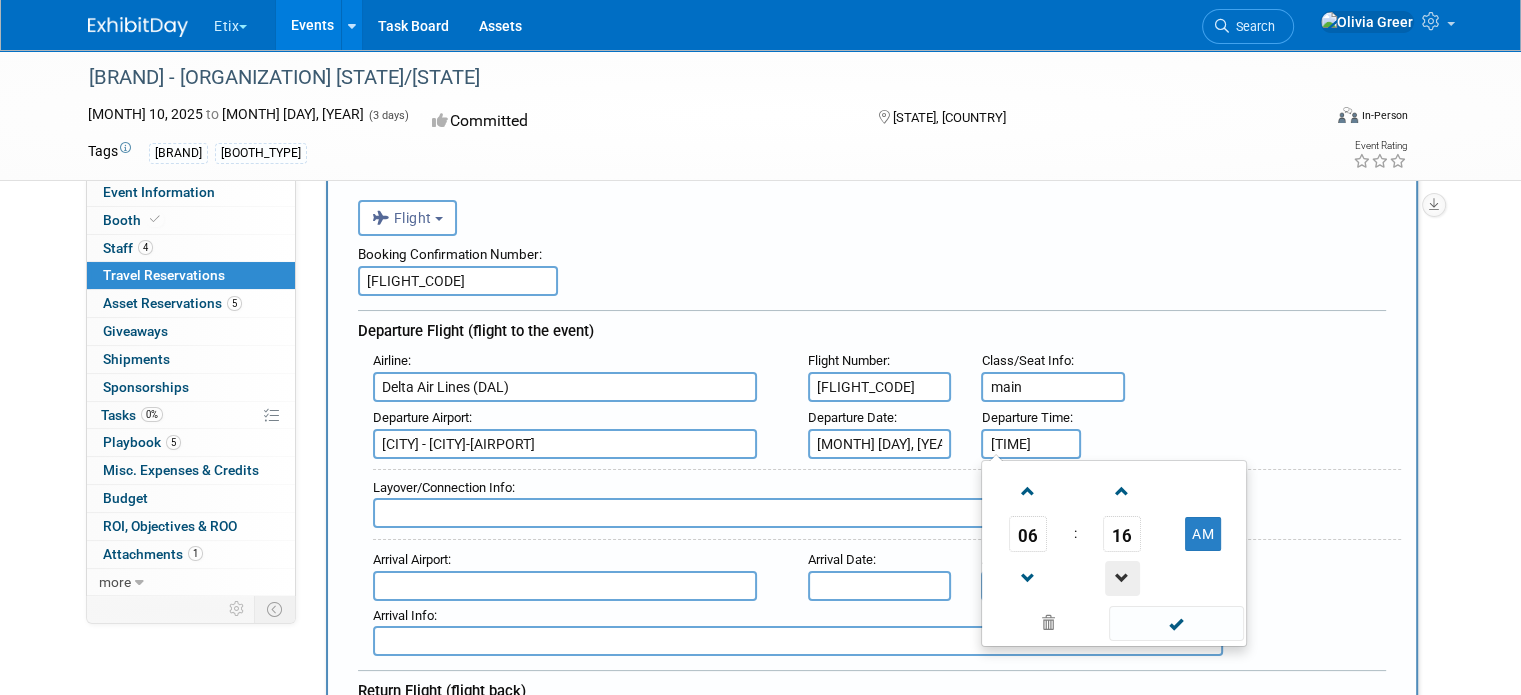 click at bounding box center (1122, 578) 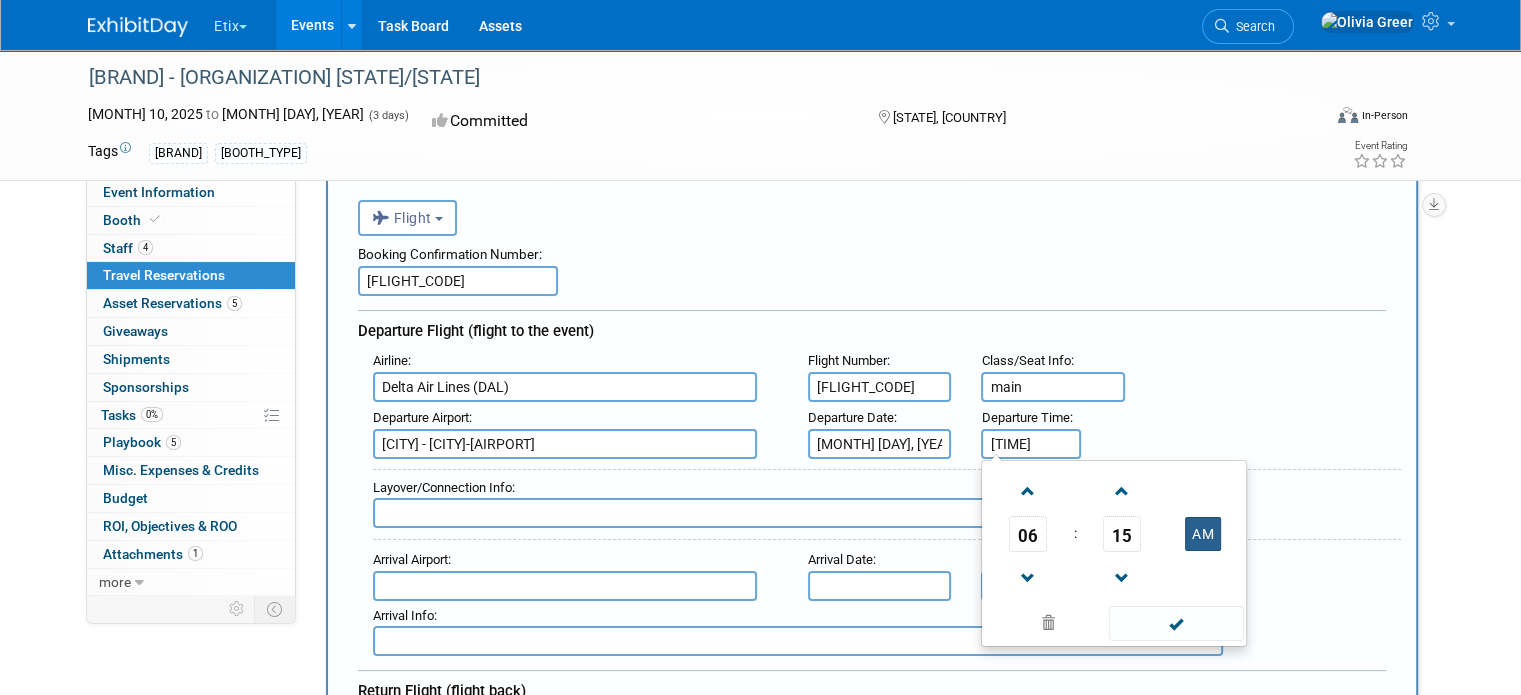 click on "AM" at bounding box center [1203, 534] 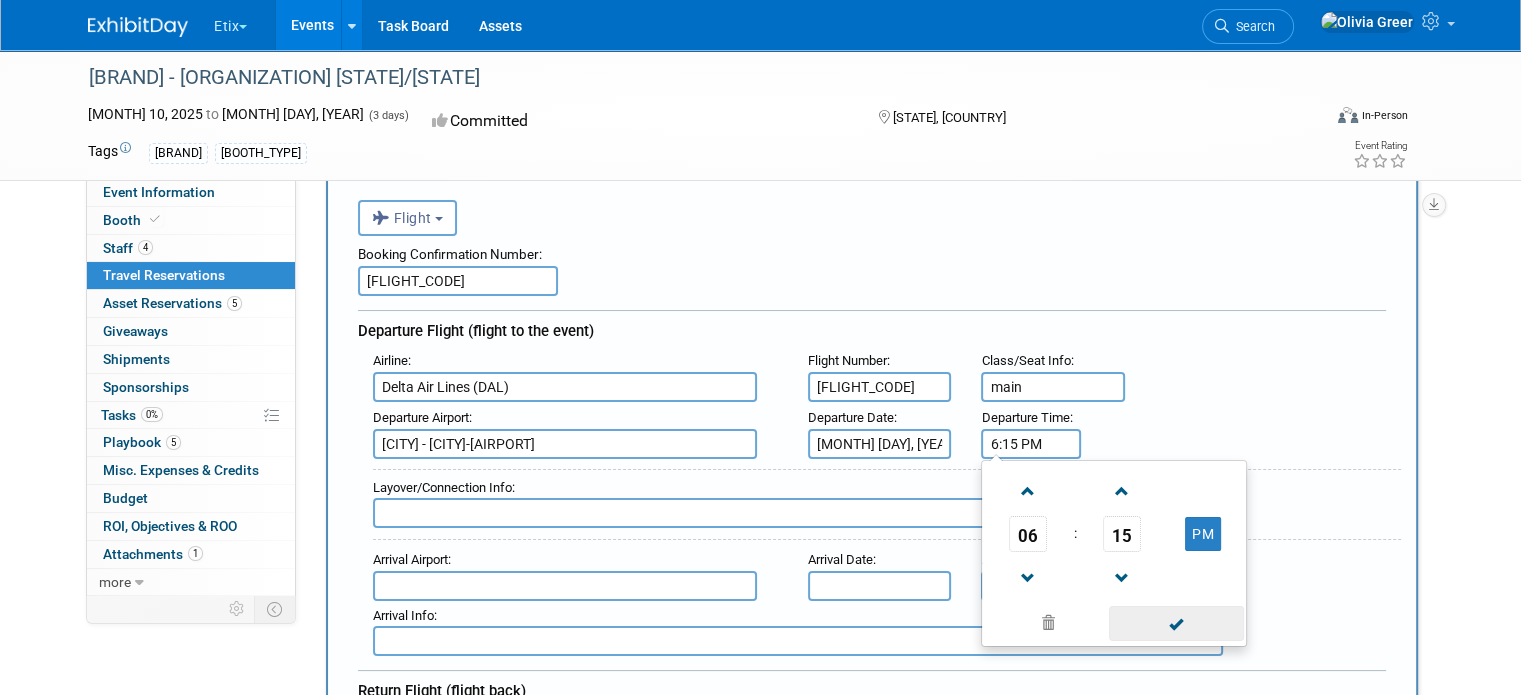 click at bounding box center [1176, 623] 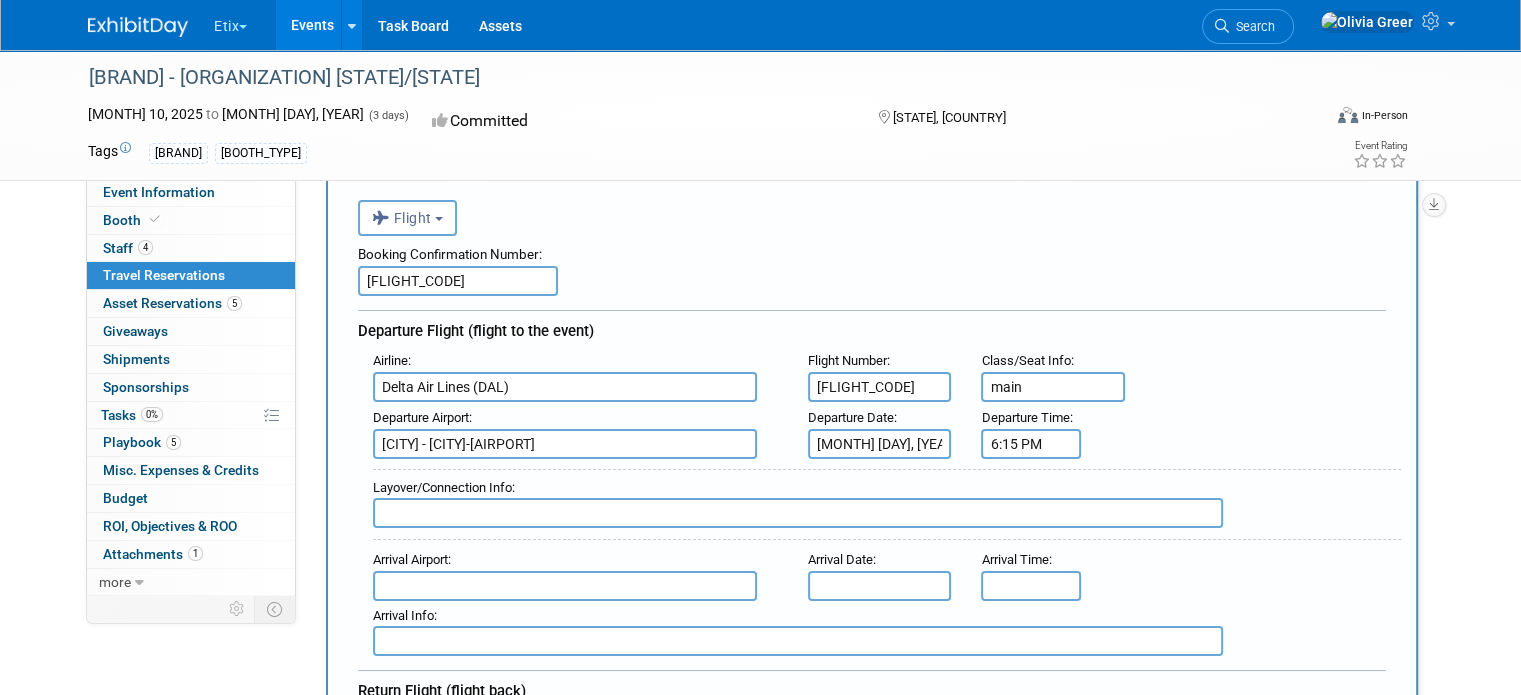 click at bounding box center [798, 513] 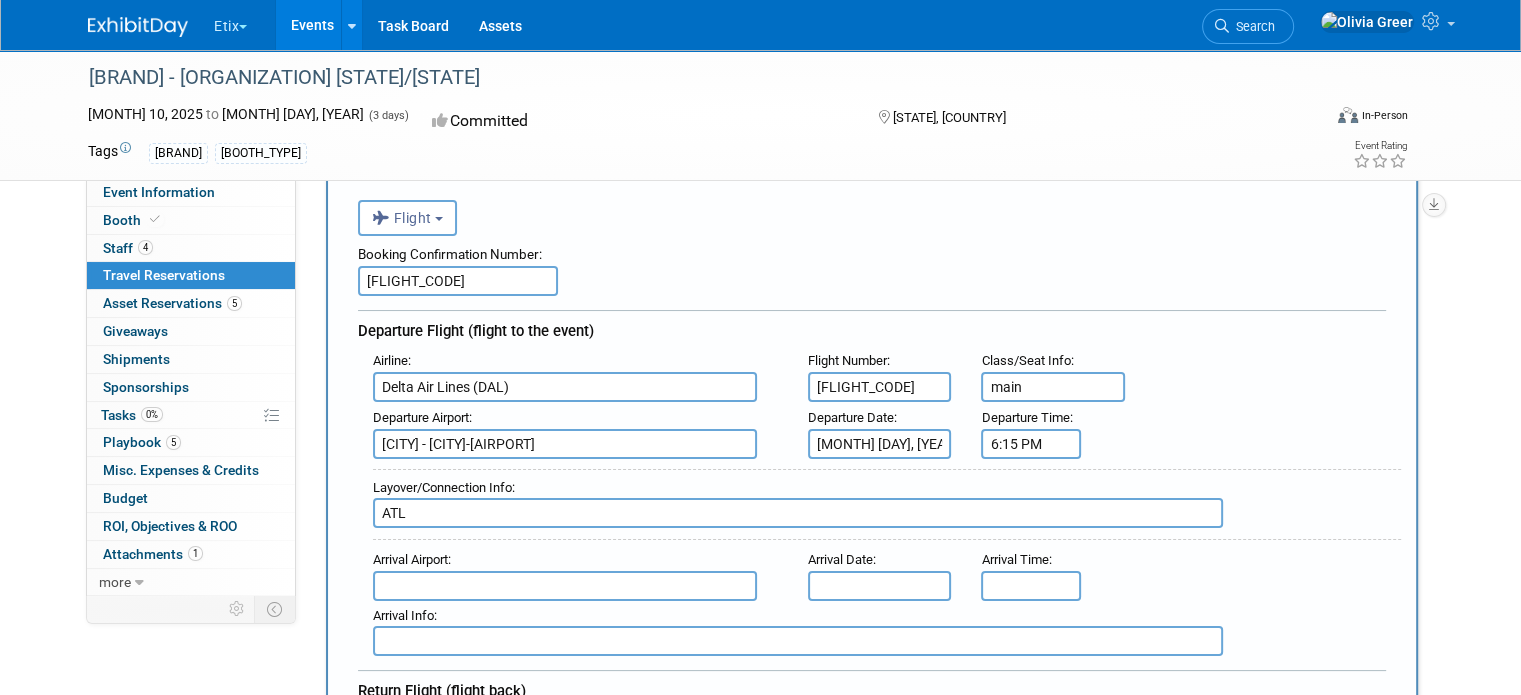 click at bounding box center [565, 586] 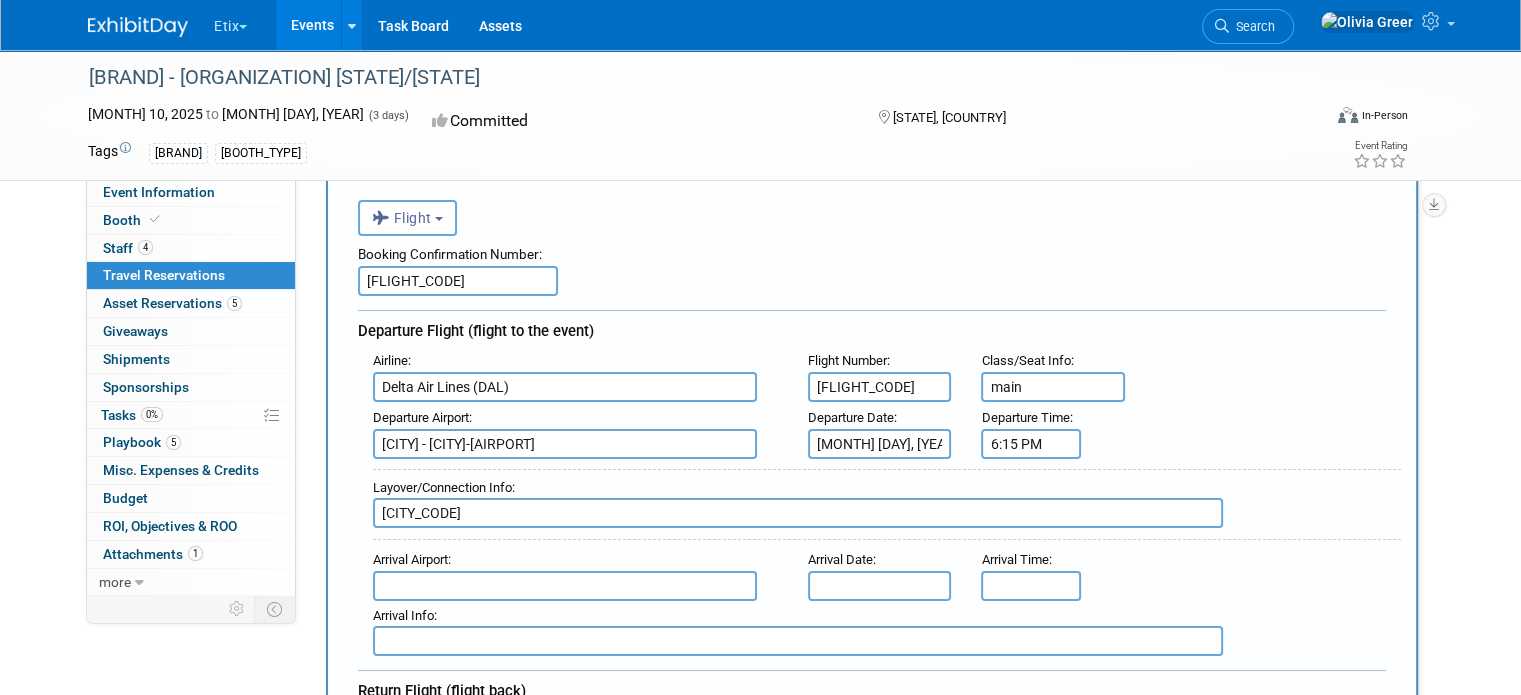 type on "A" 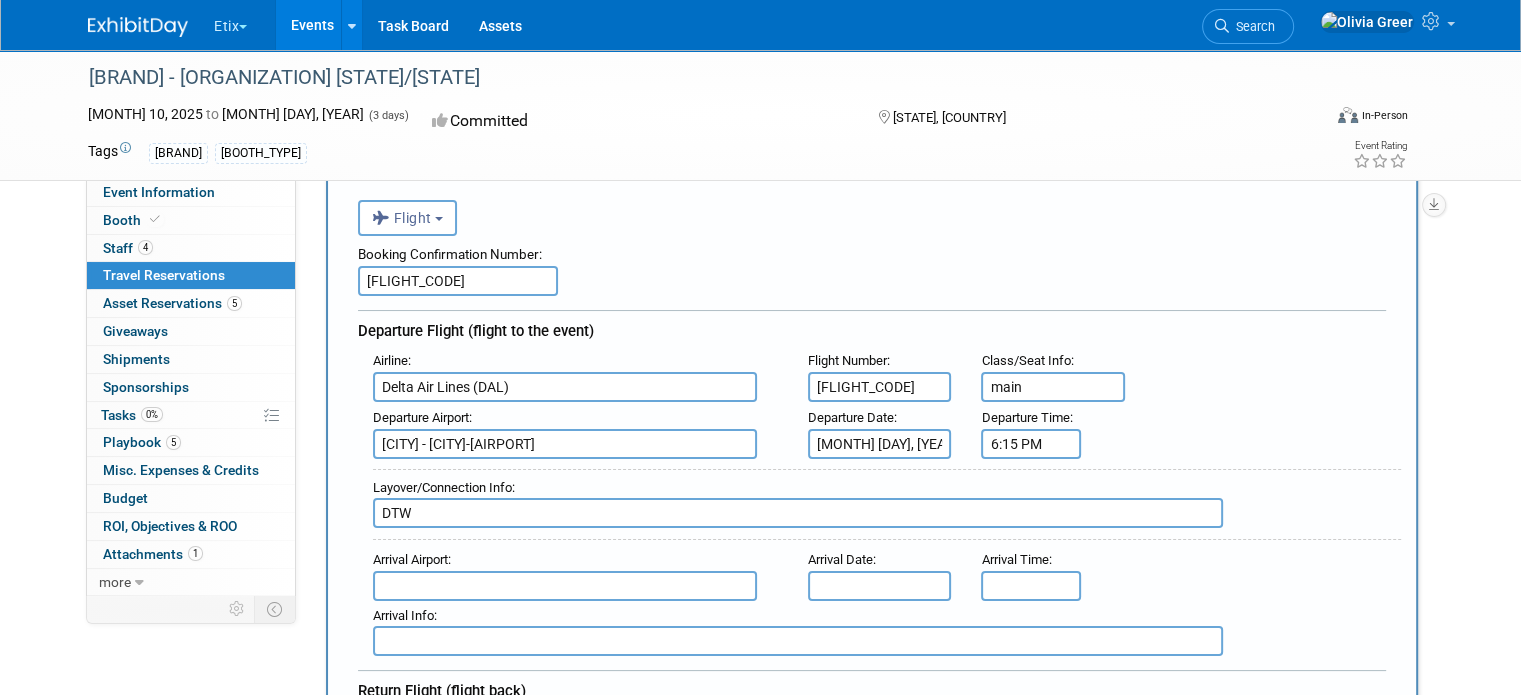 type on "DTW" 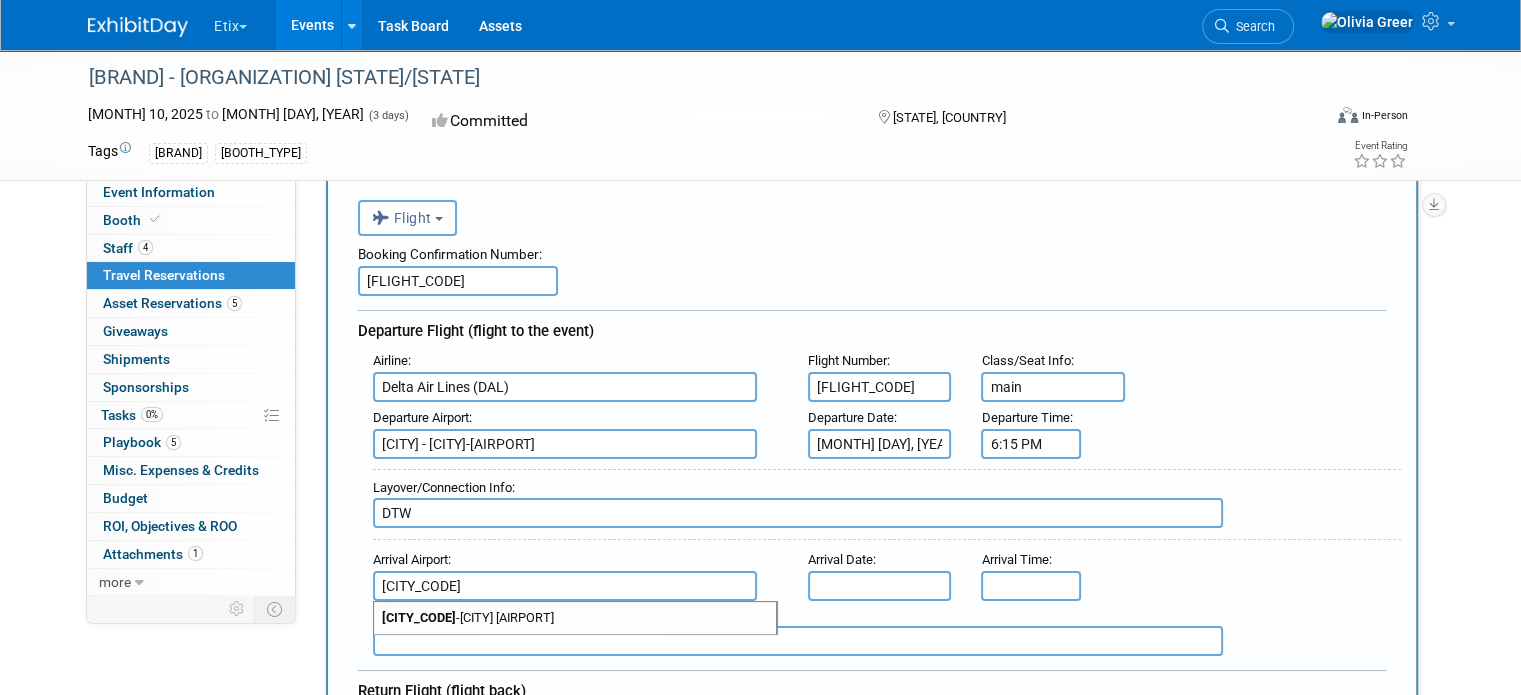 click on "[CITY_CODE]  - [CITY]-[AIRPORT]" at bounding box center (575, 618) 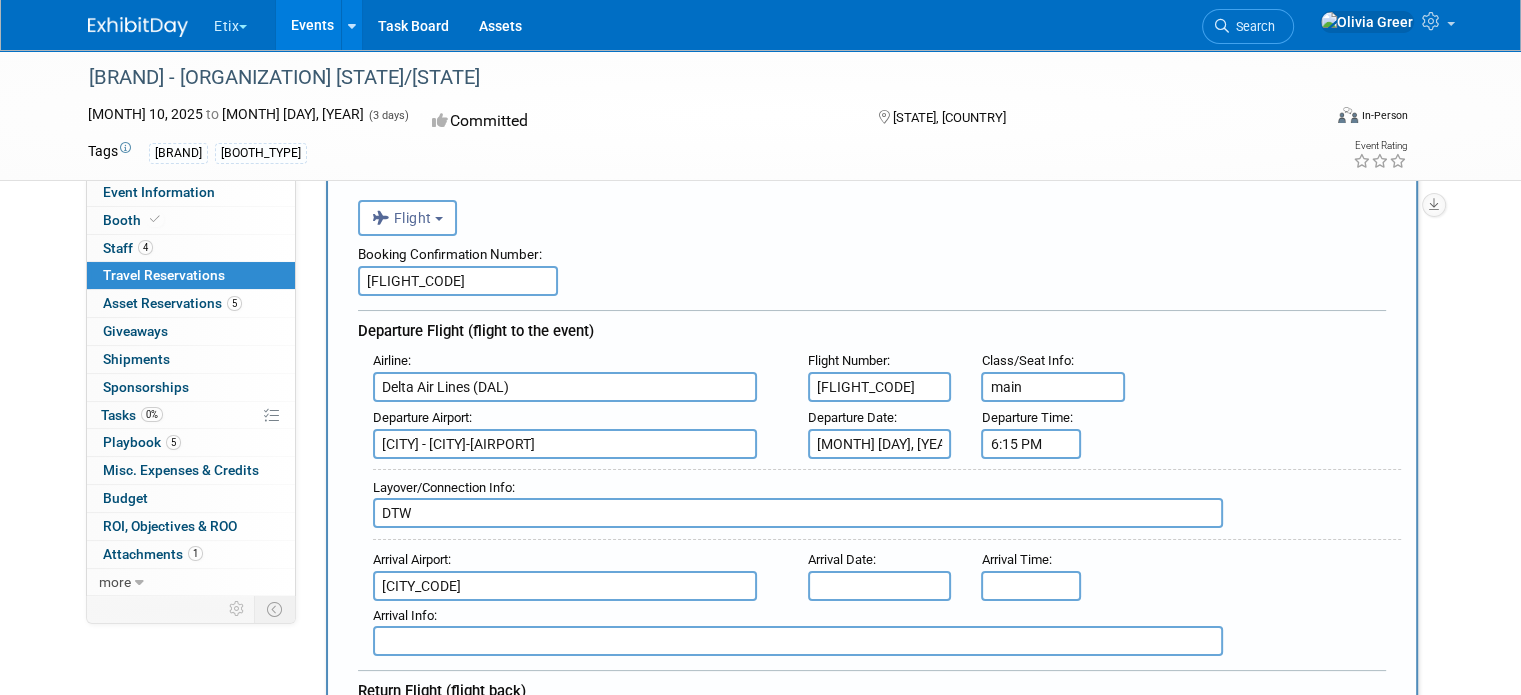 type on "[AIRPORT_CODE] - [CITY] [AIRPORT]" 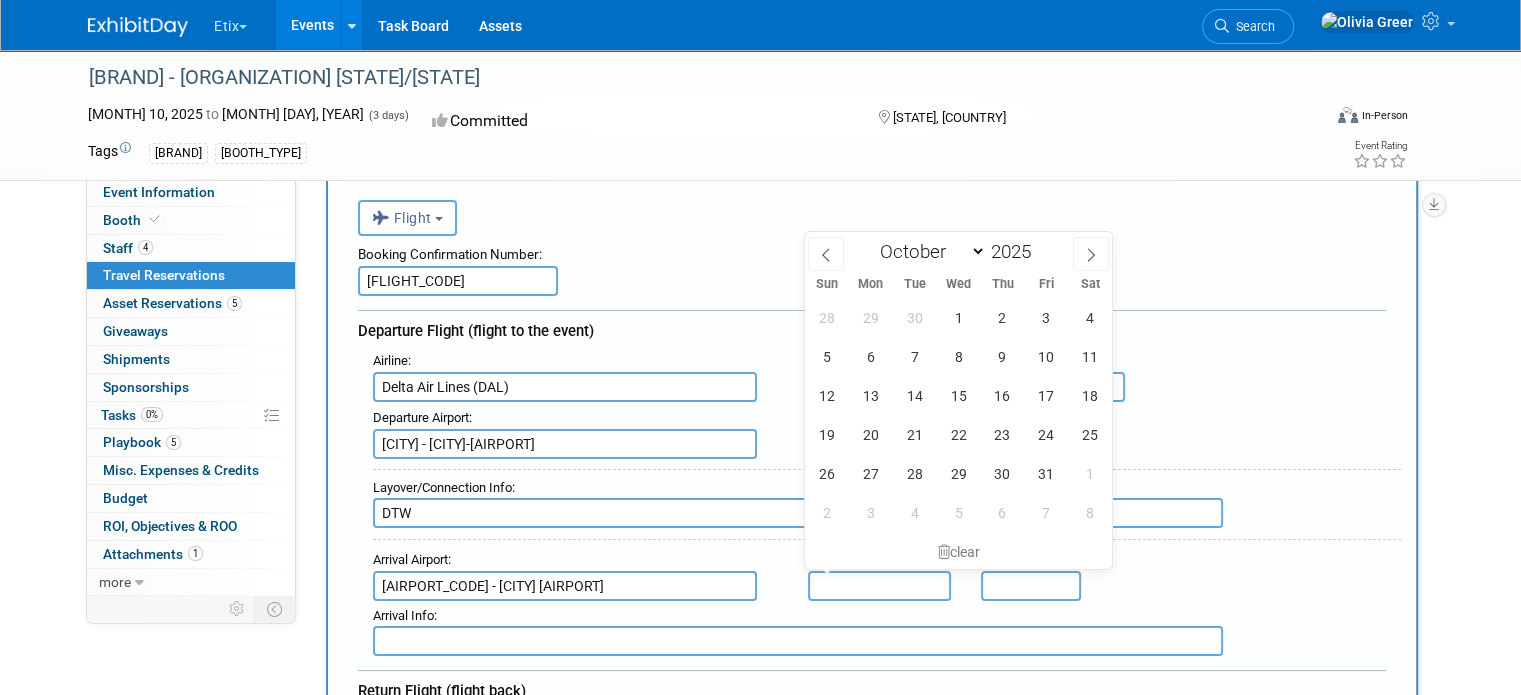 click at bounding box center (880, 586) 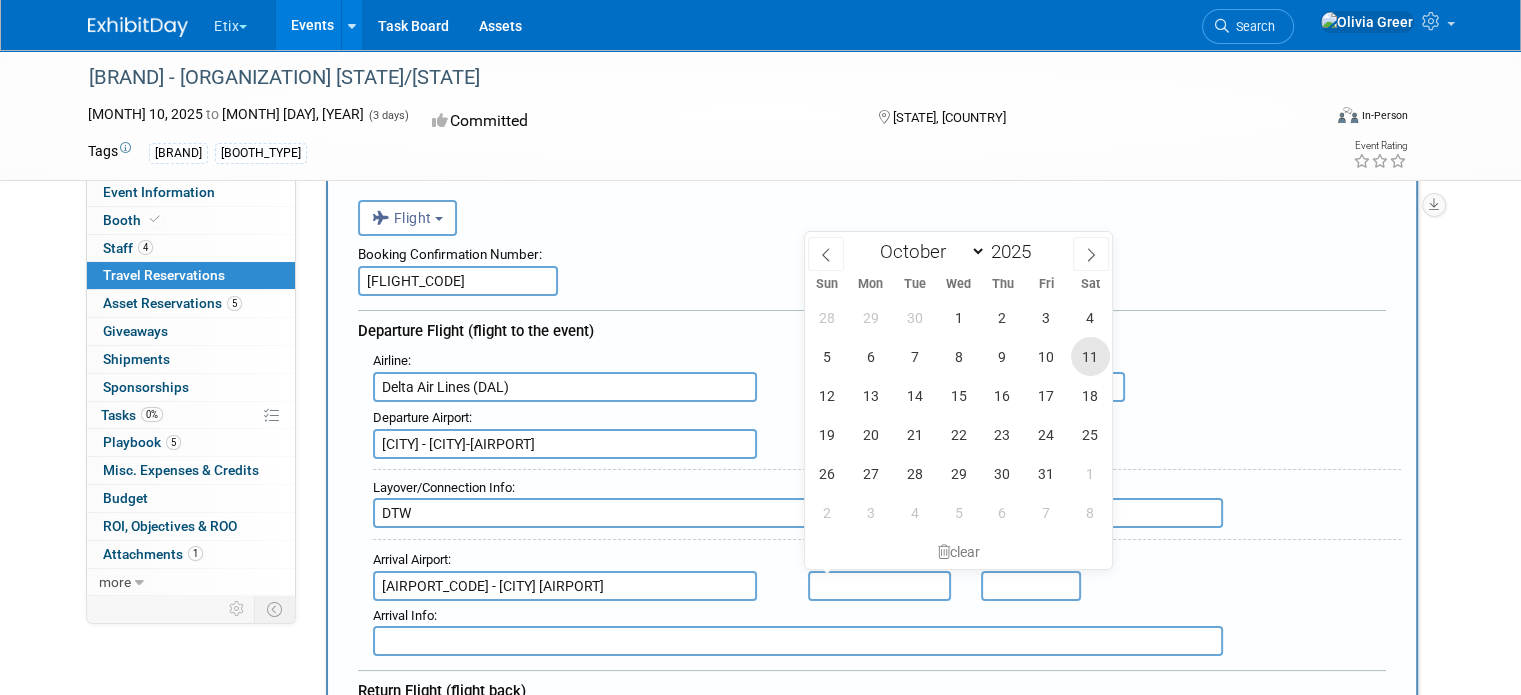 click on "11" at bounding box center [1090, 356] 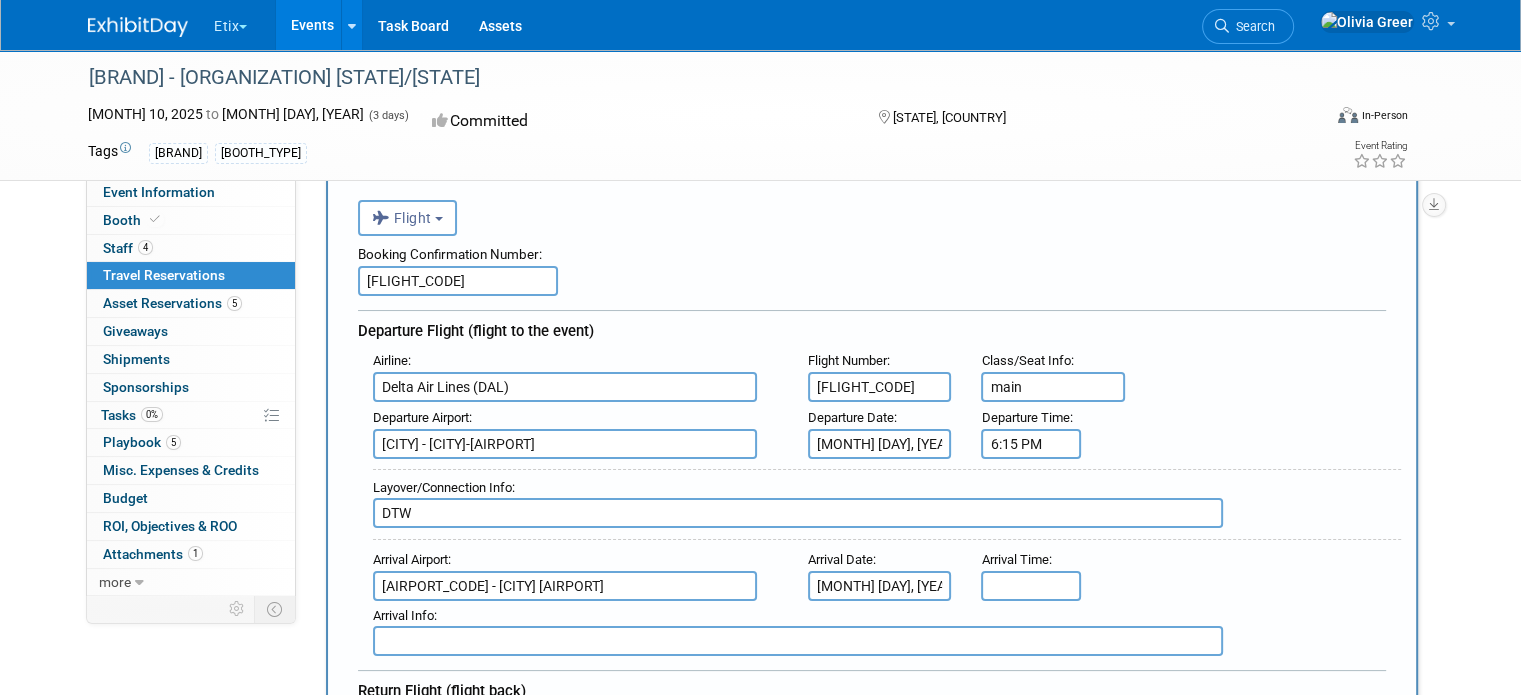 click on "[MONTH] [DAY], [YEAR]" at bounding box center (880, 586) 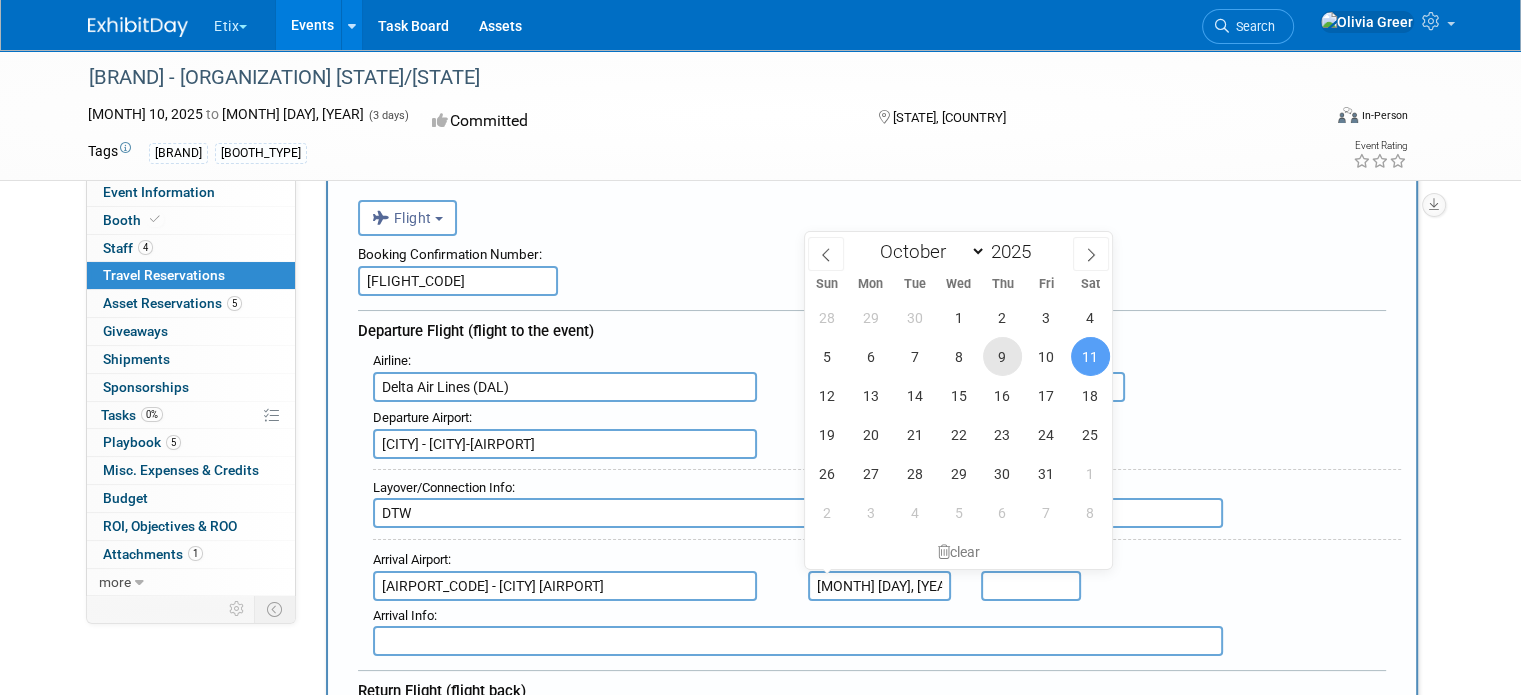 click on "9" at bounding box center (1002, 356) 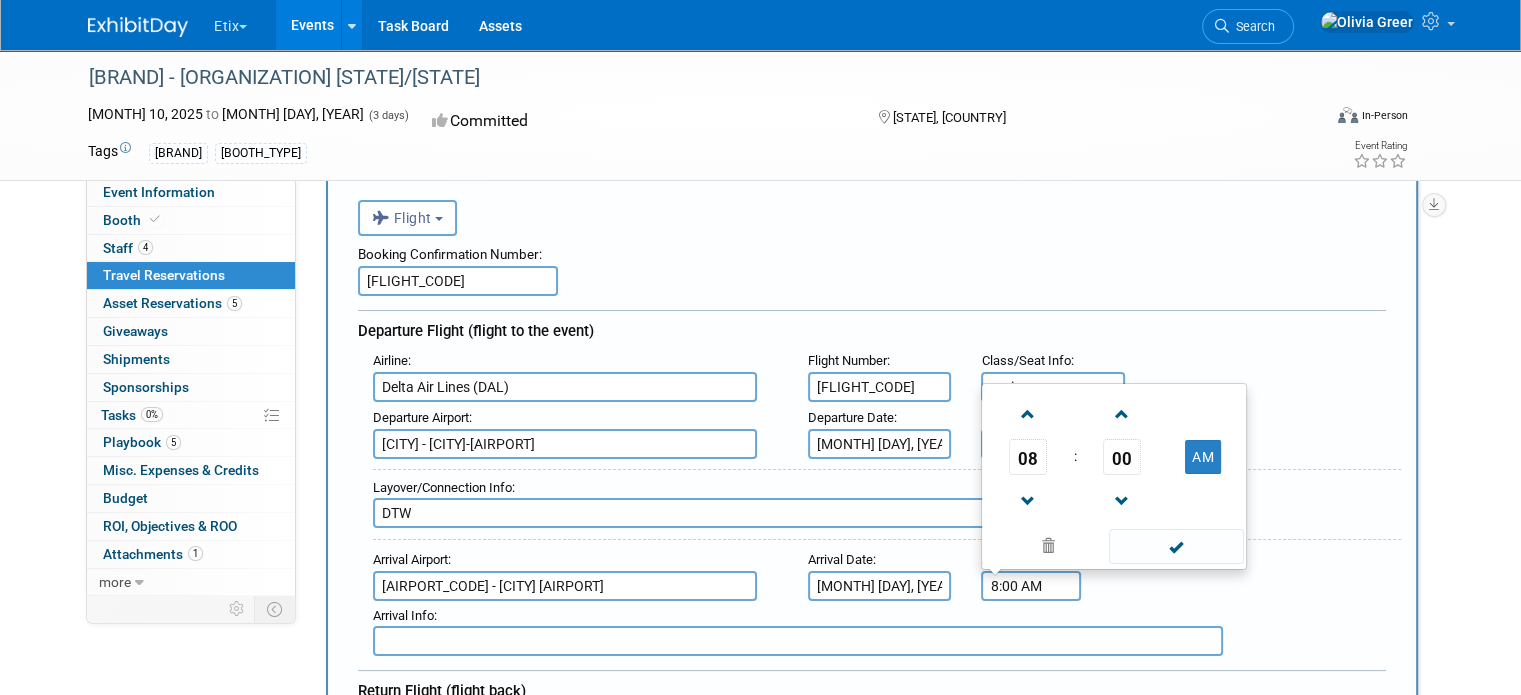 click on "8:00 AM" at bounding box center [1031, 586] 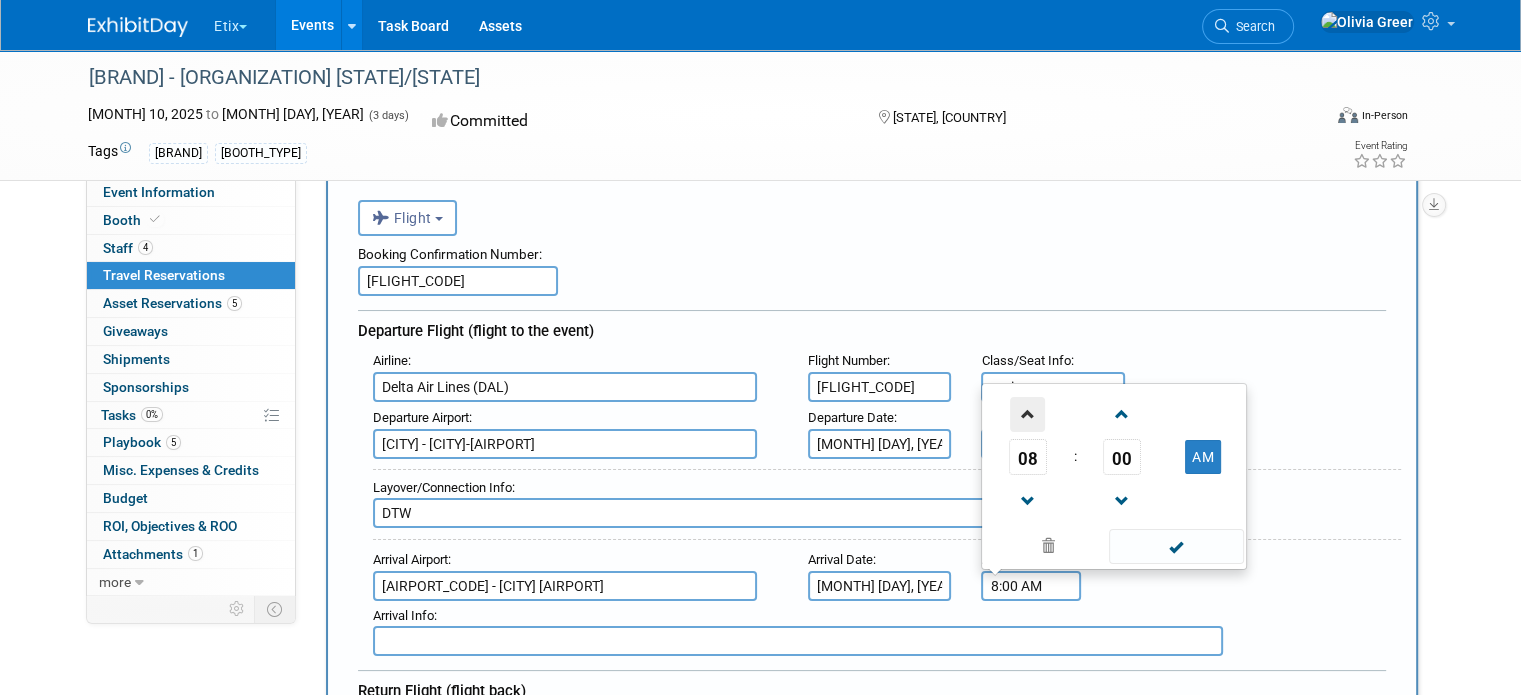 click at bounding box center [1027, 414] 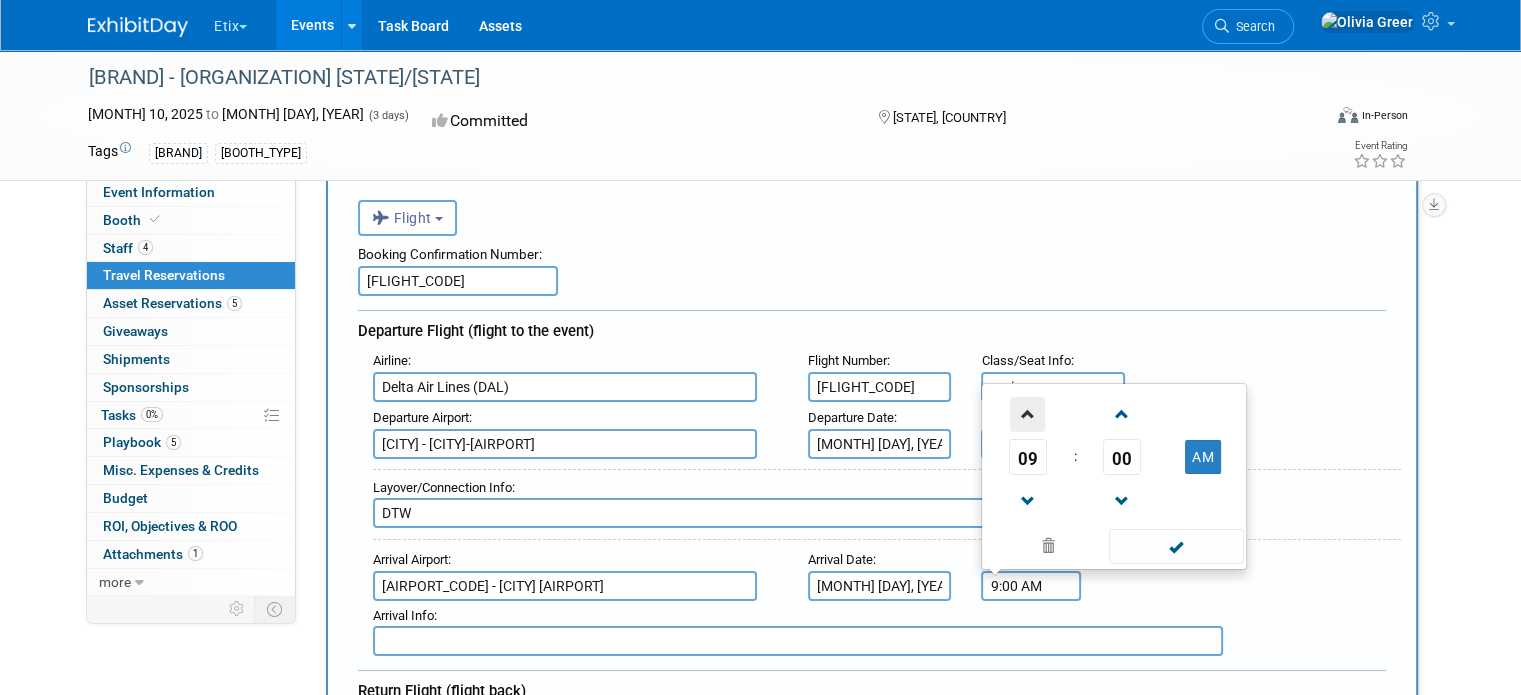 click at bounding box center (1027, 414) 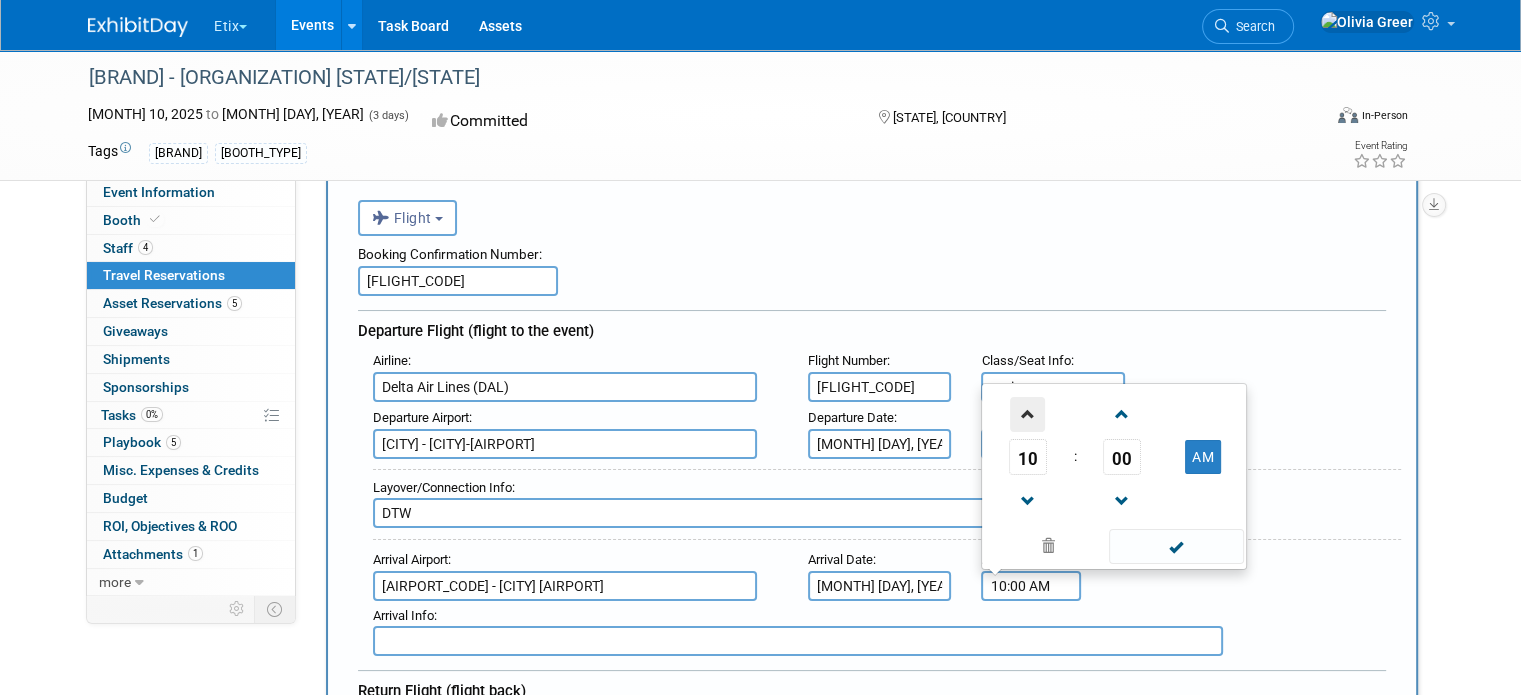 click at bounding box center (1027, 414) 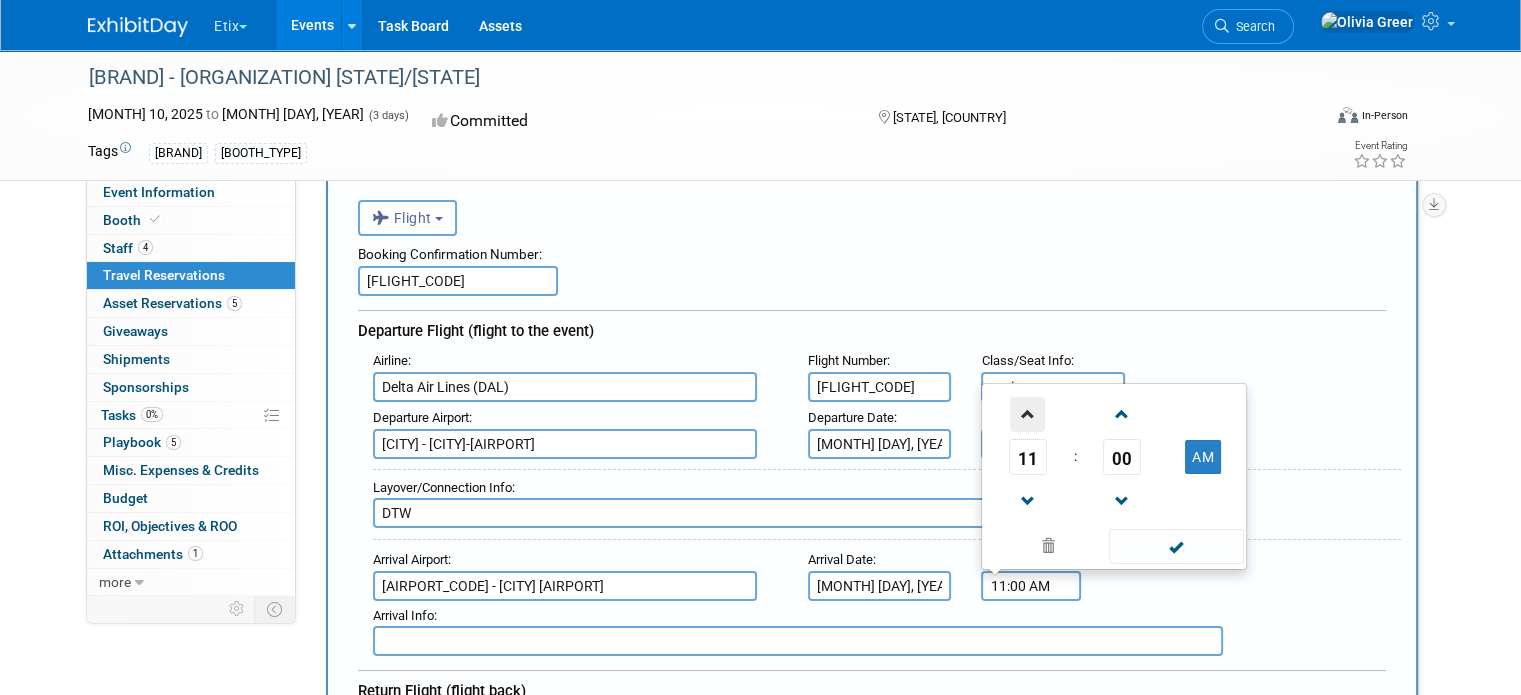 click at bounding box center [1027, 414] 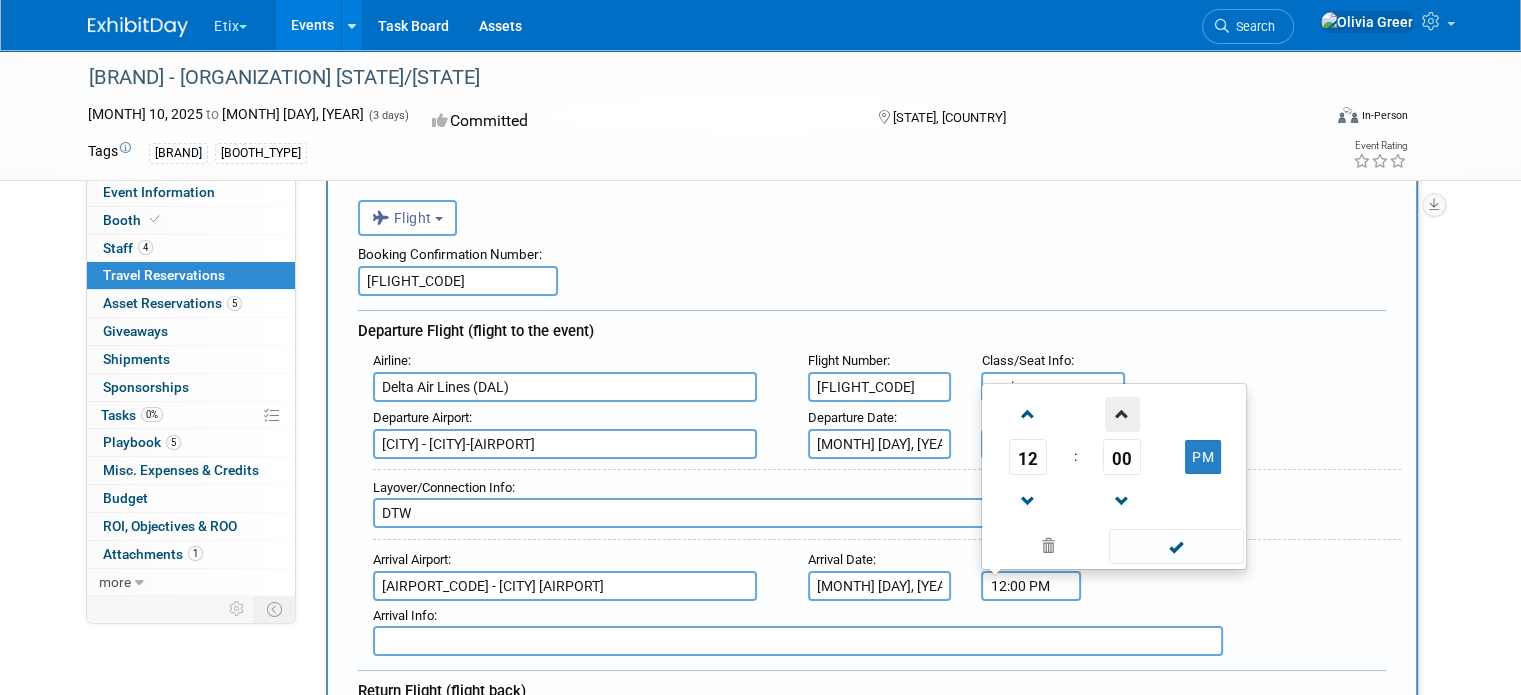 click at bounding box center [1122, 414] 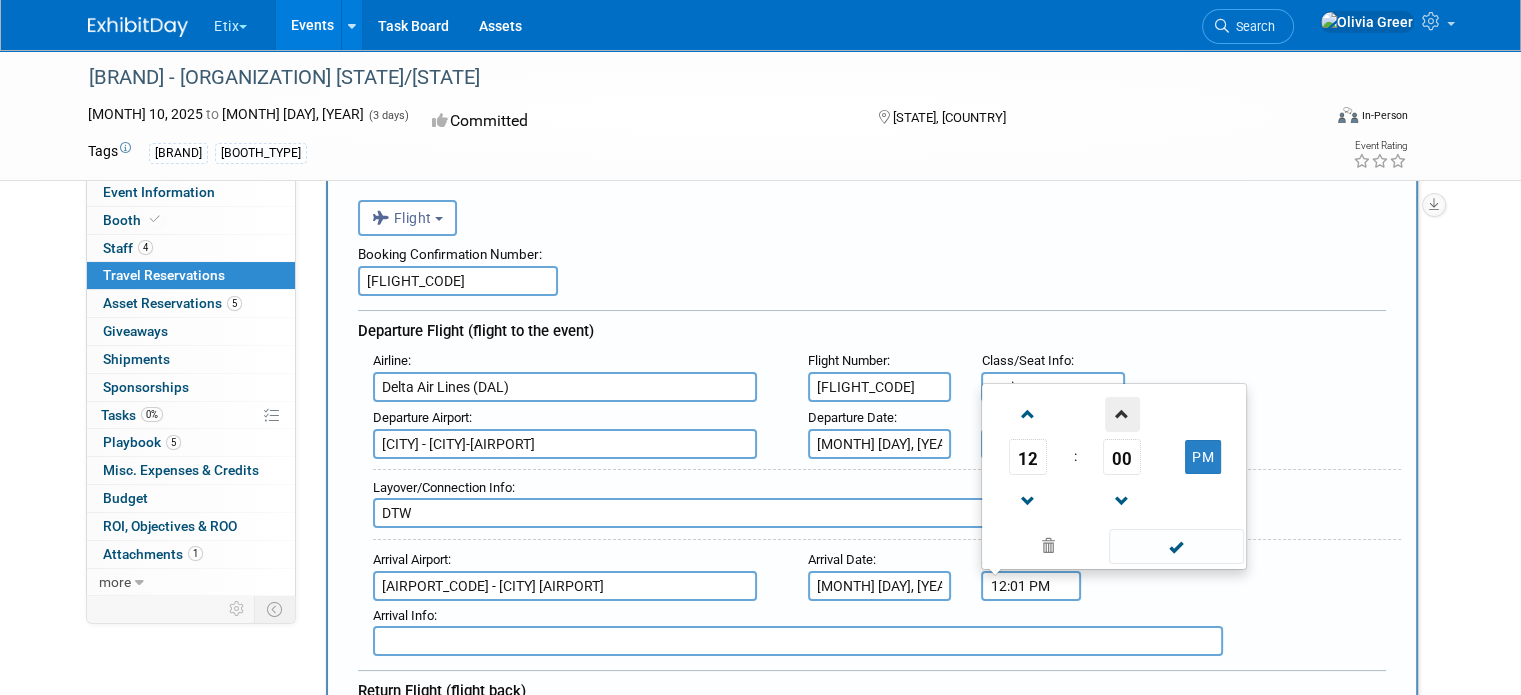 click at bounding box center [1122, 414] 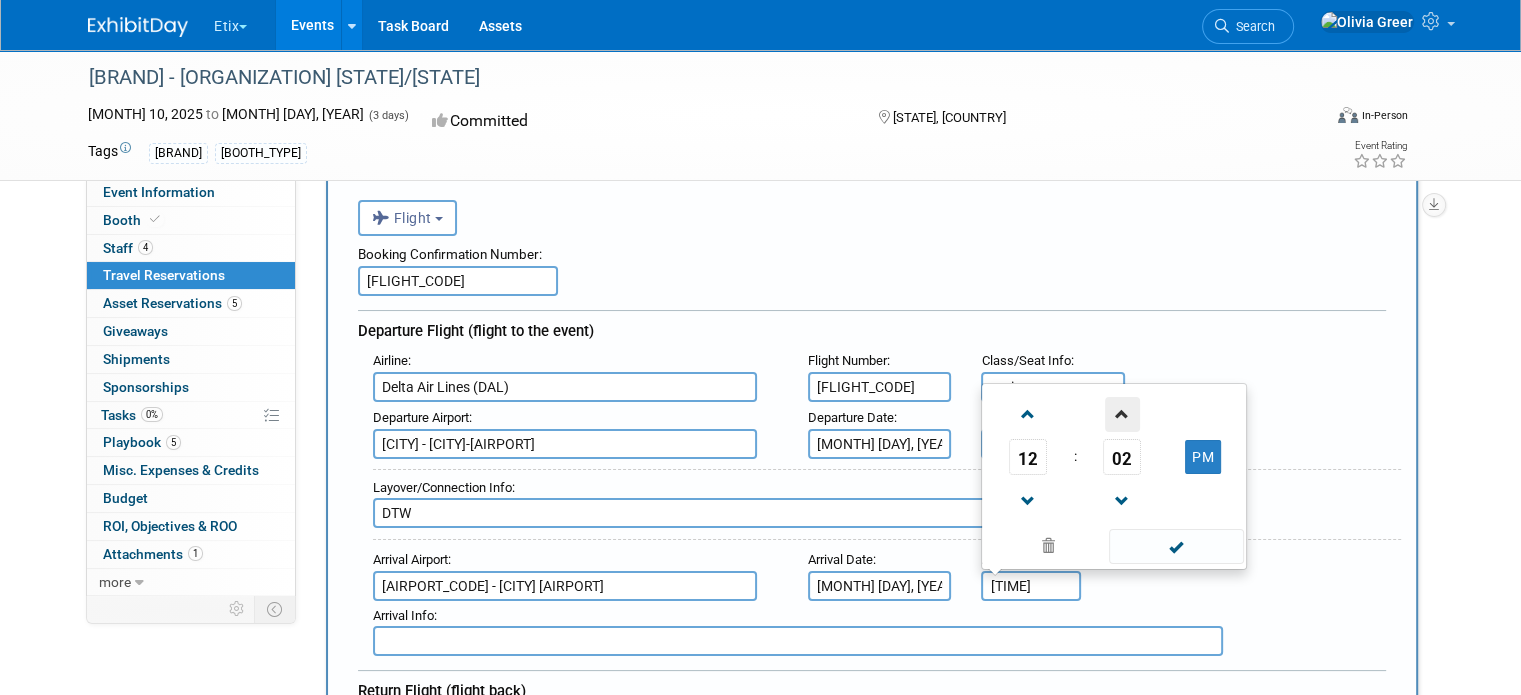 click at bounding box center (1122, 414) 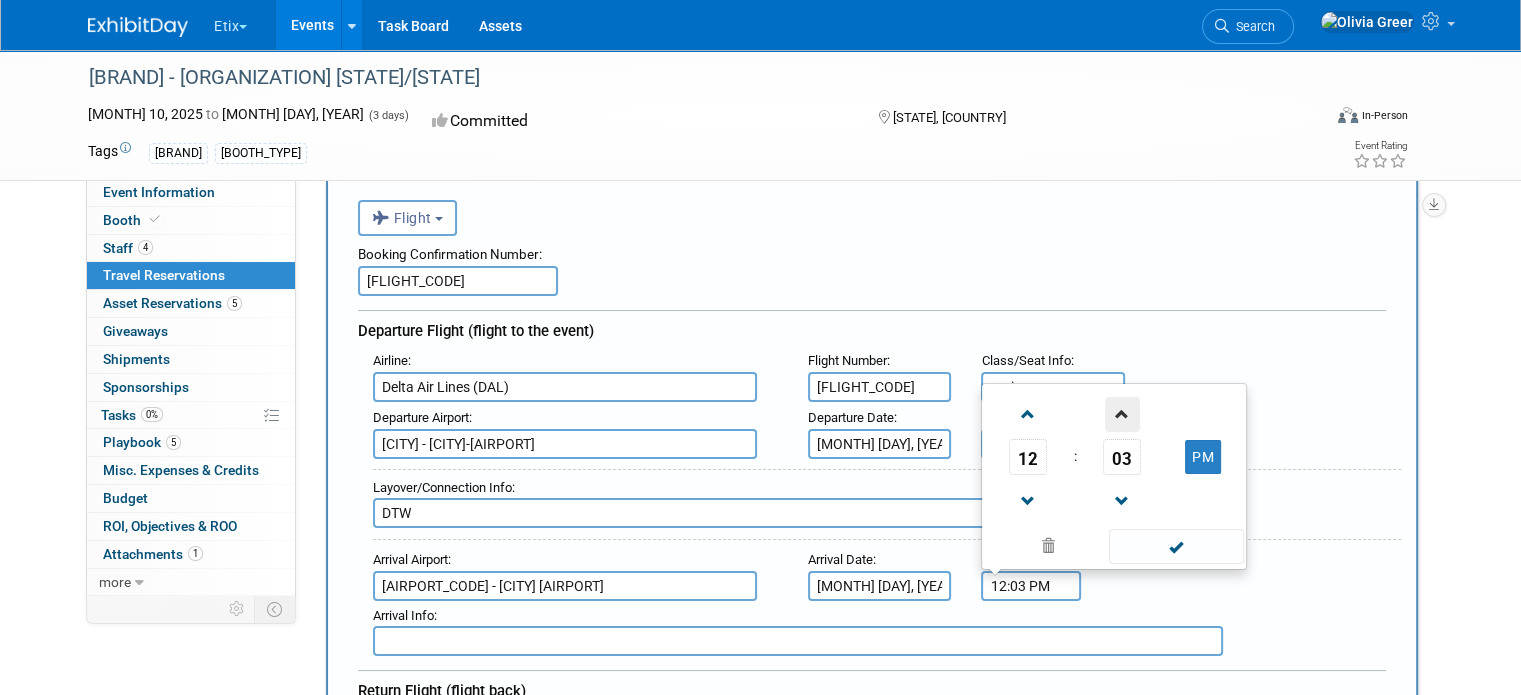 click at bounding box center (1122, 414) 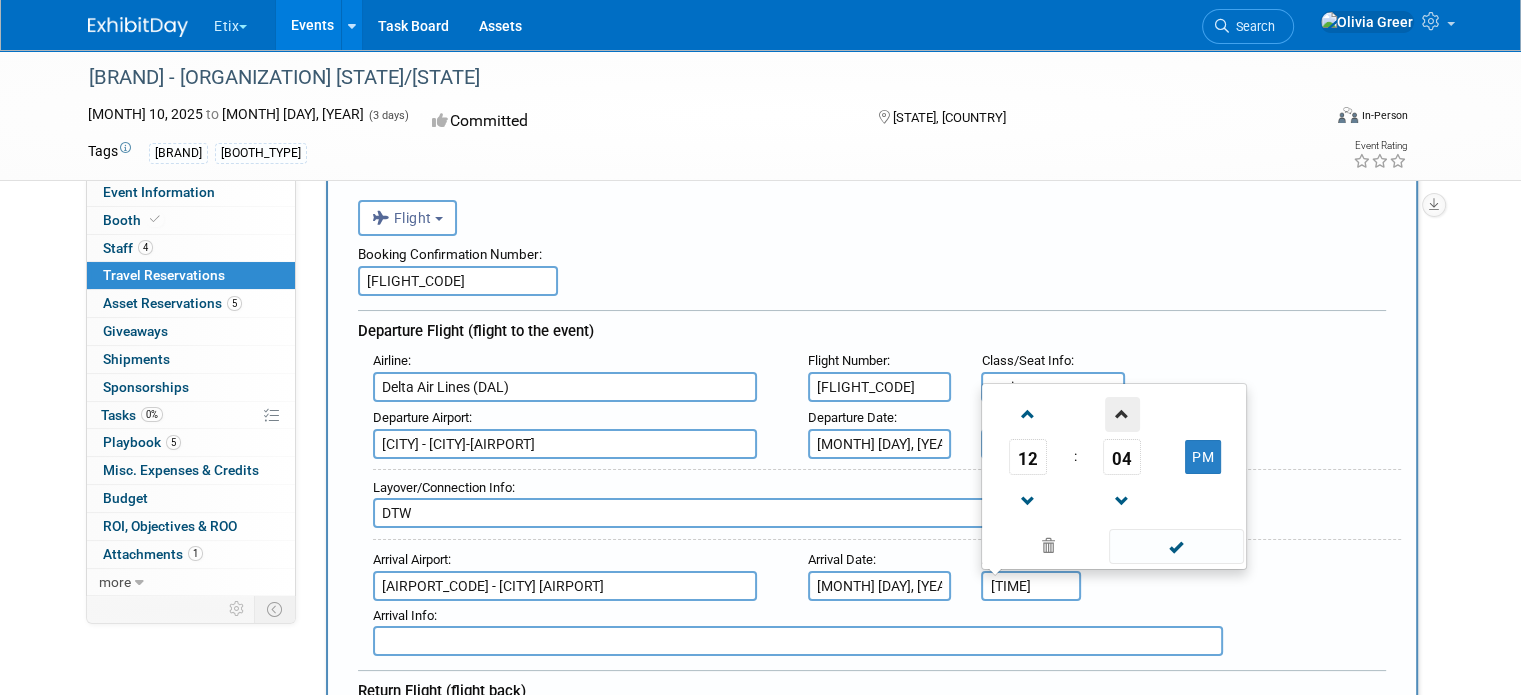 click at bounding box center (1122, 414) 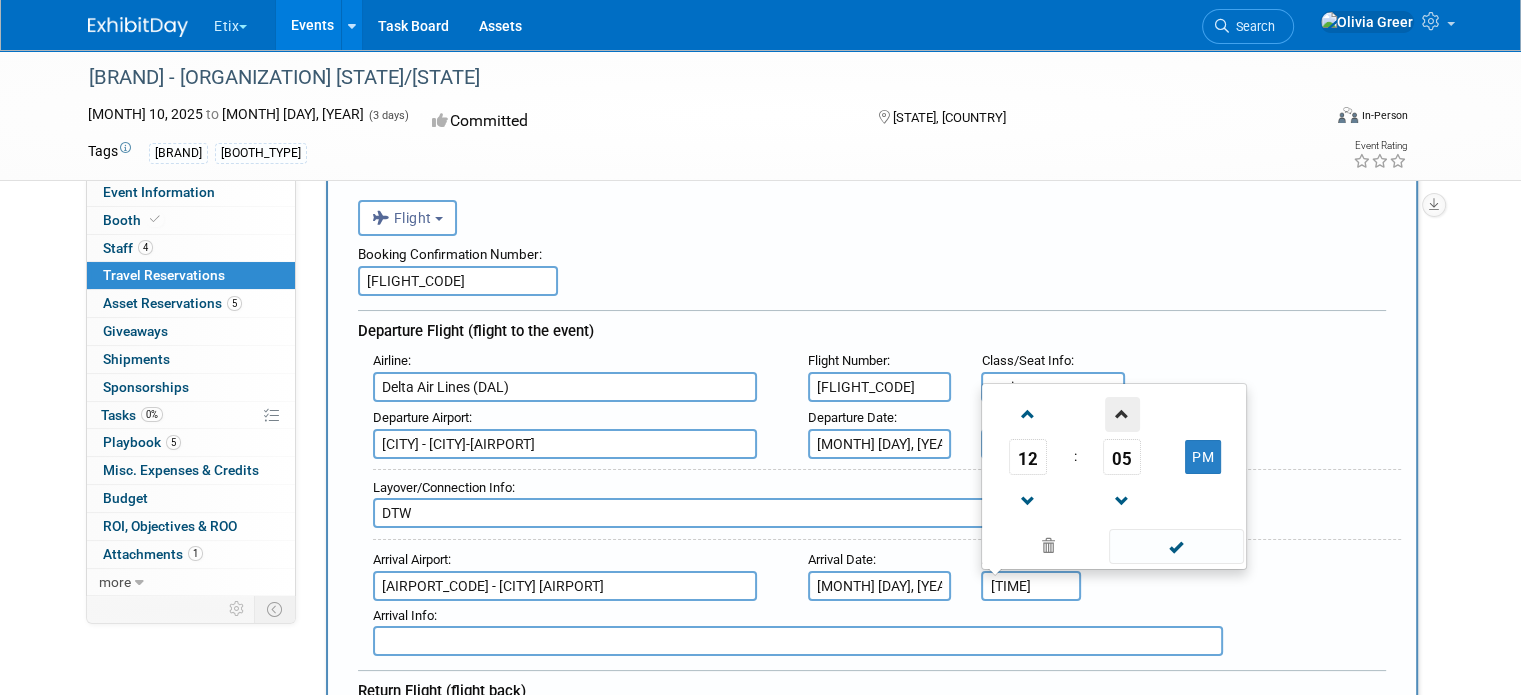 click at bounding box center (1122, 414) 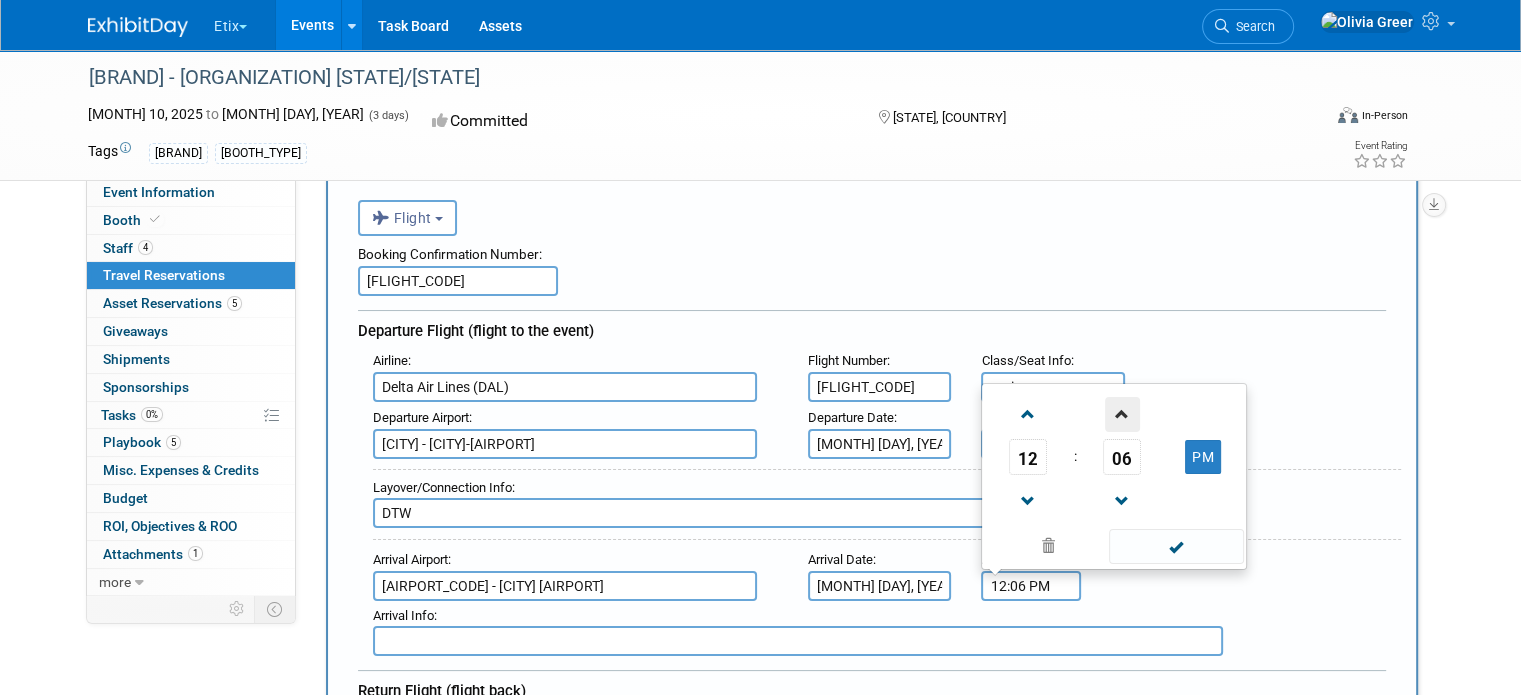 click at bounding box center (1122, 414) 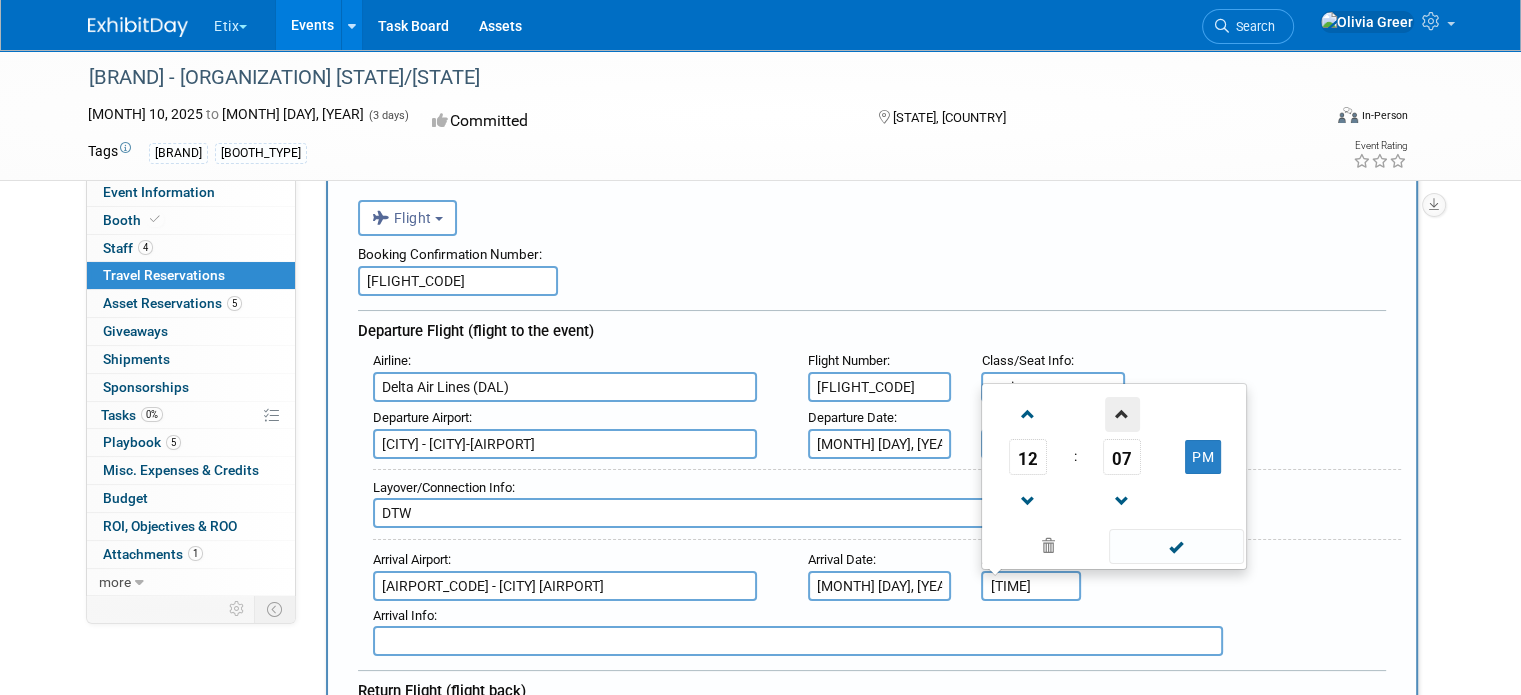 click at bounding box center (1122, 414) 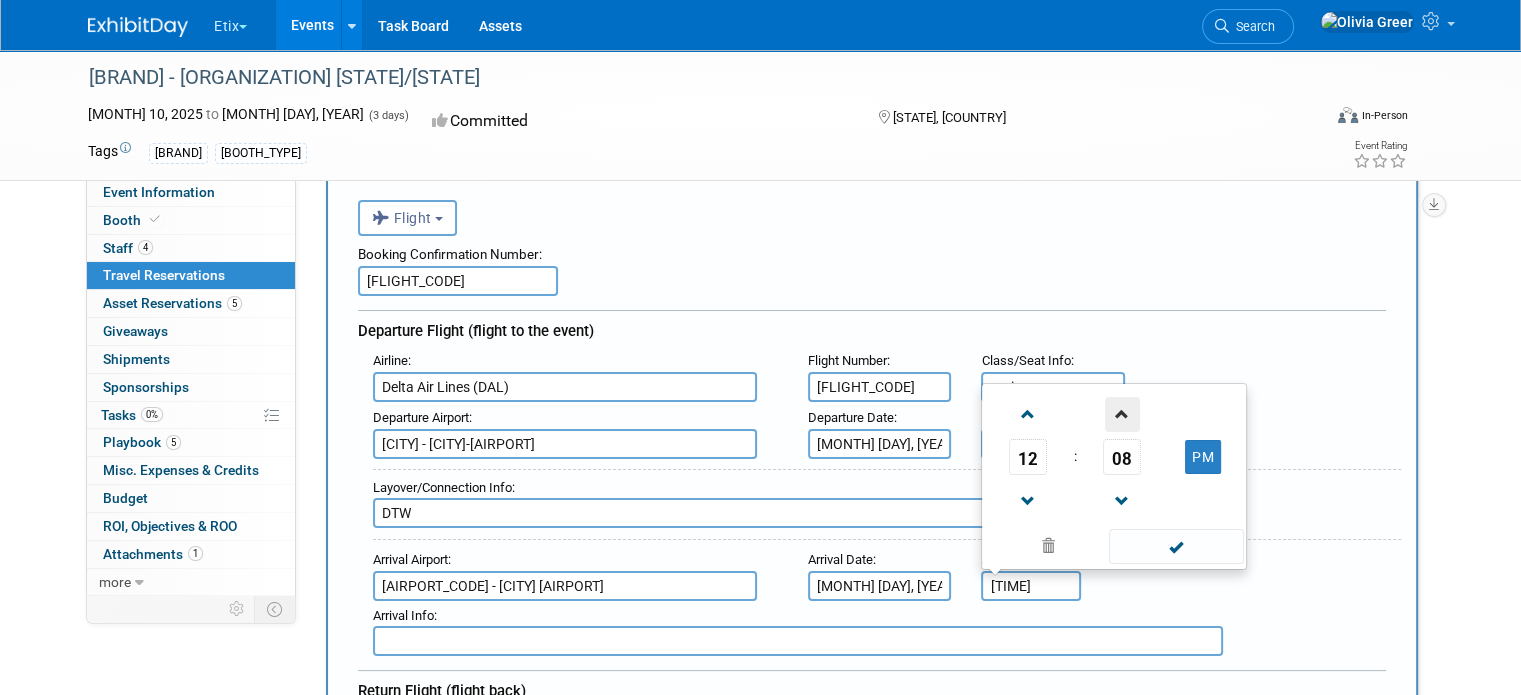 click at bounding box center (1122, 414) 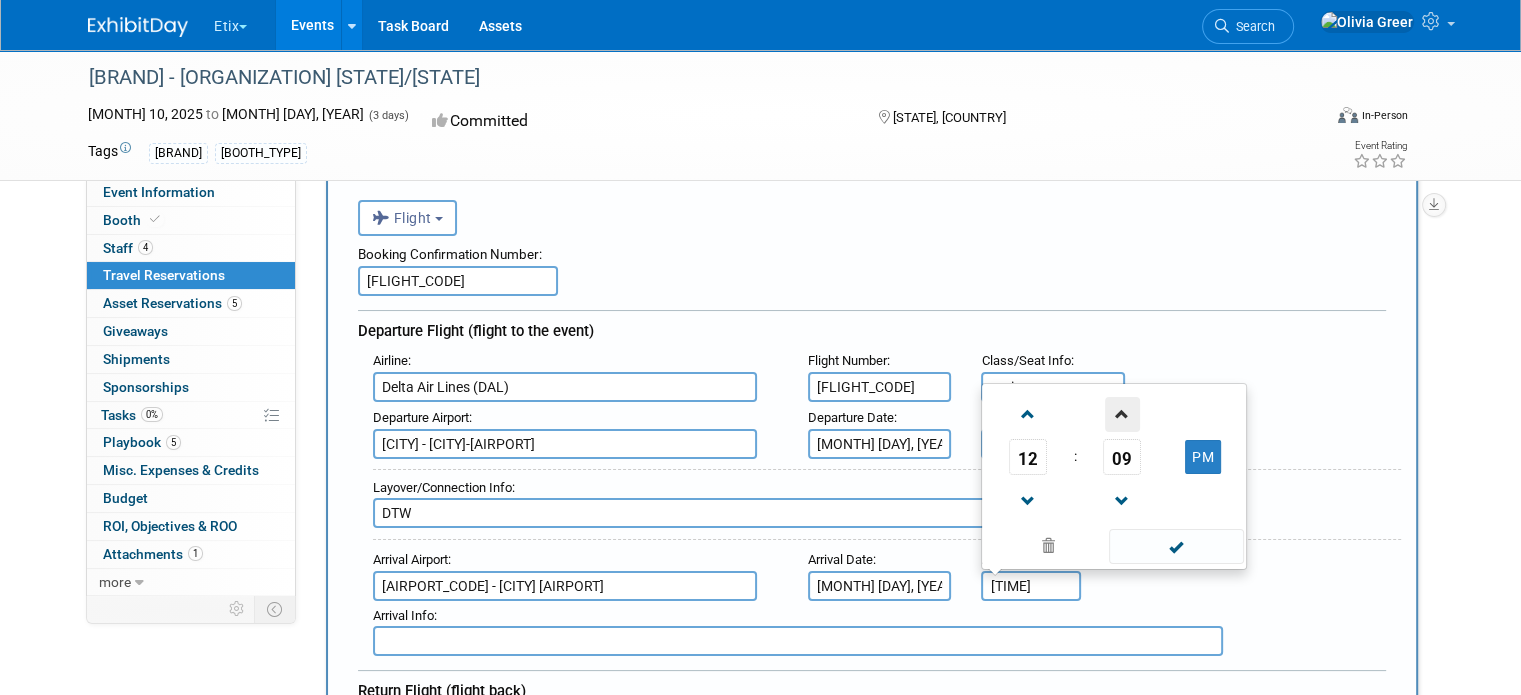 click at bounding box center [1122, 414] 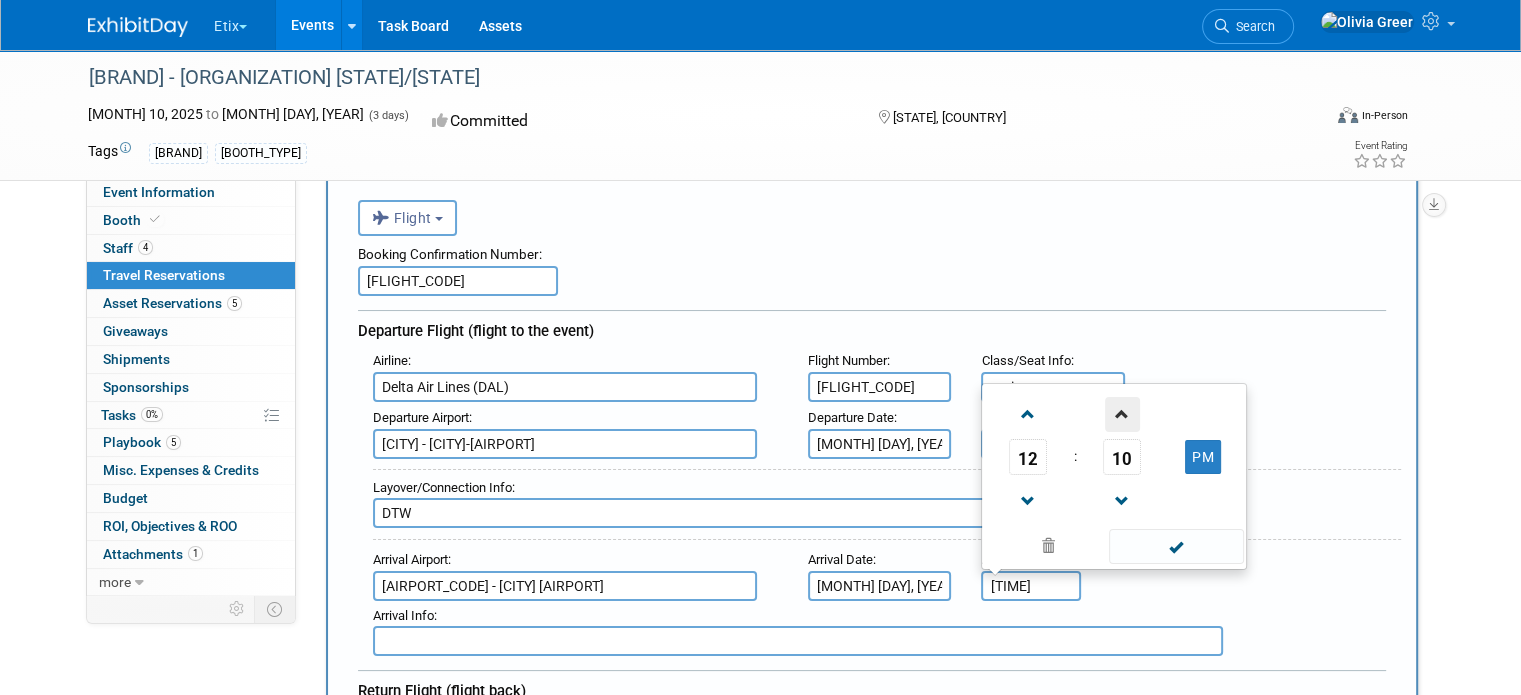click at bounding box center [1122, 414] 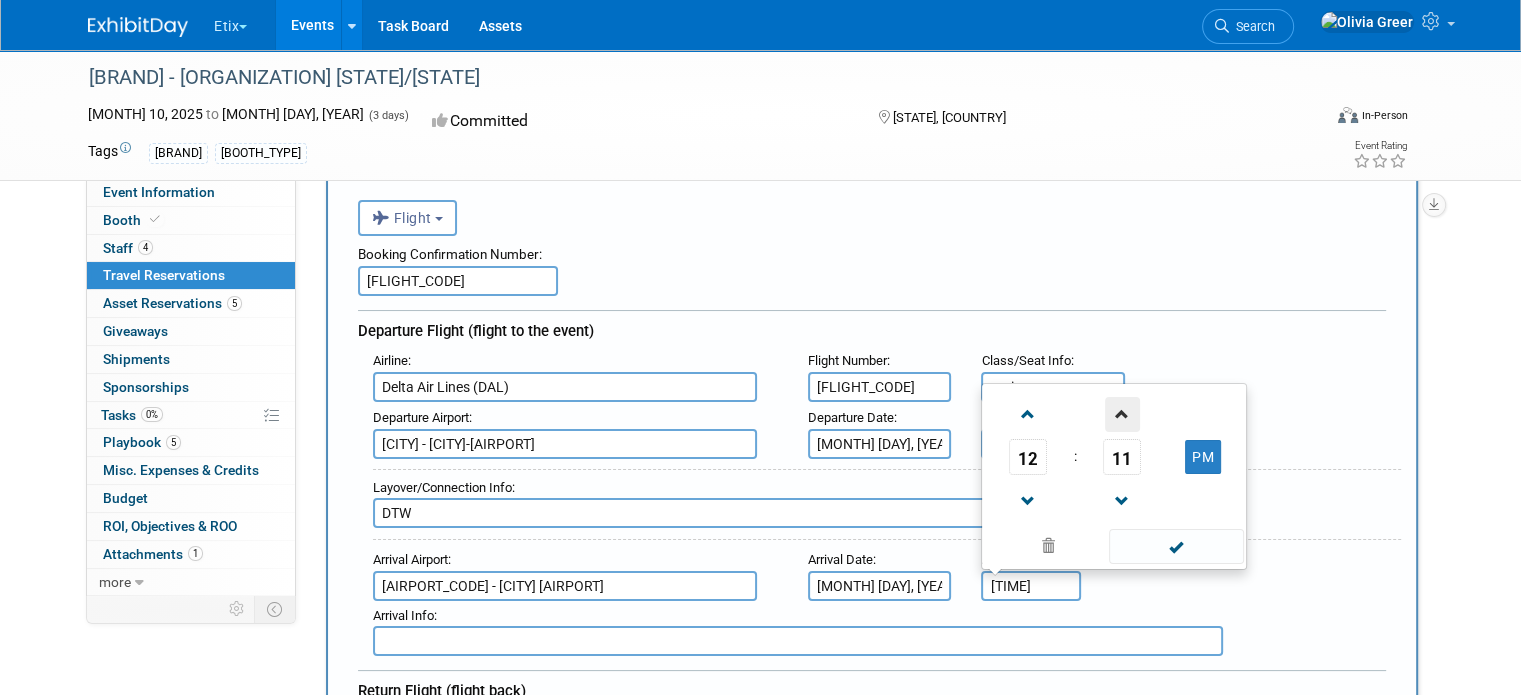 click at bounding box center (1122, 414) 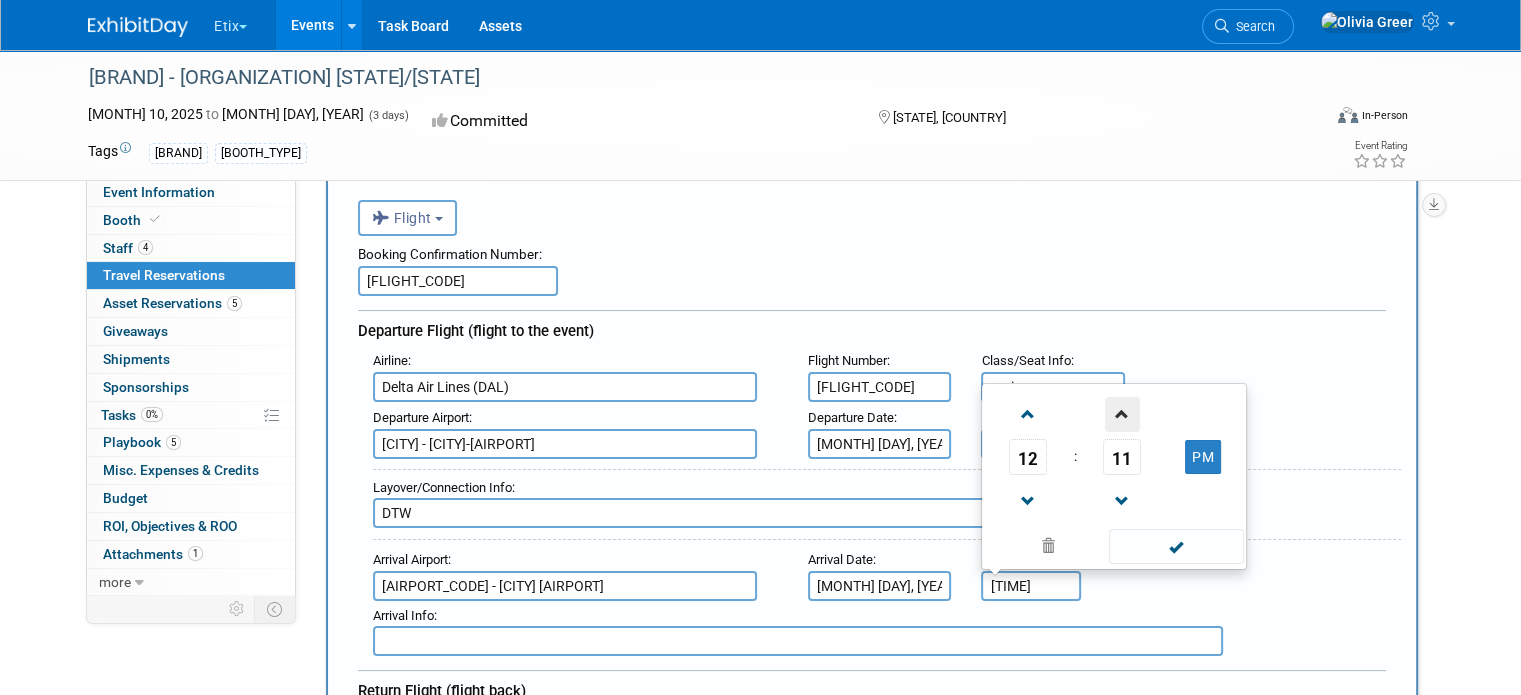 type on "[TIME]" 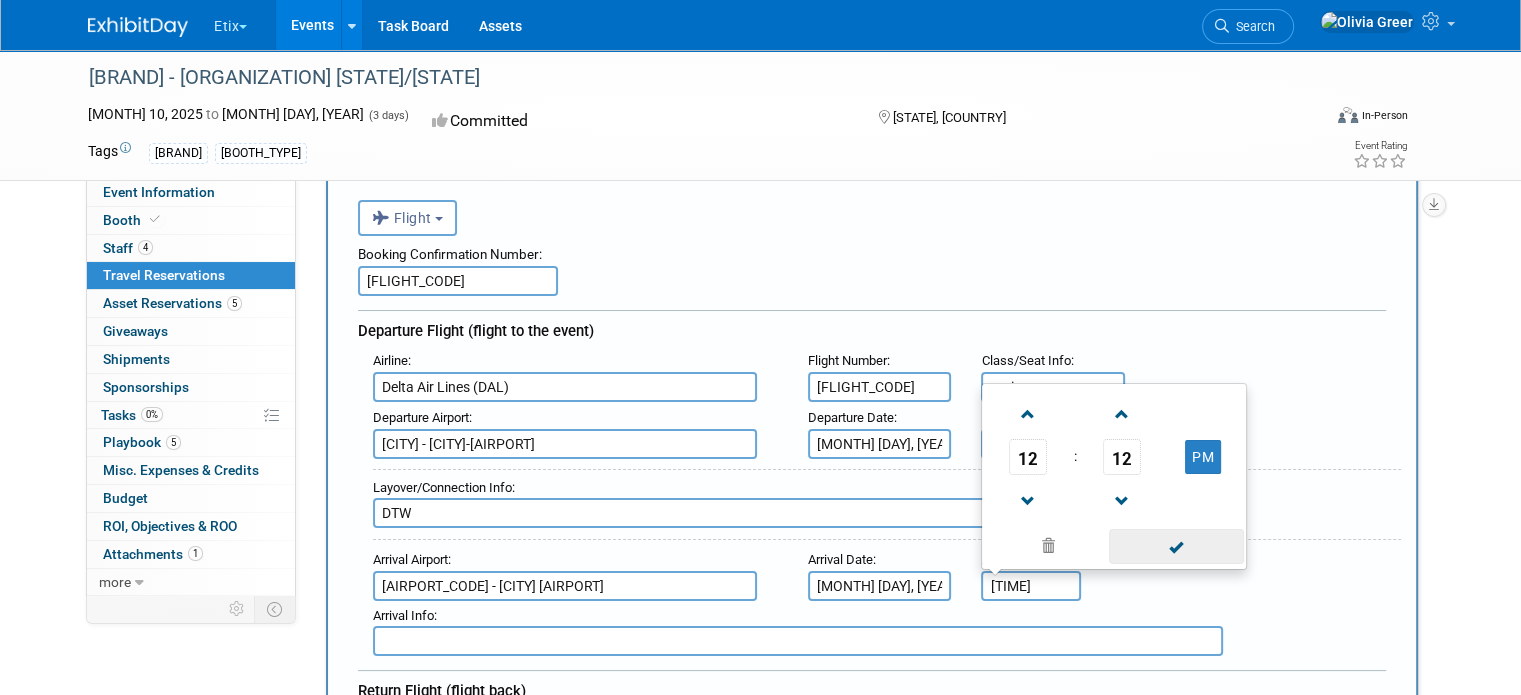 click at bounding box center (1176, 546) 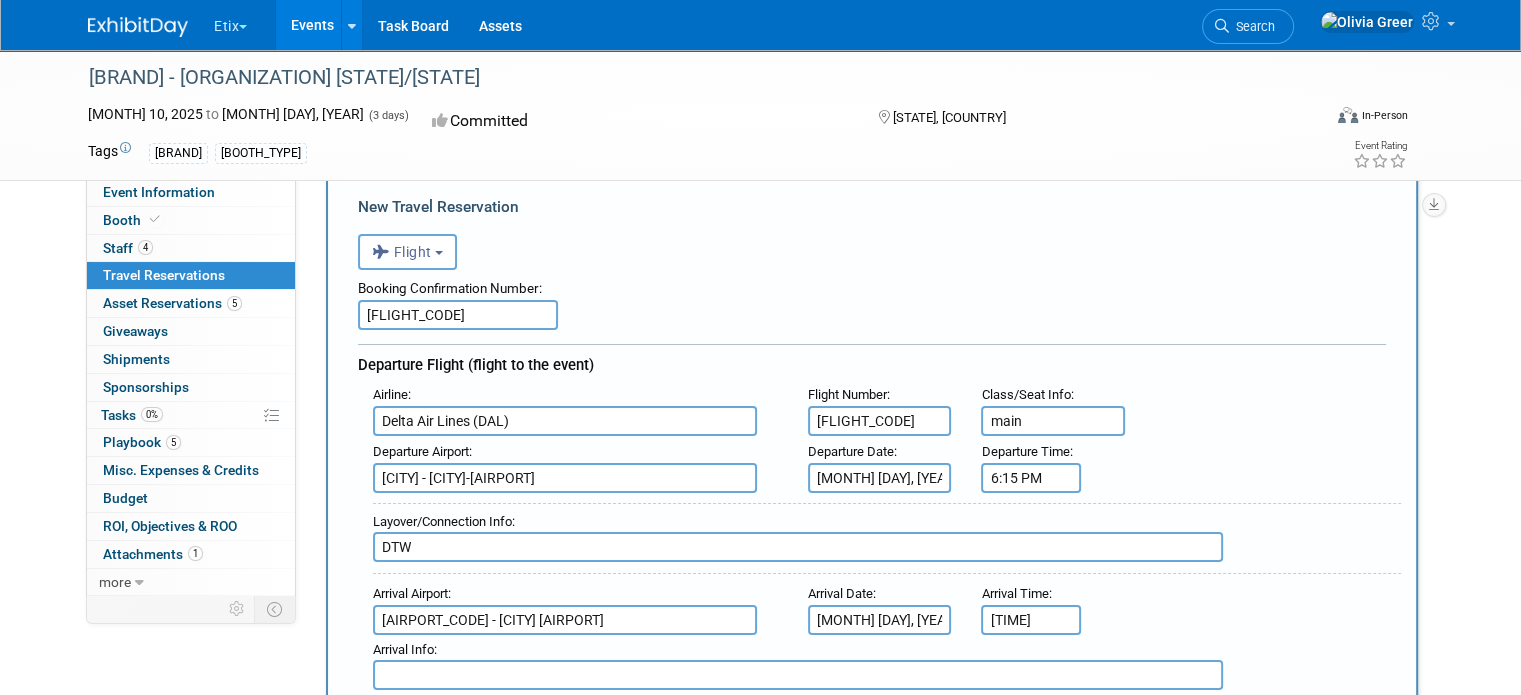 scroll, scrollTop: 0, scrollLeft: 0, axis: both 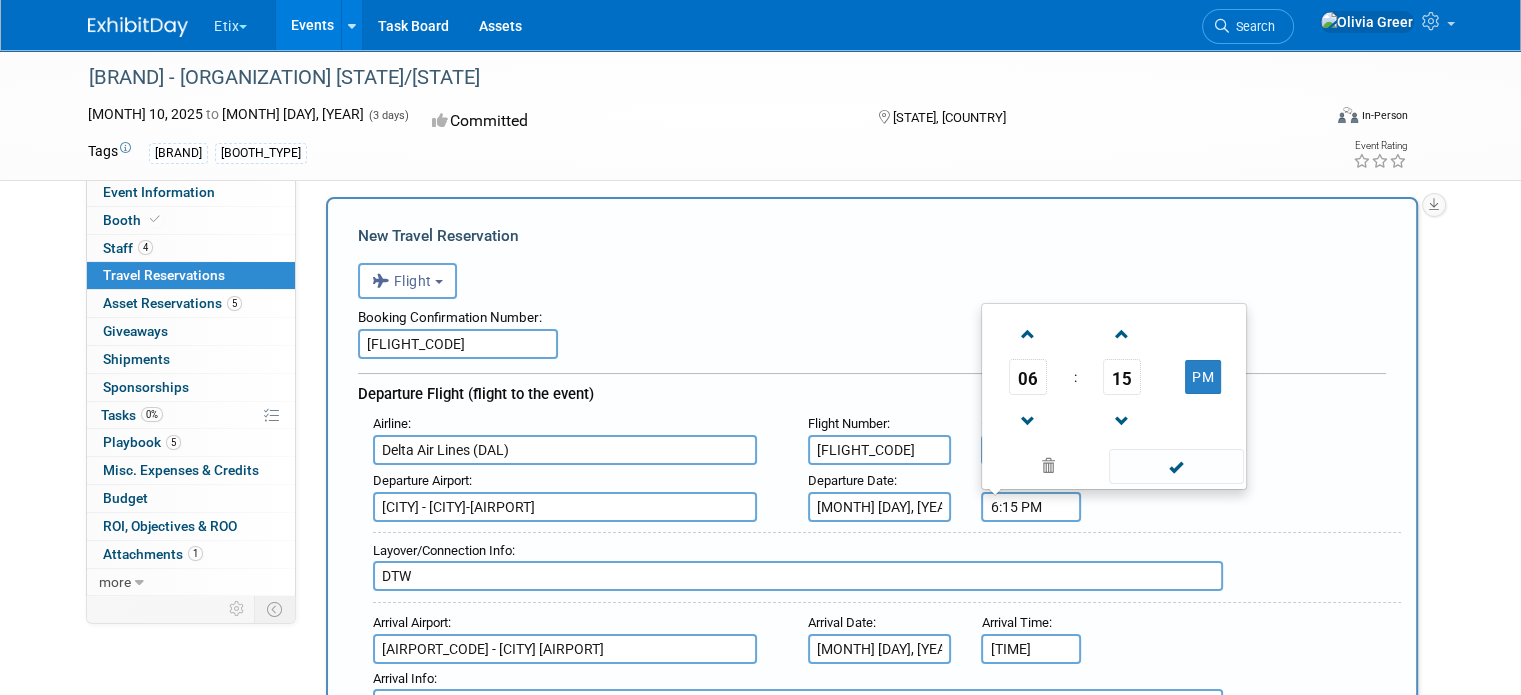 click on "6:15 PM" at bounding box center (1031, 507) 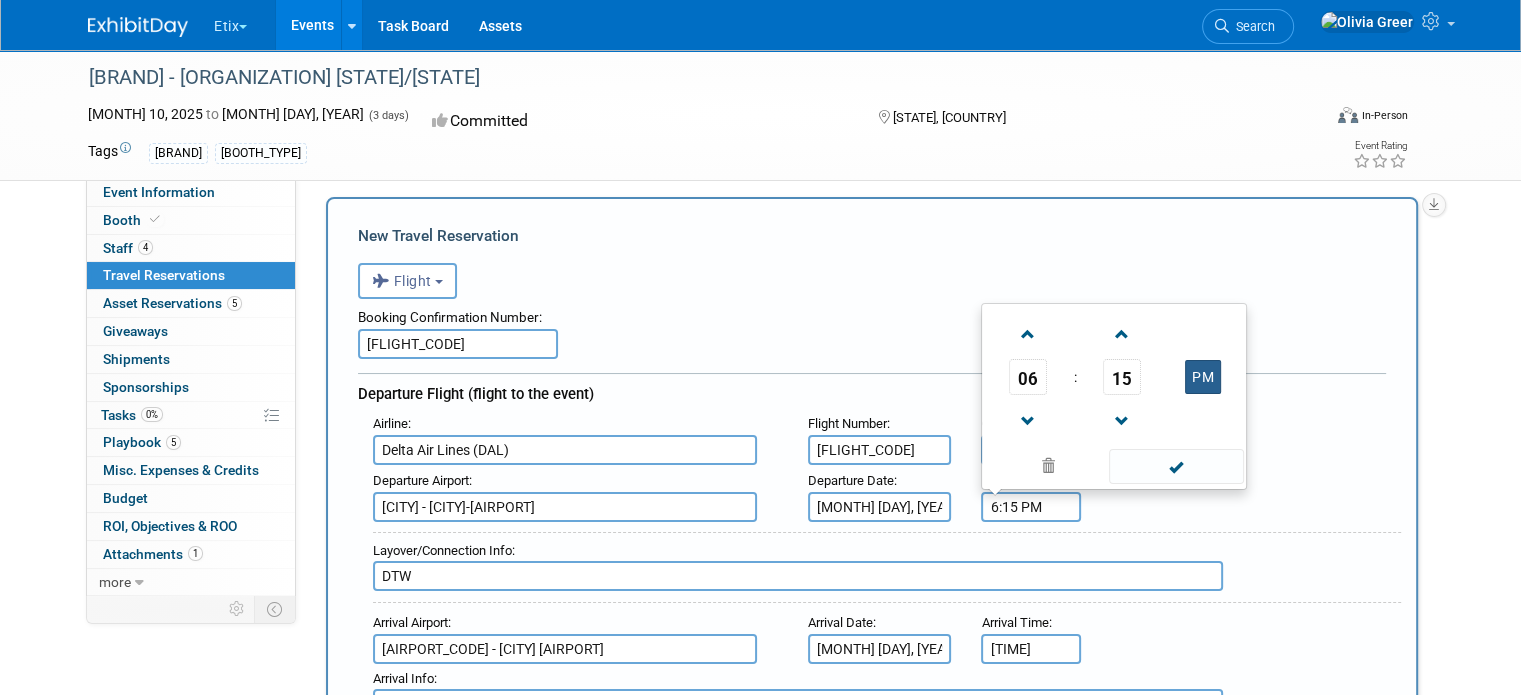 click on "PM" at bounding box center [1203, 377] 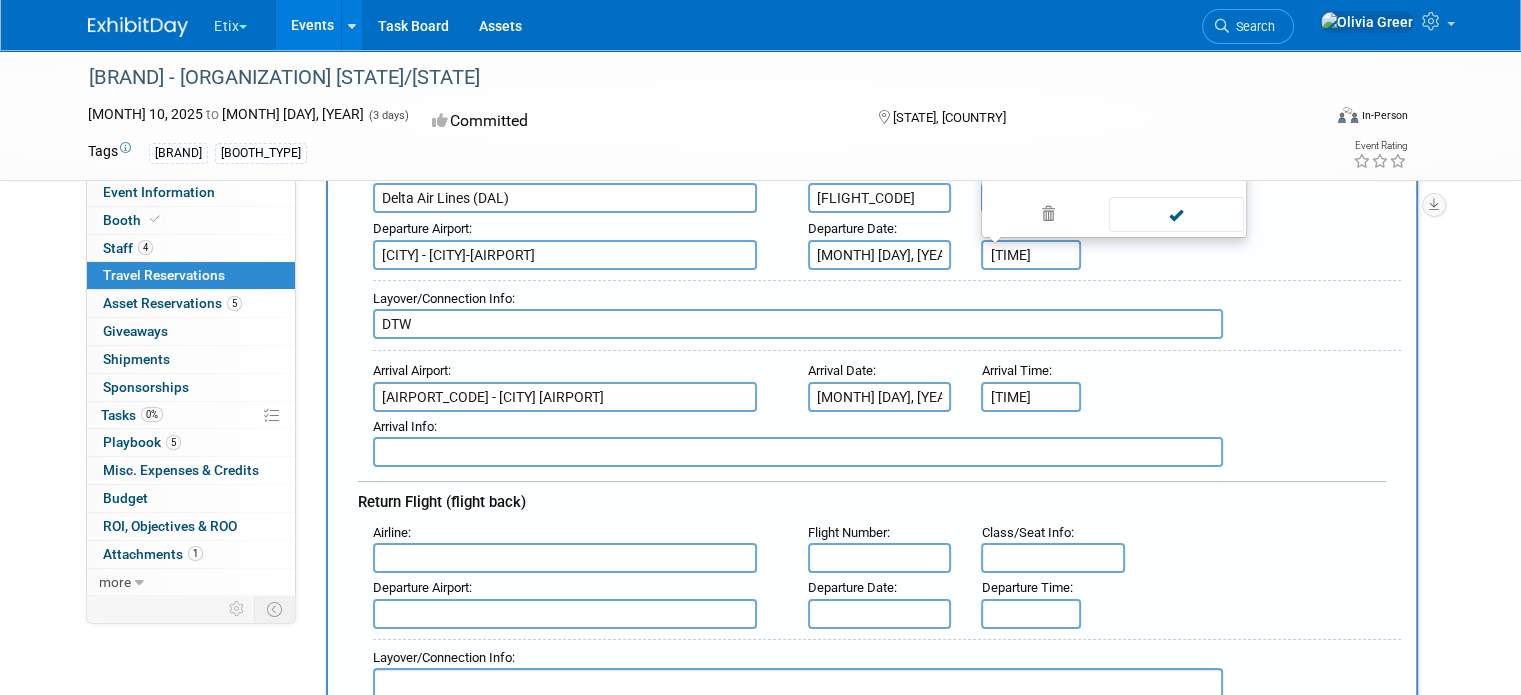 scroll, scrollTop: 284, scrollLeft: 0, axis: vertical 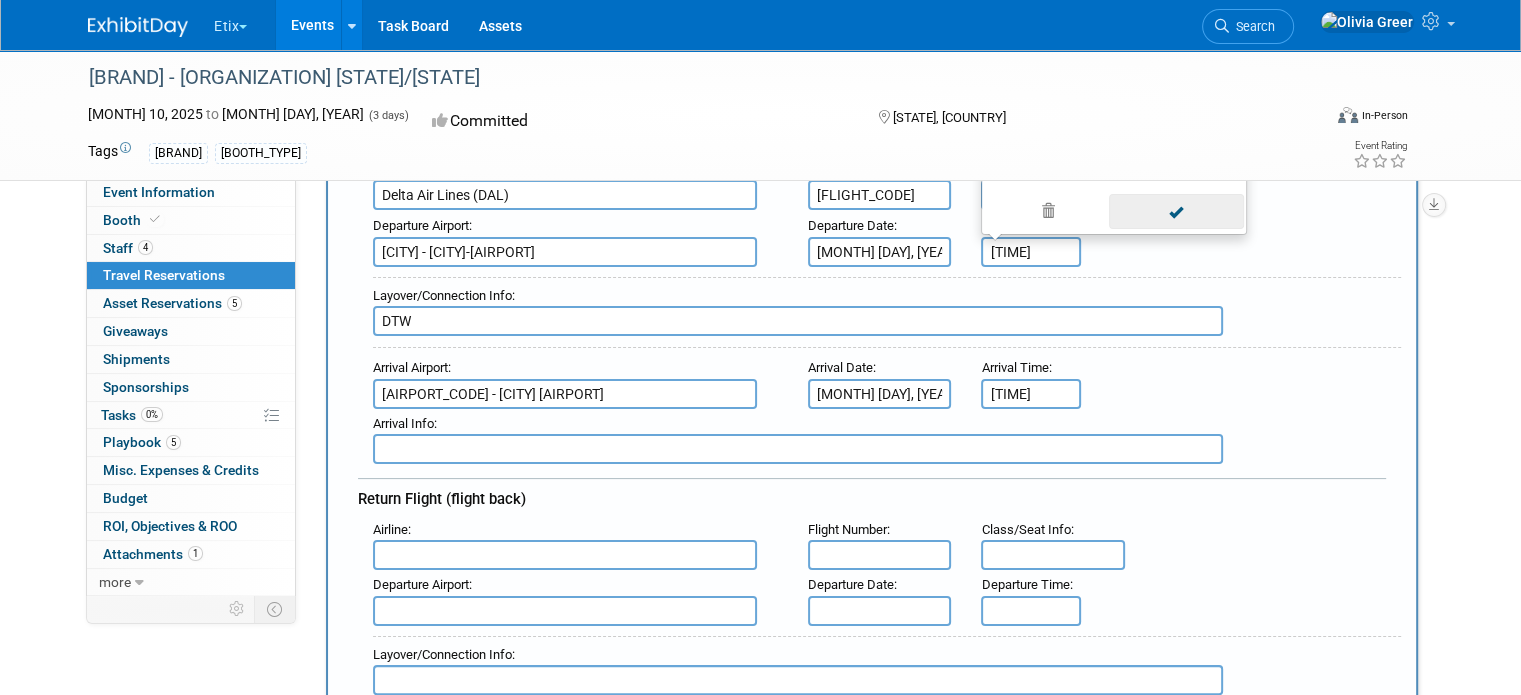 click at bounding box center [1176, 211] 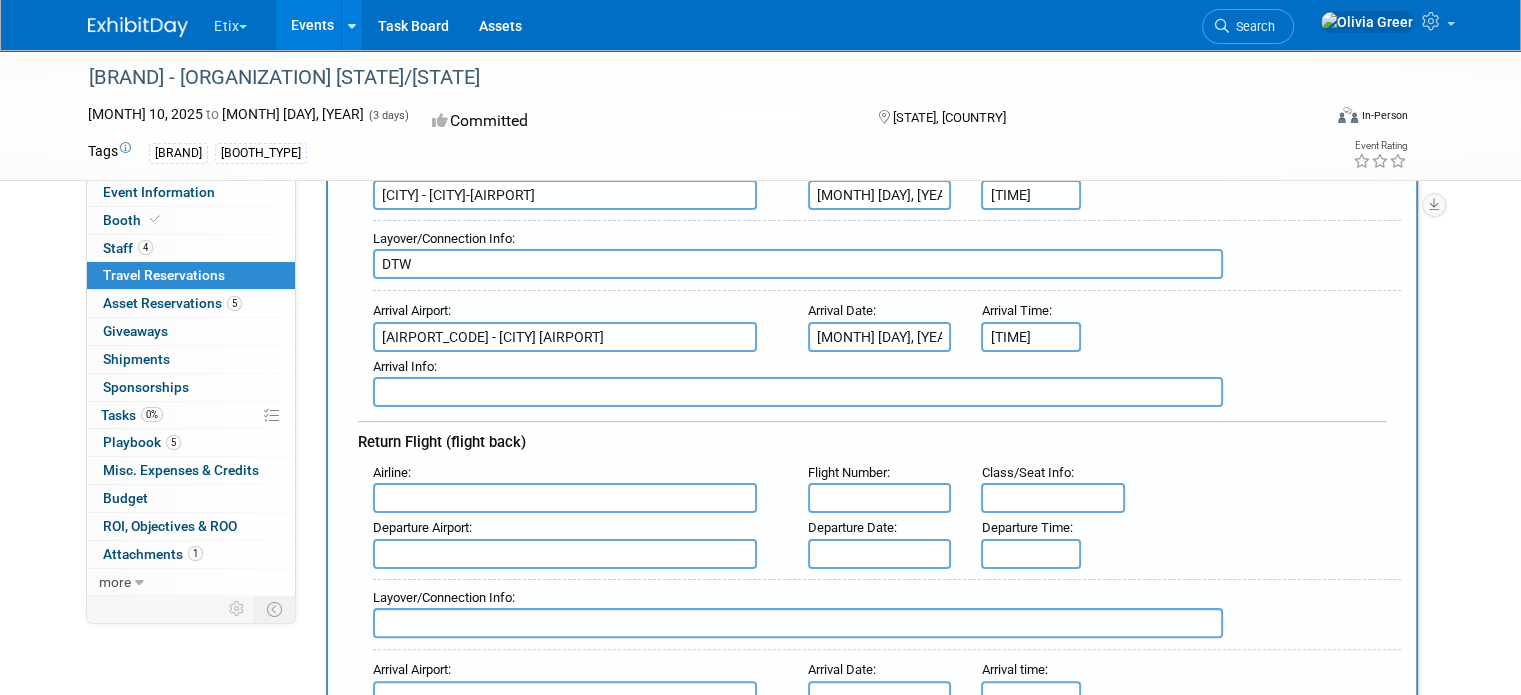 scroll, scrollTop: 344, scrollLeft: 0, axis: vertical 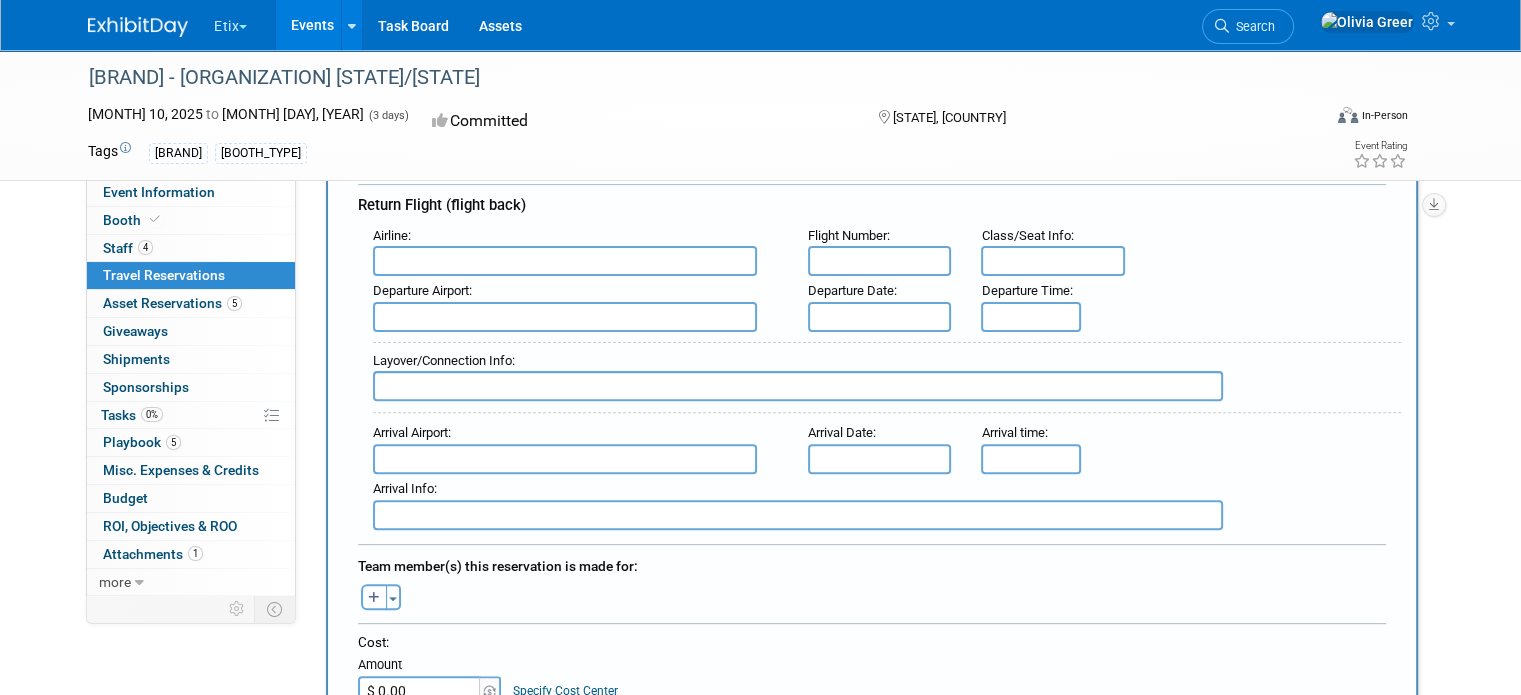 click at bounding box center (565, 261) 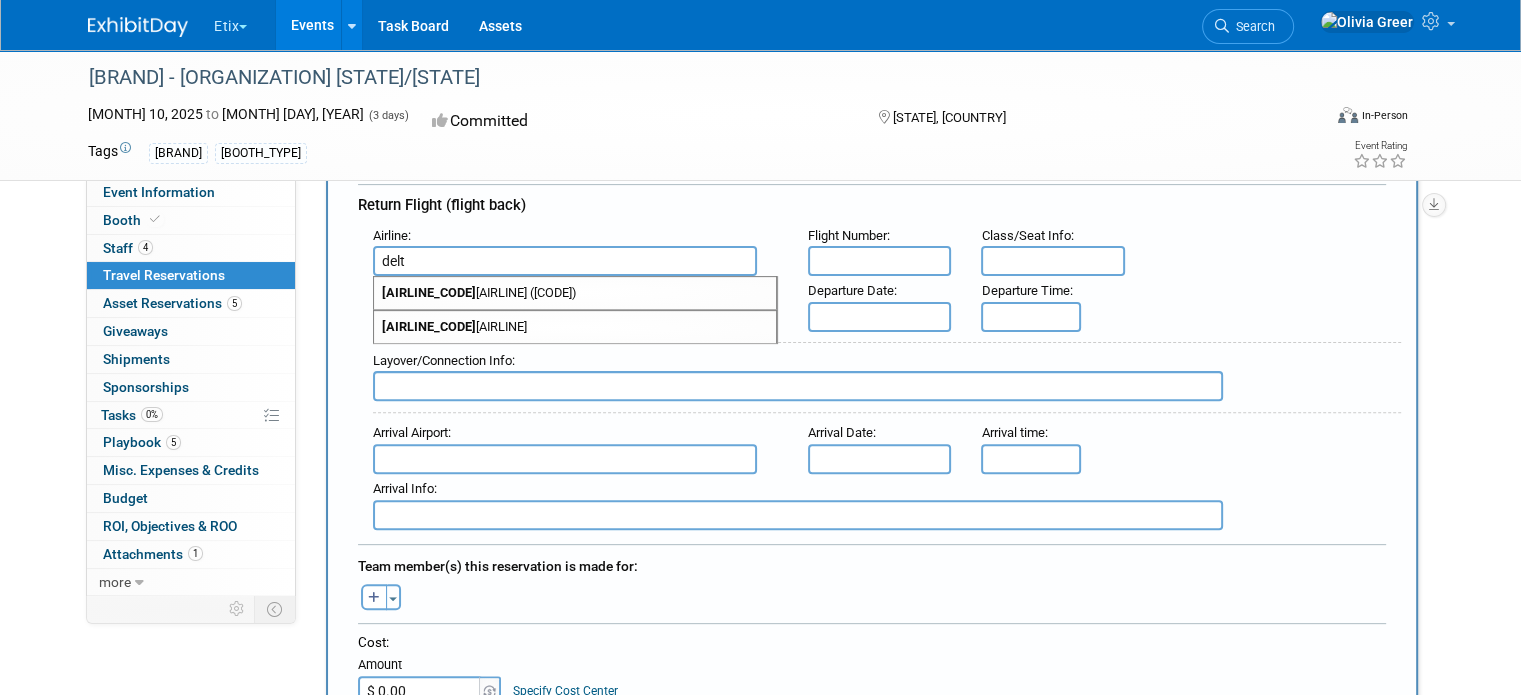 click on "[AIRLINE] ([CODE])" at bounding box center (575, 327) 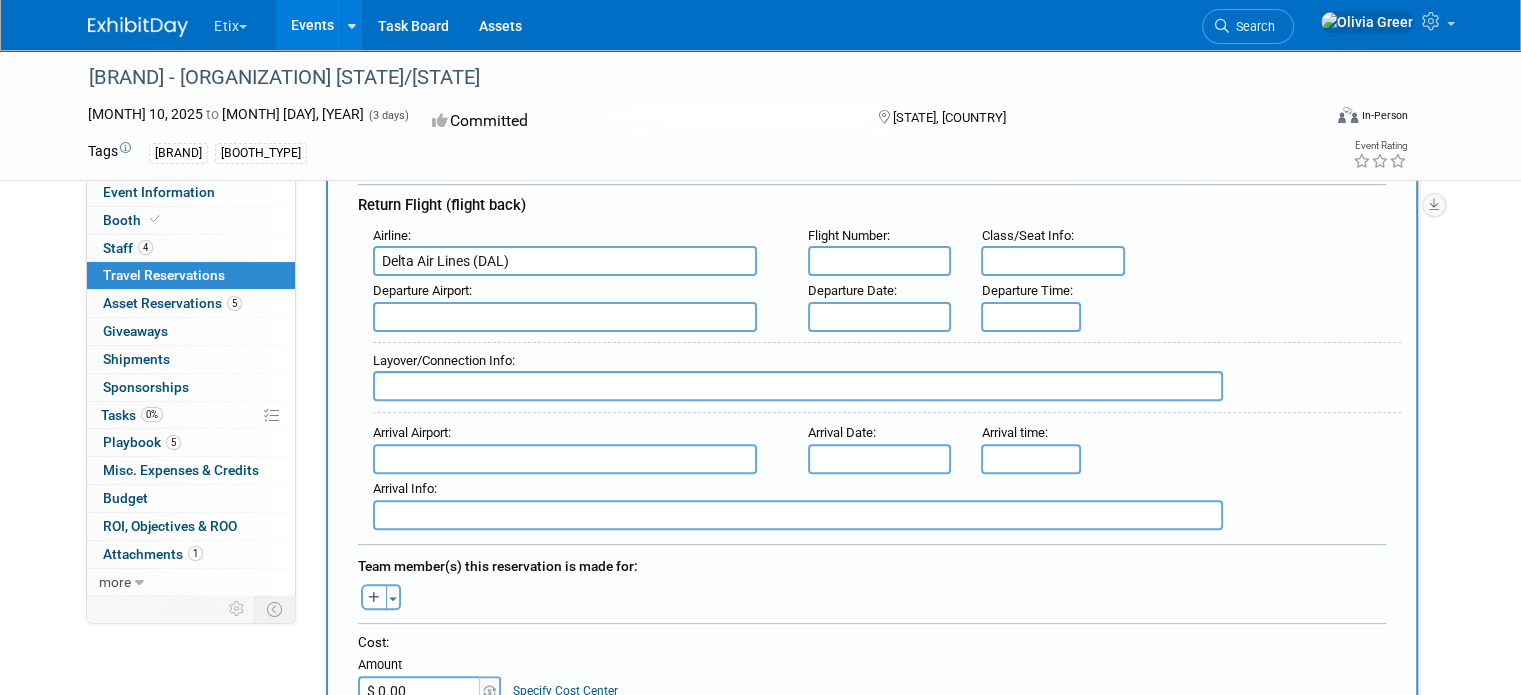 click at bounding box center (880, 261) 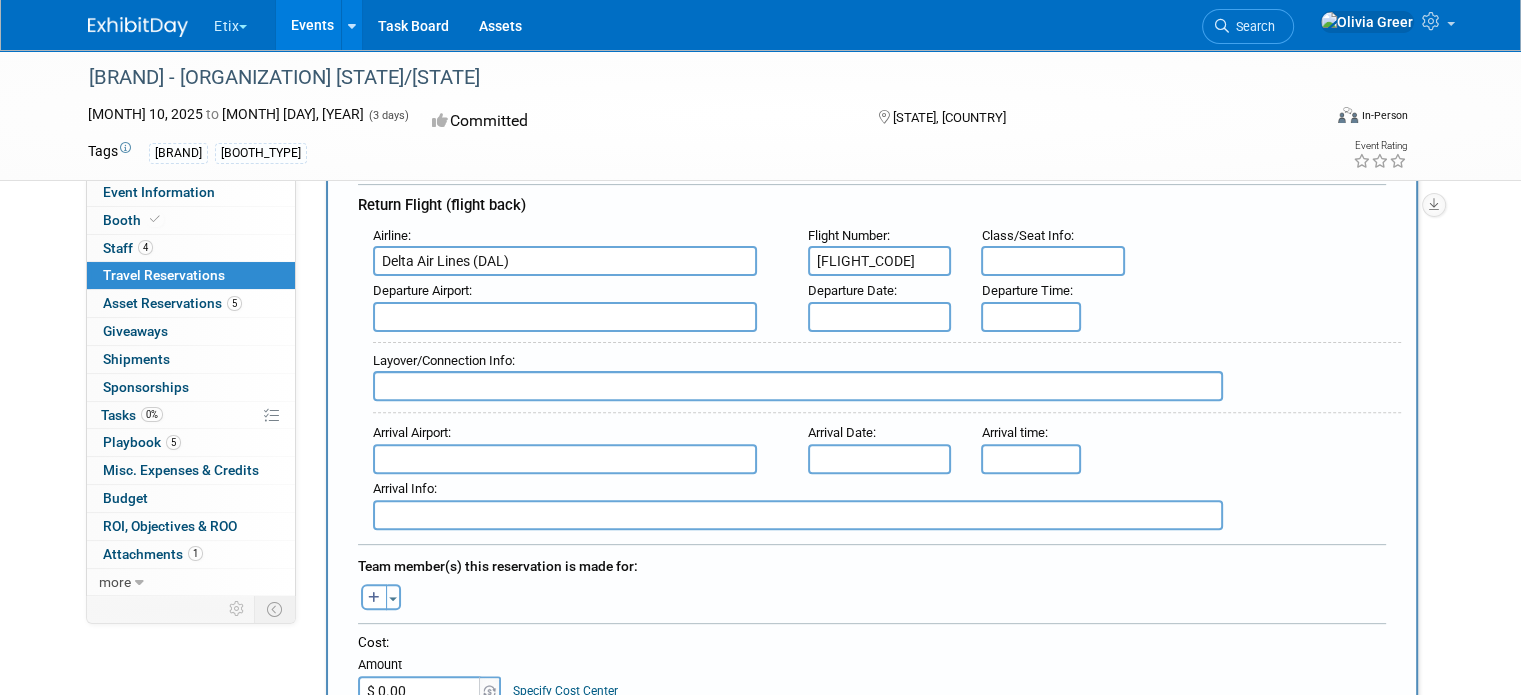 type on "[FLIGHT_CODE]" 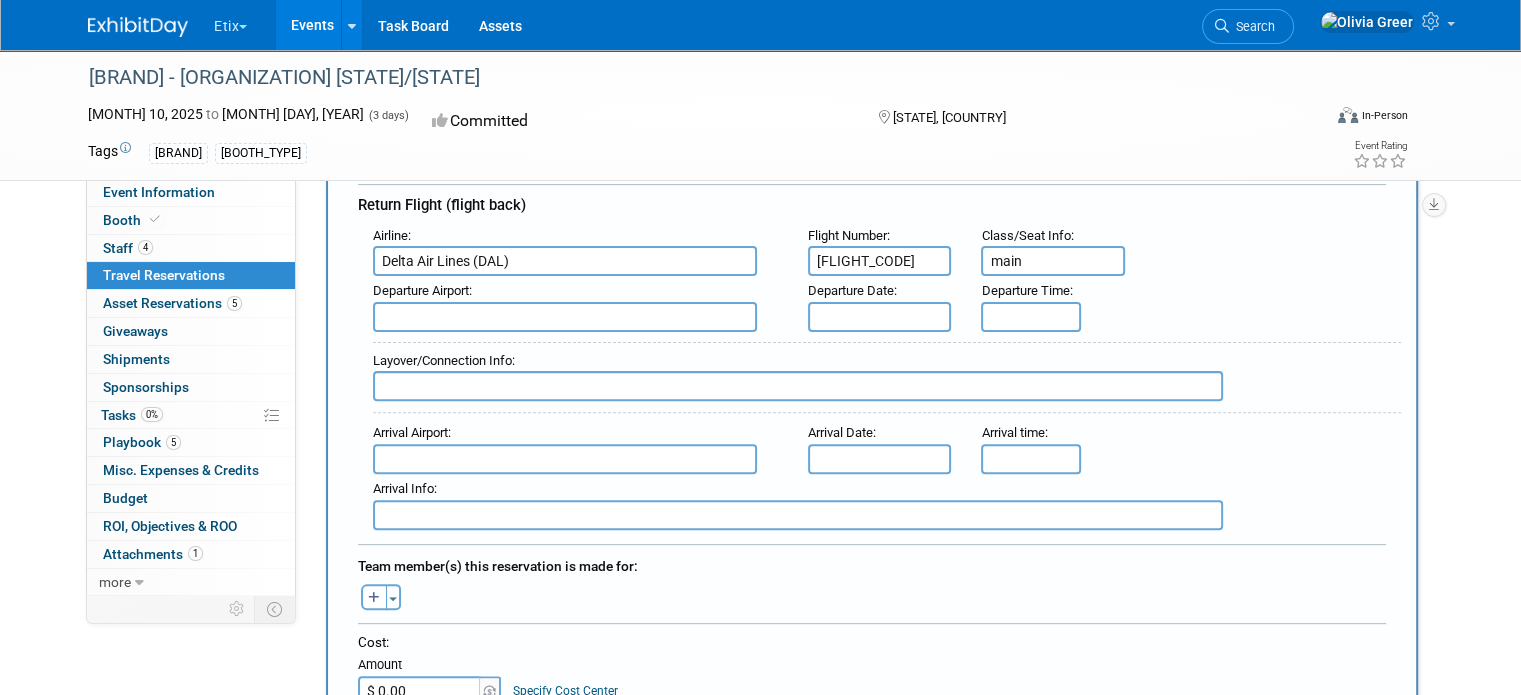 type on "main" 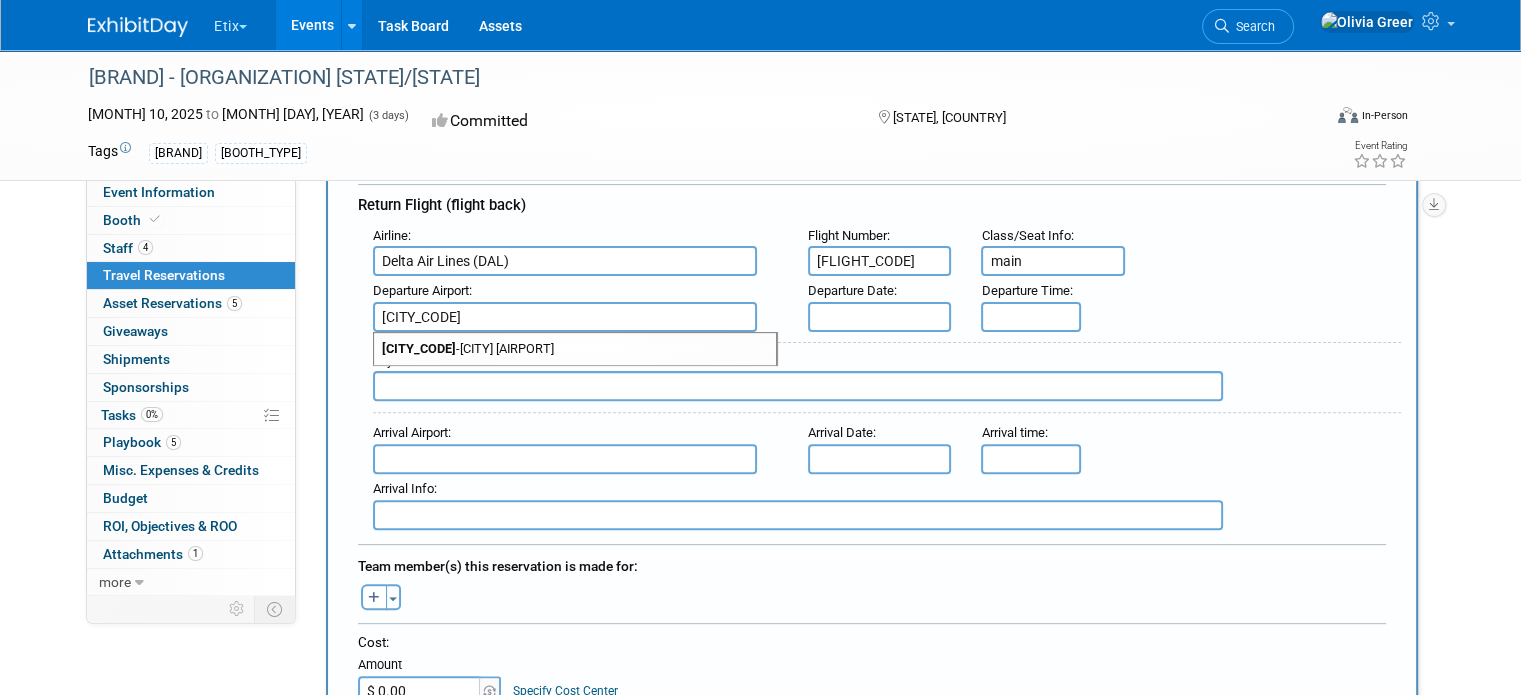 click on "[CITY_CODE]  - [CITY]-[AIRPORT]" at bounding box center (575, 349) 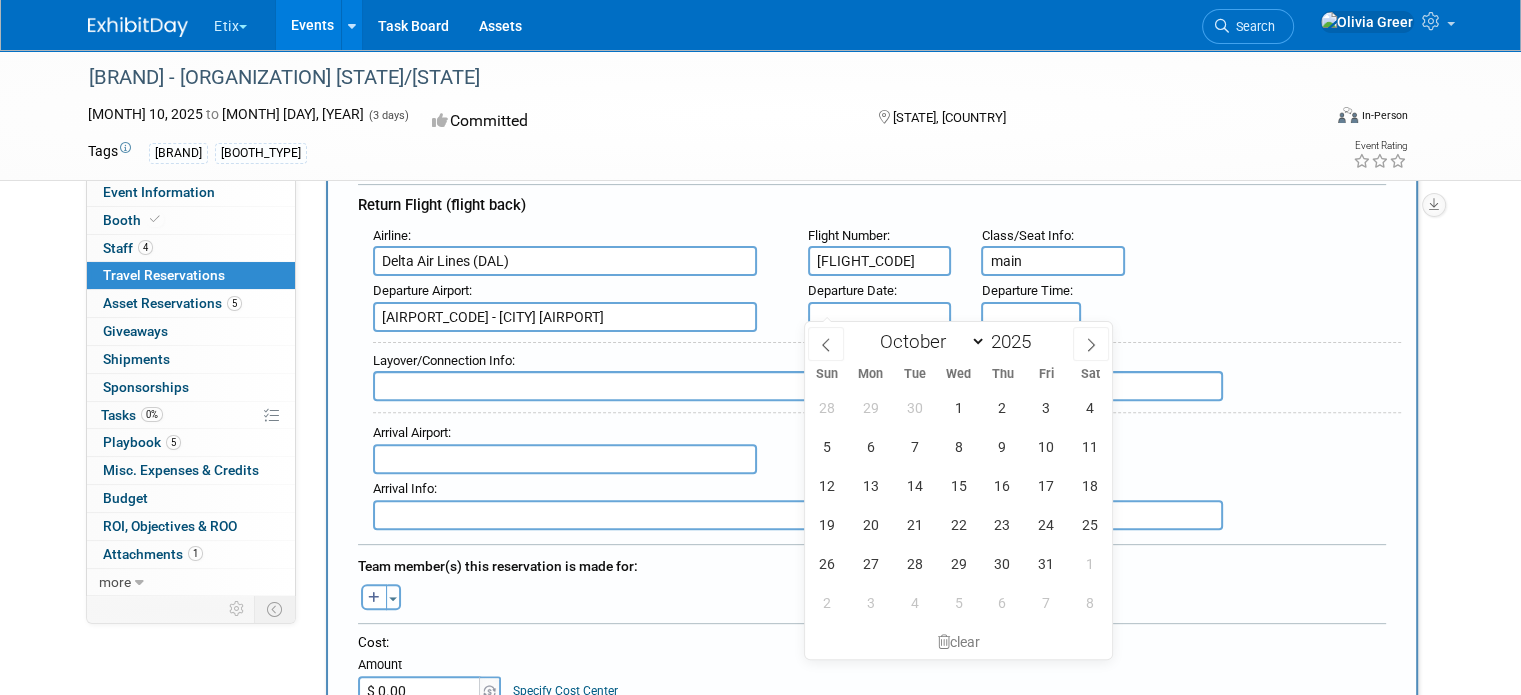click at bounding box center [880, 317] 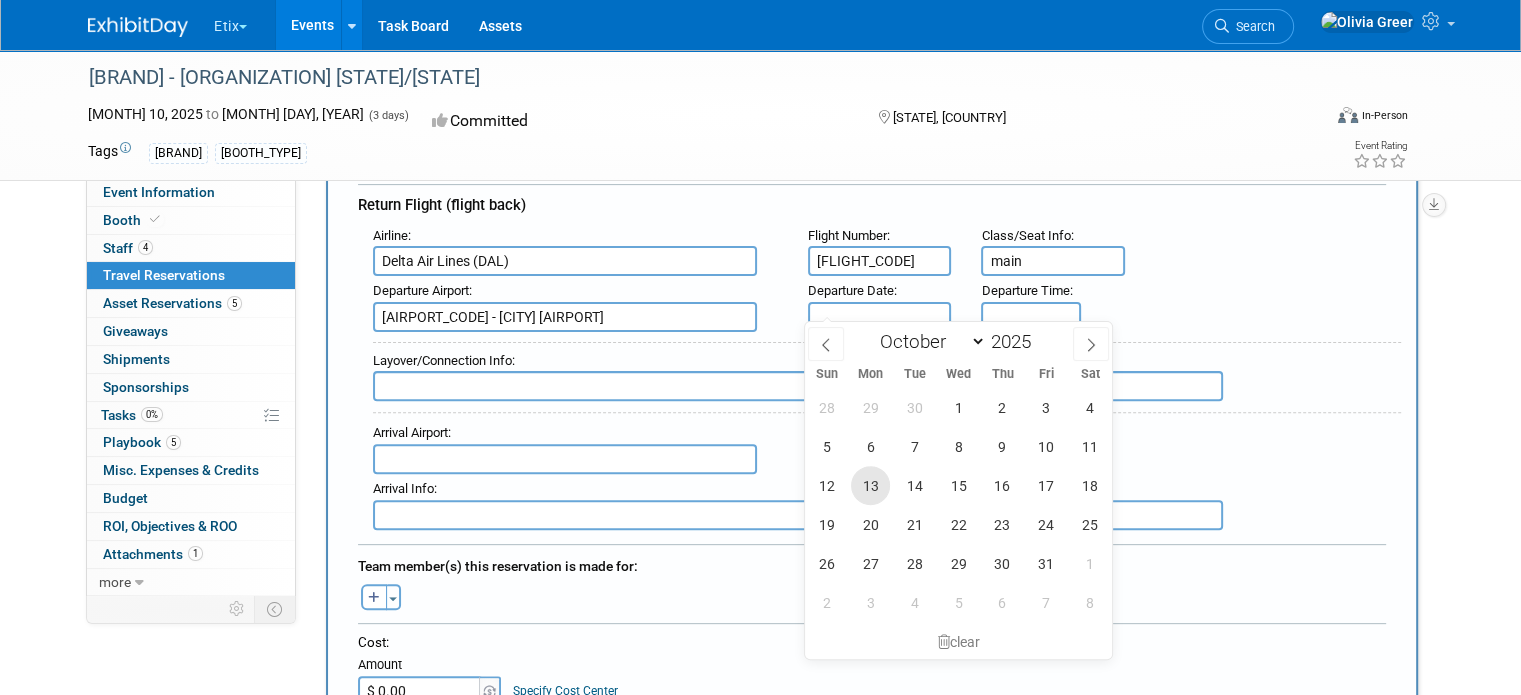 click on "13" at bounding box center [870, 485] 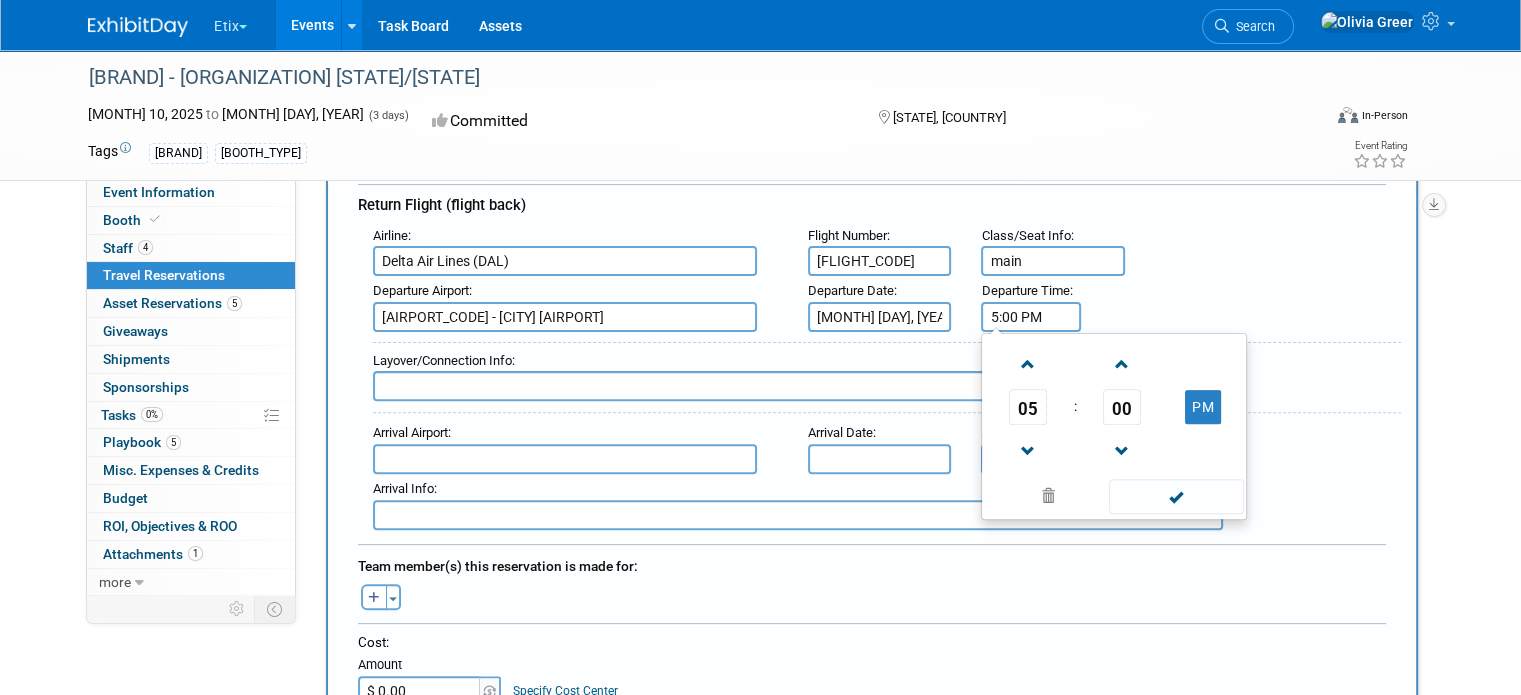 click on "5:00 PM" at bounding box center [1031, 317] 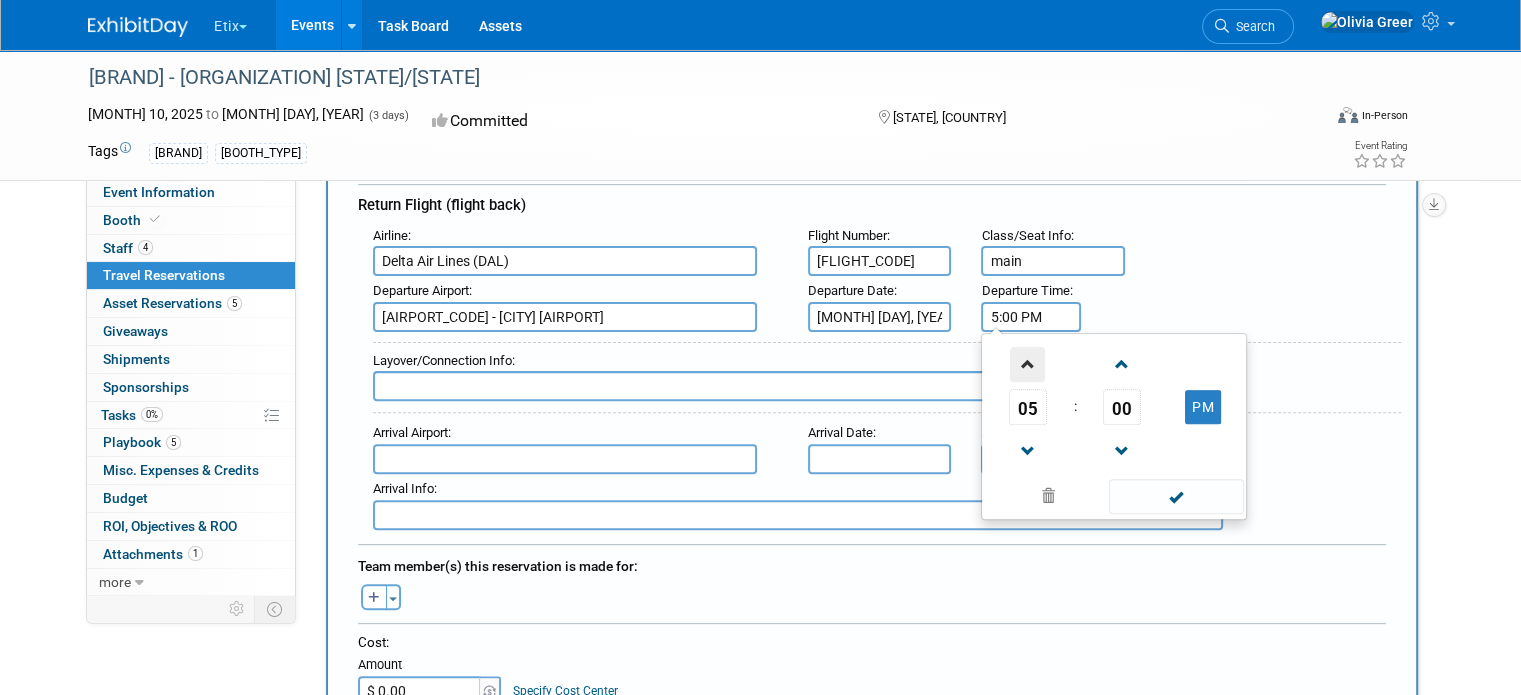 click at bounding box center [1027, 364] 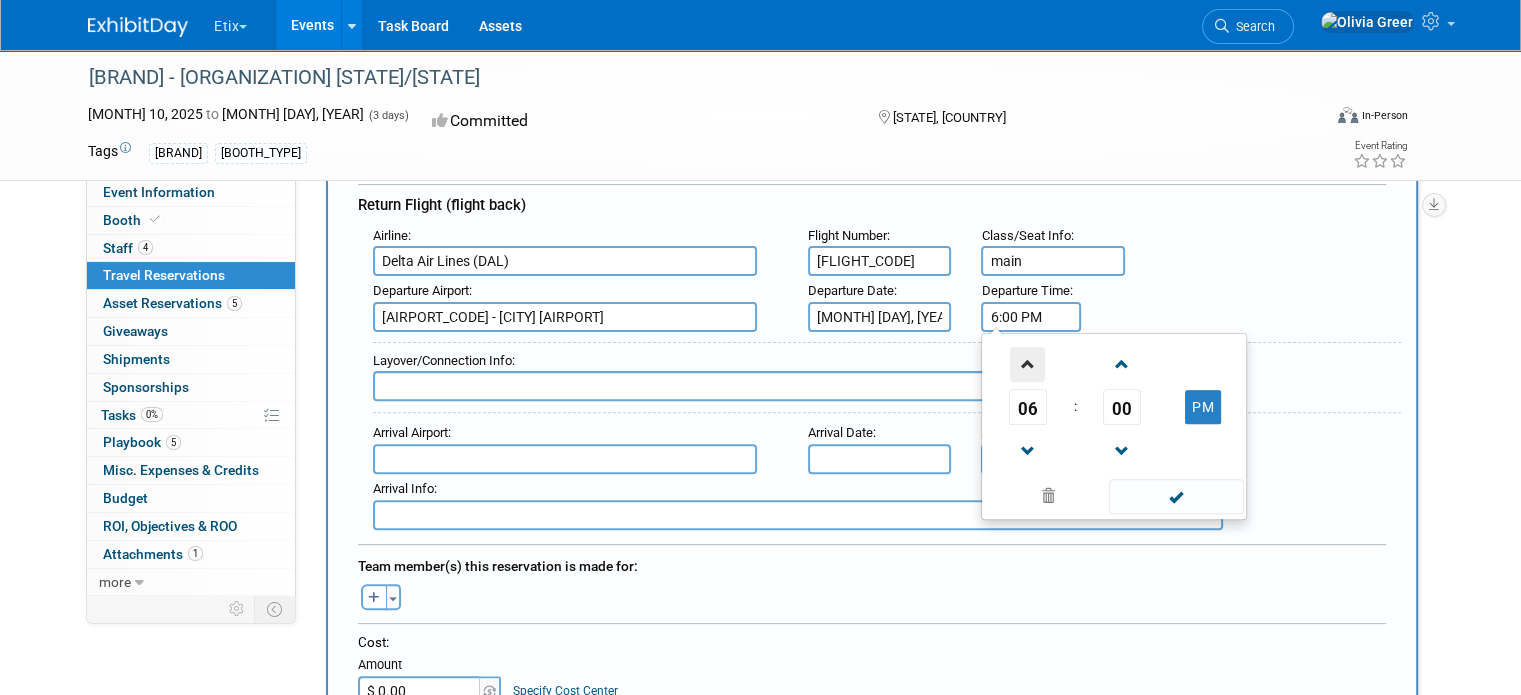 click at bounding box center (1027, 364) 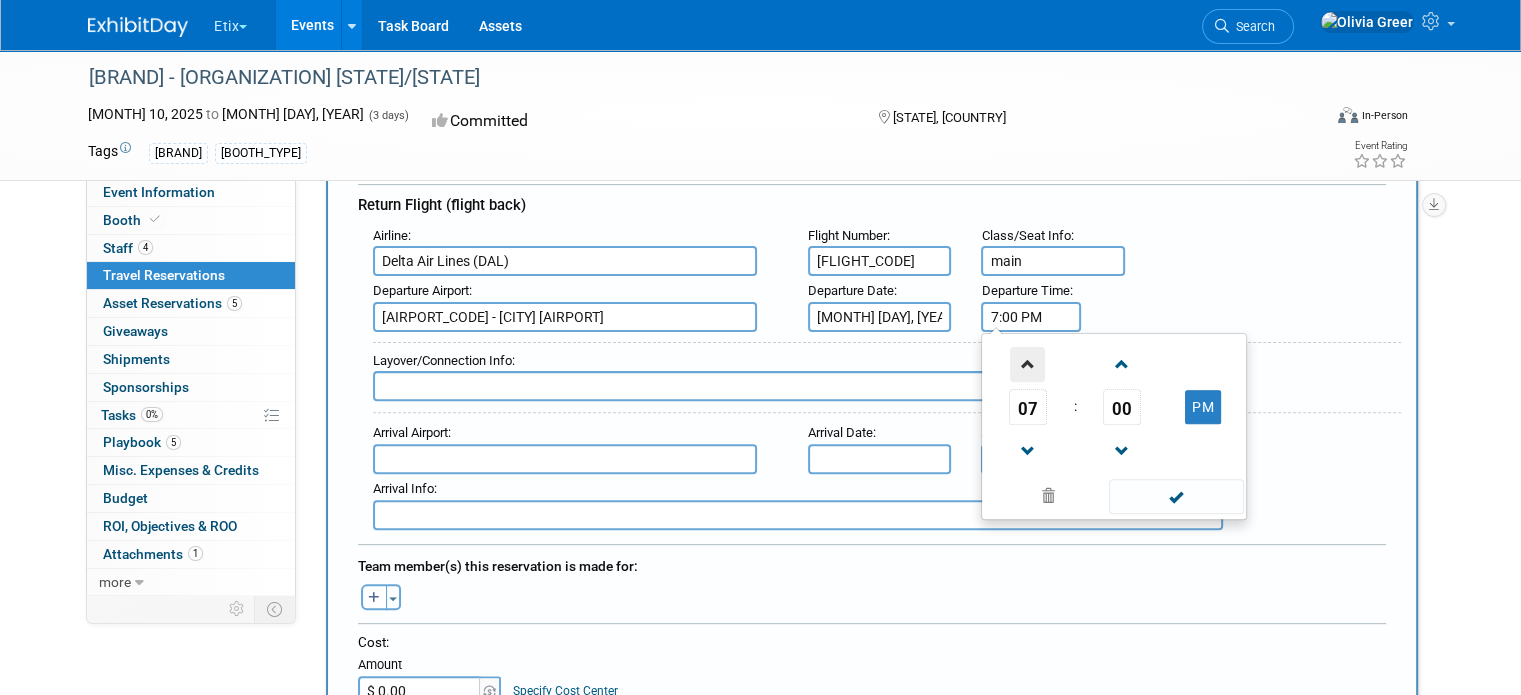 click at bounding box center [1027, 364] 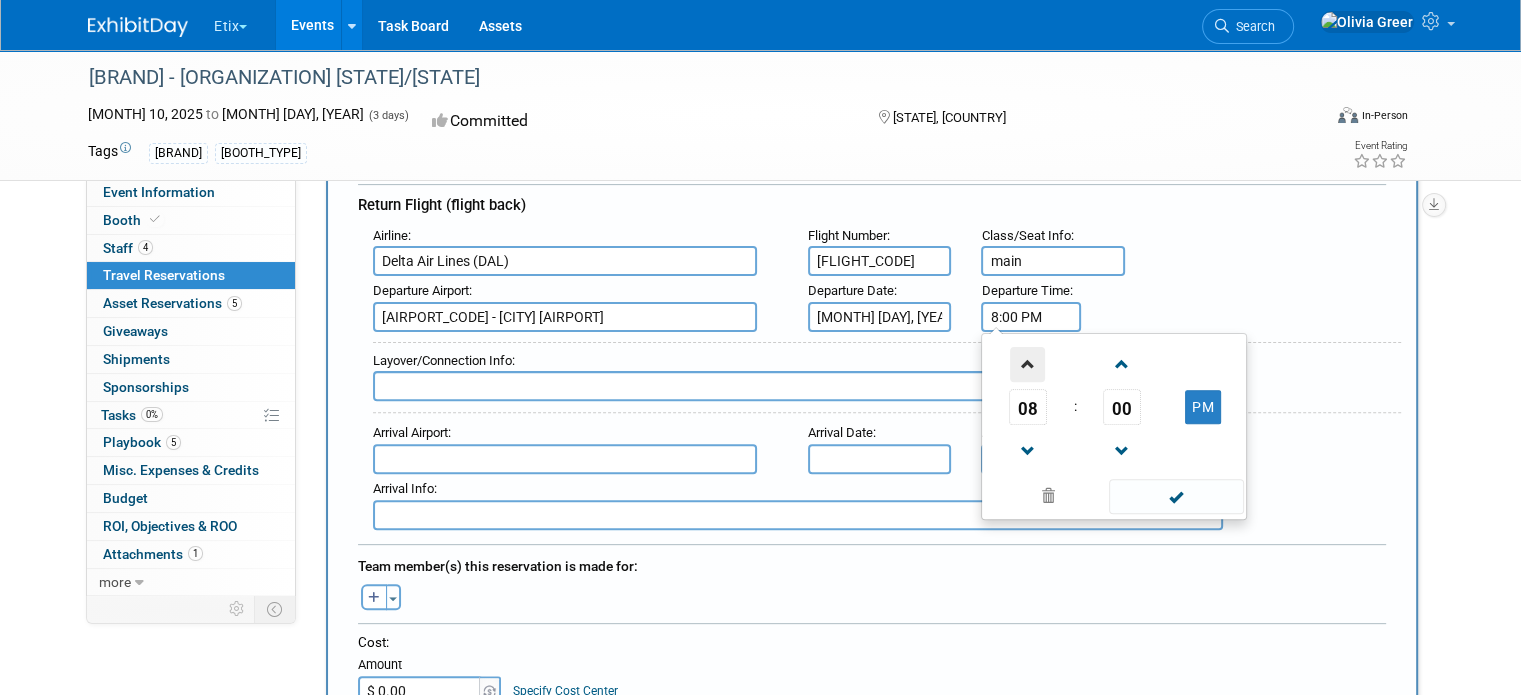 click at bounding box center [1027, 364] 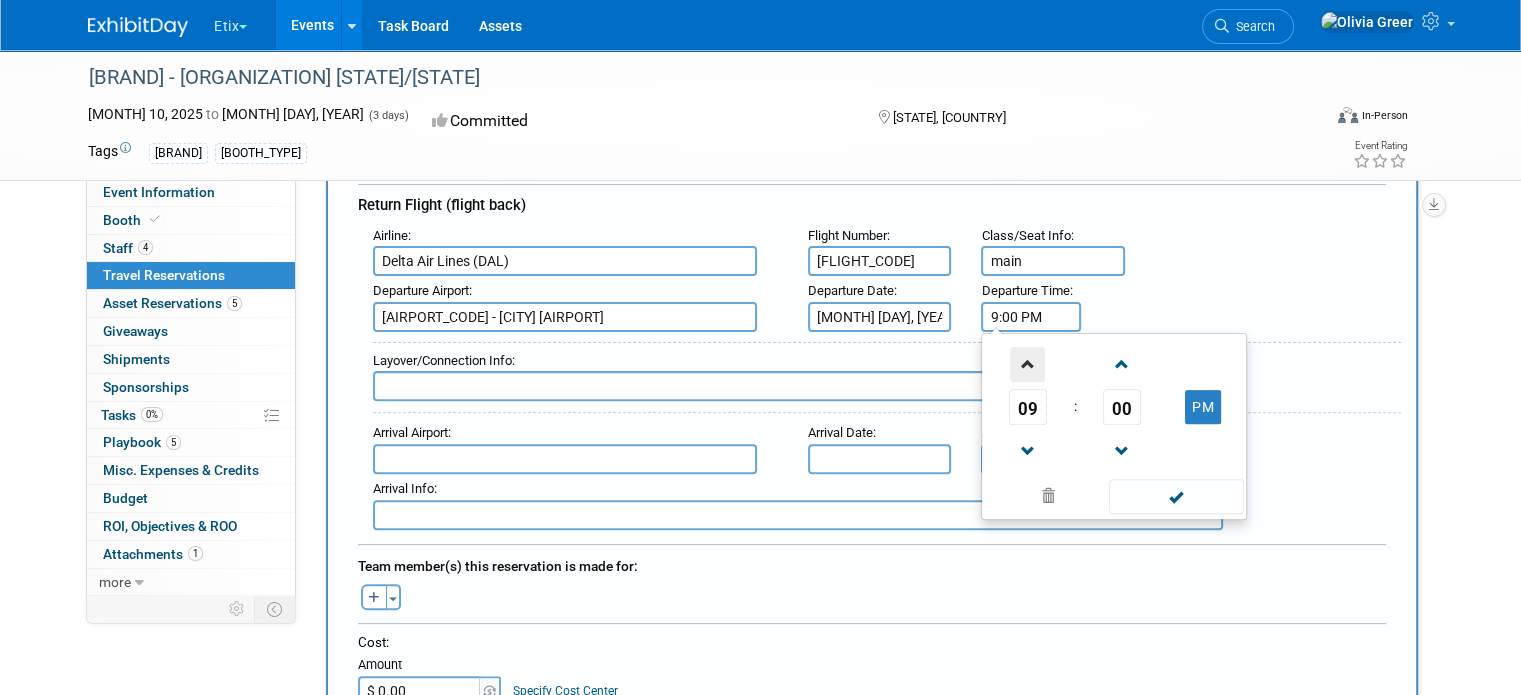click at bounding box center [1027, 364] 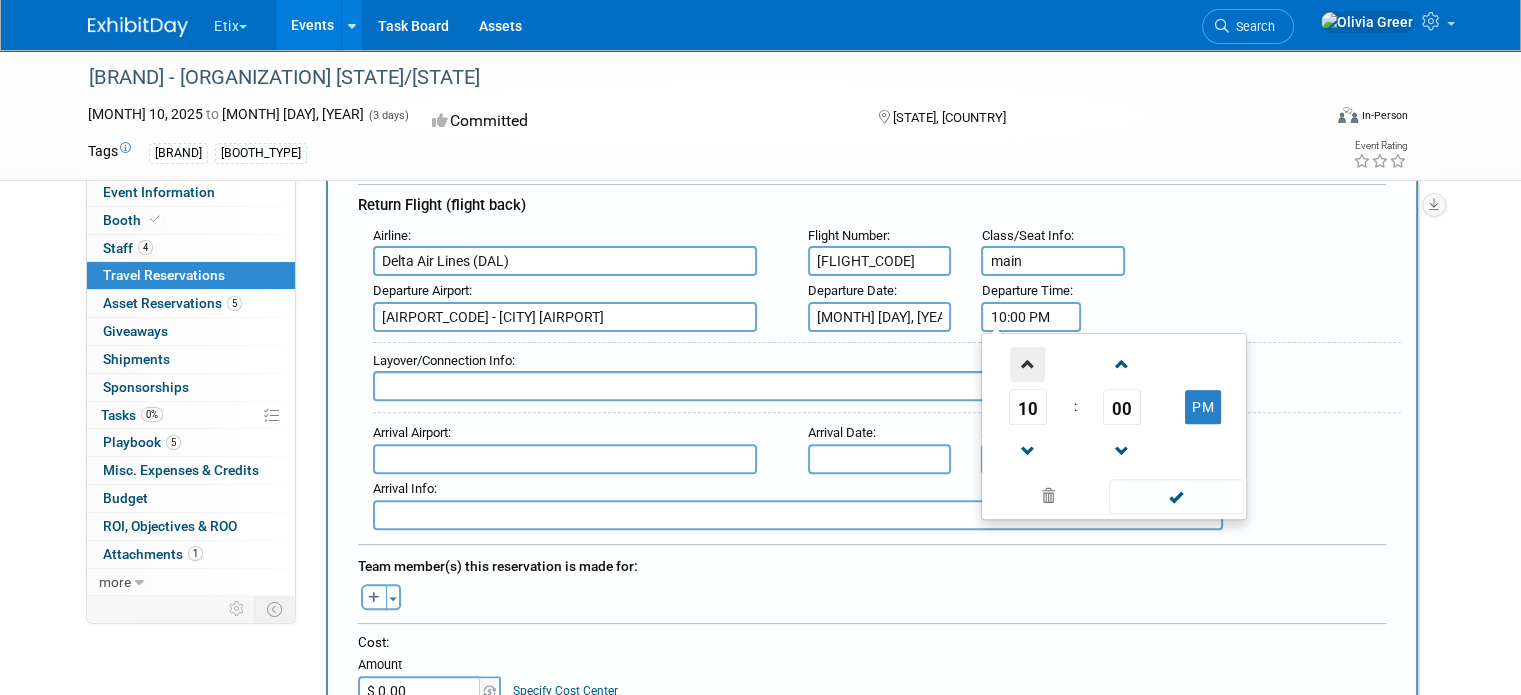 click at bounding box center (1027, 364) 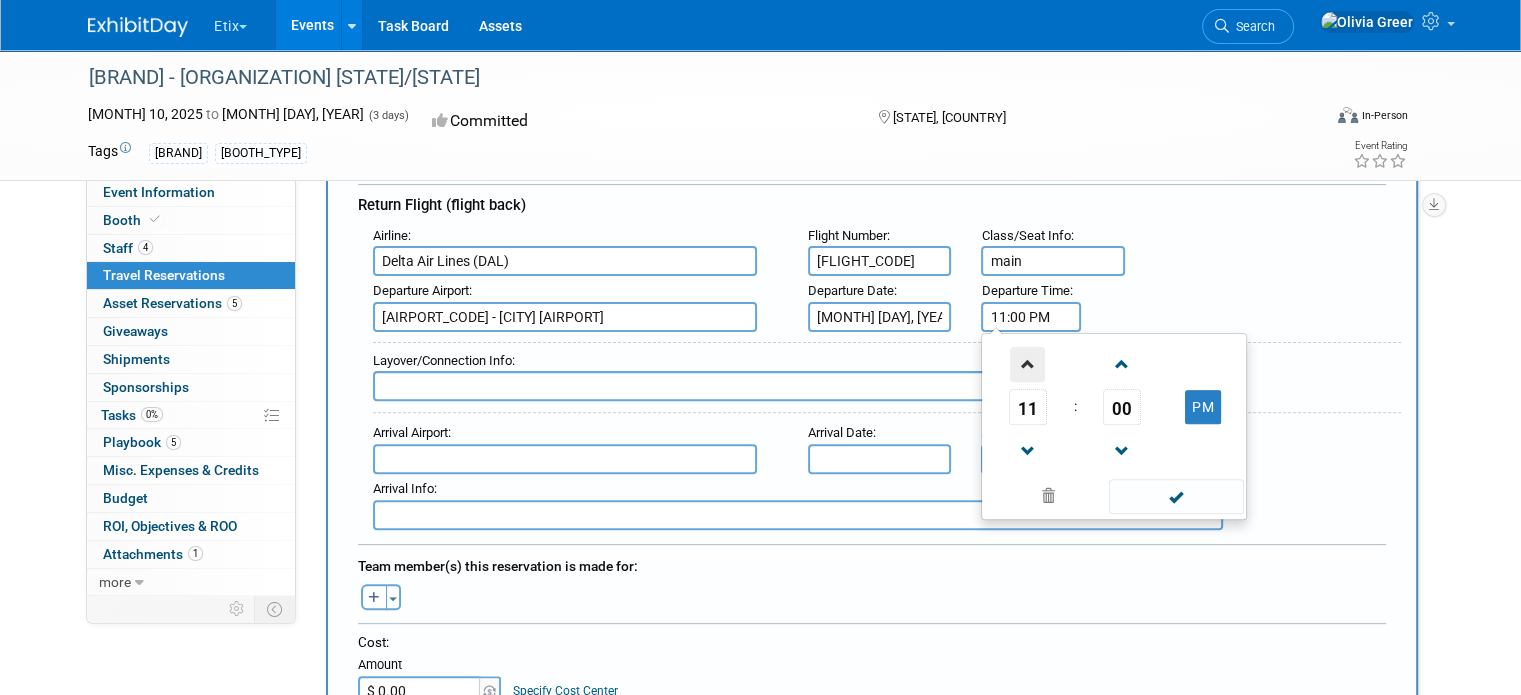 click at bounding box center [1027, 364] 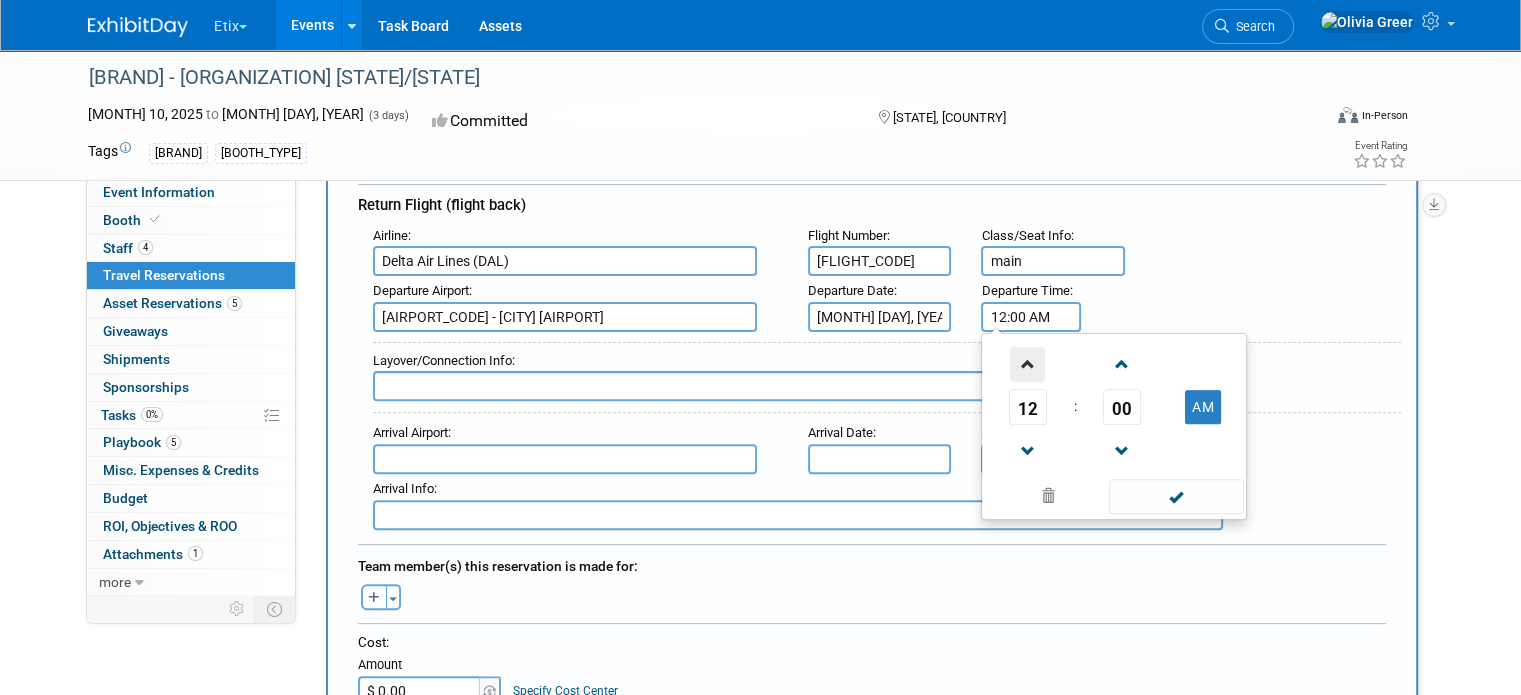click at bounding box center [1027, 364] 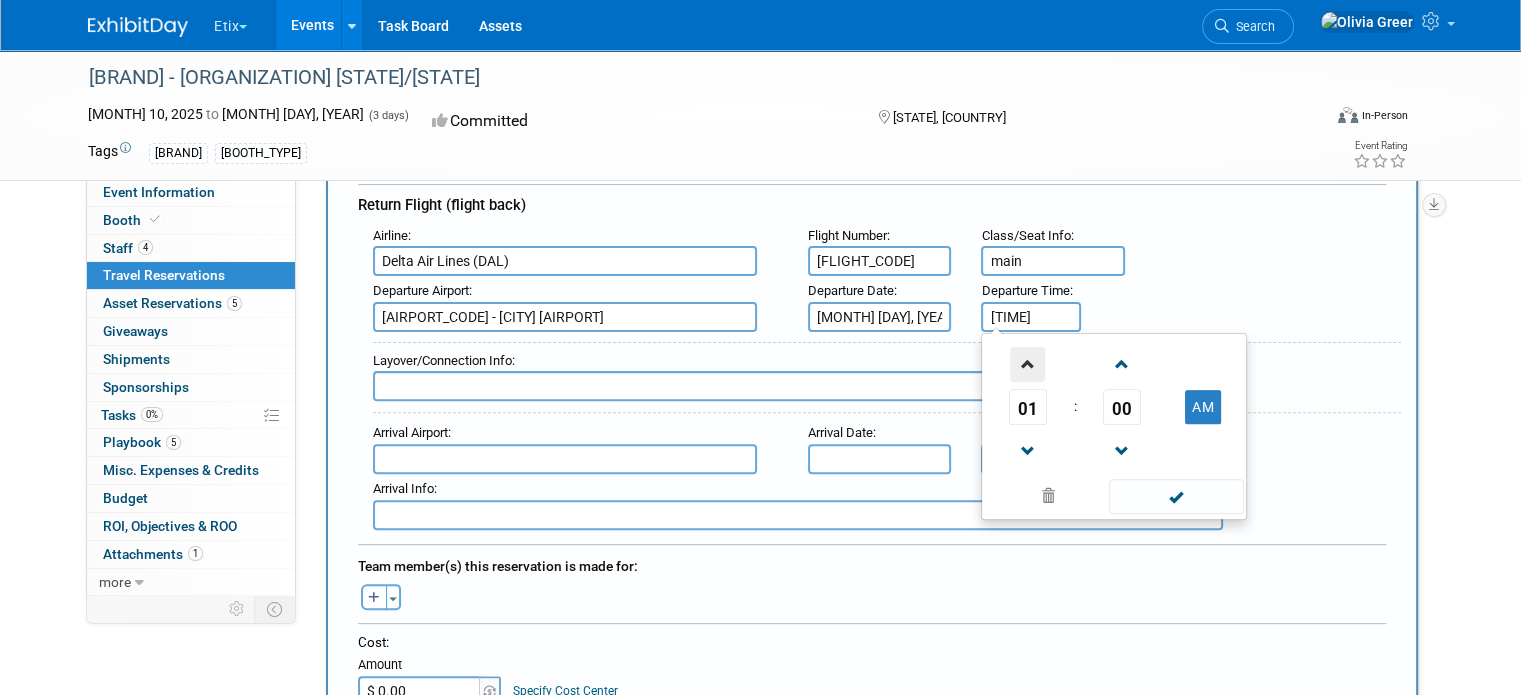 click at bounding box center (1027, 364) 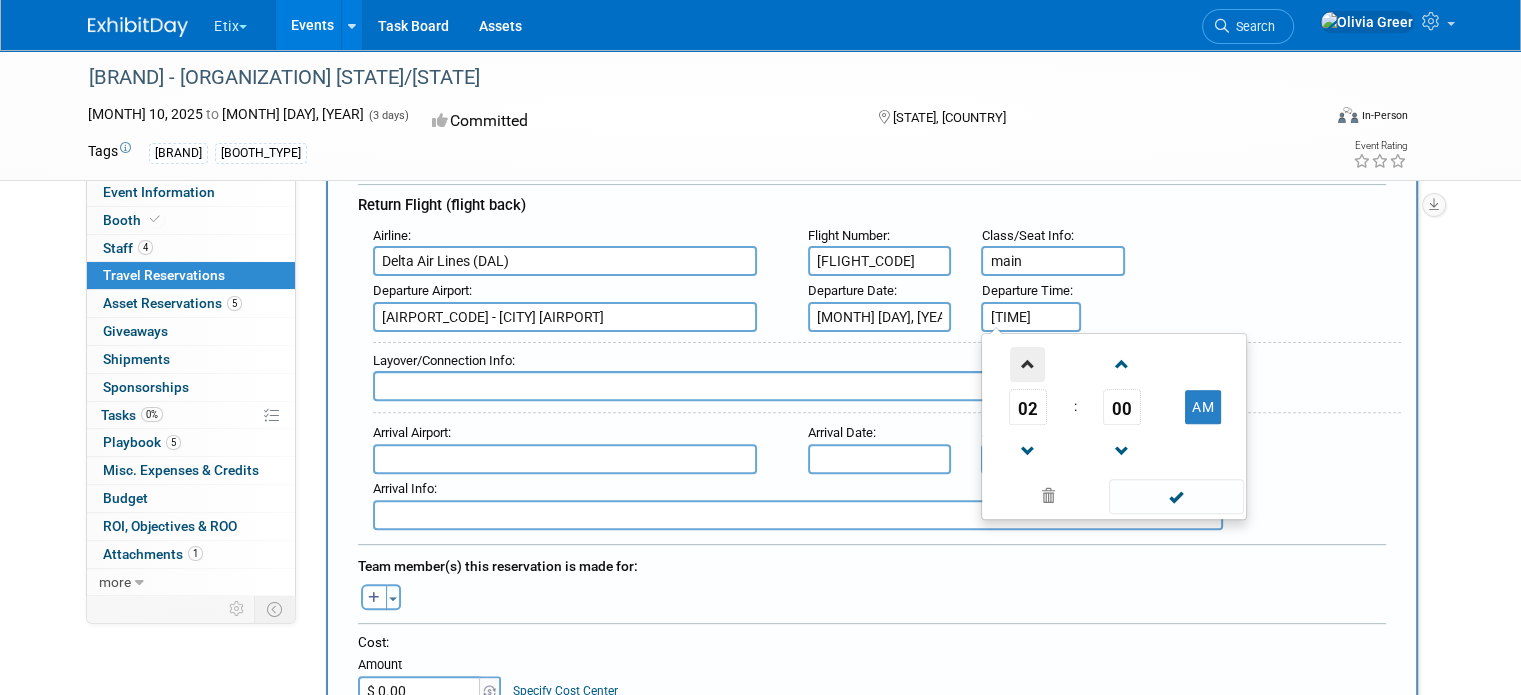 click at bounding box center (1027, 364) 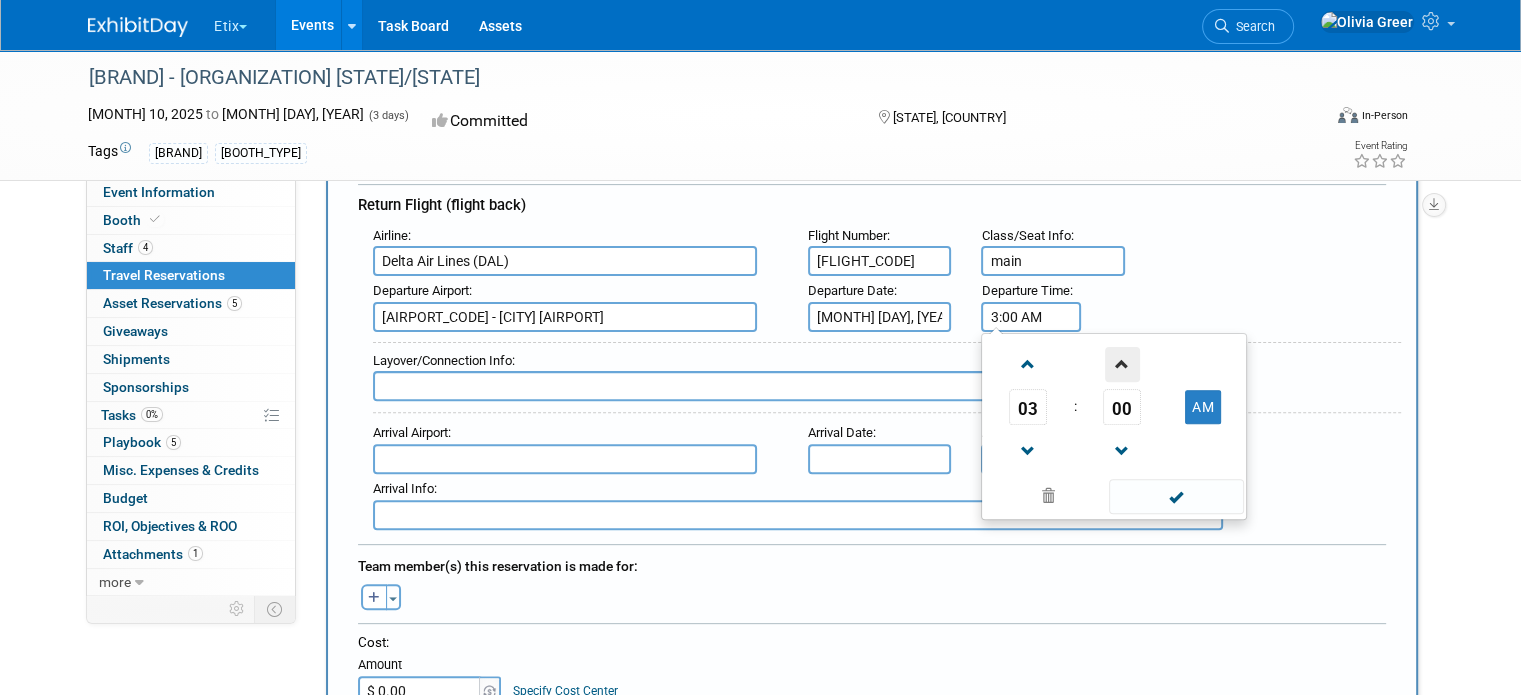 click at bounding box center [1122, 364] 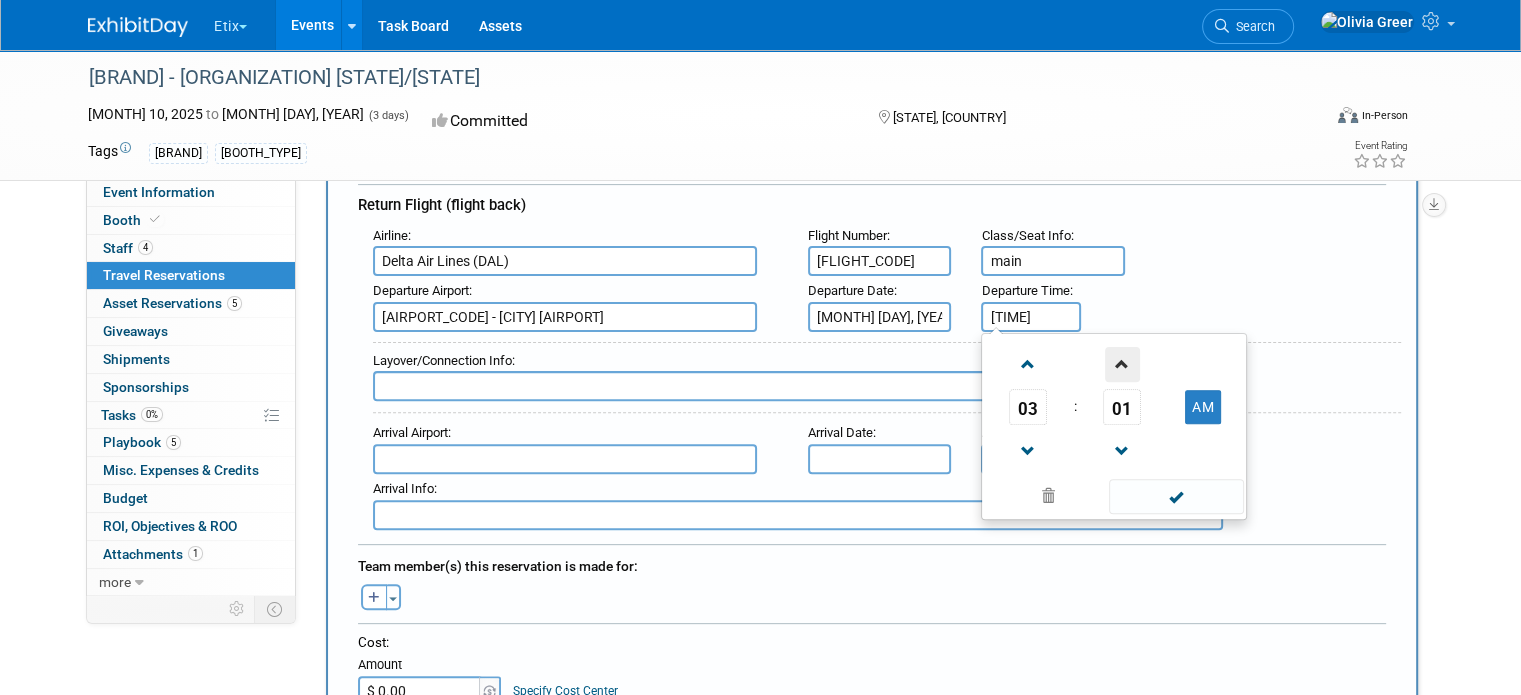 click at bounding box center [1122, 364] 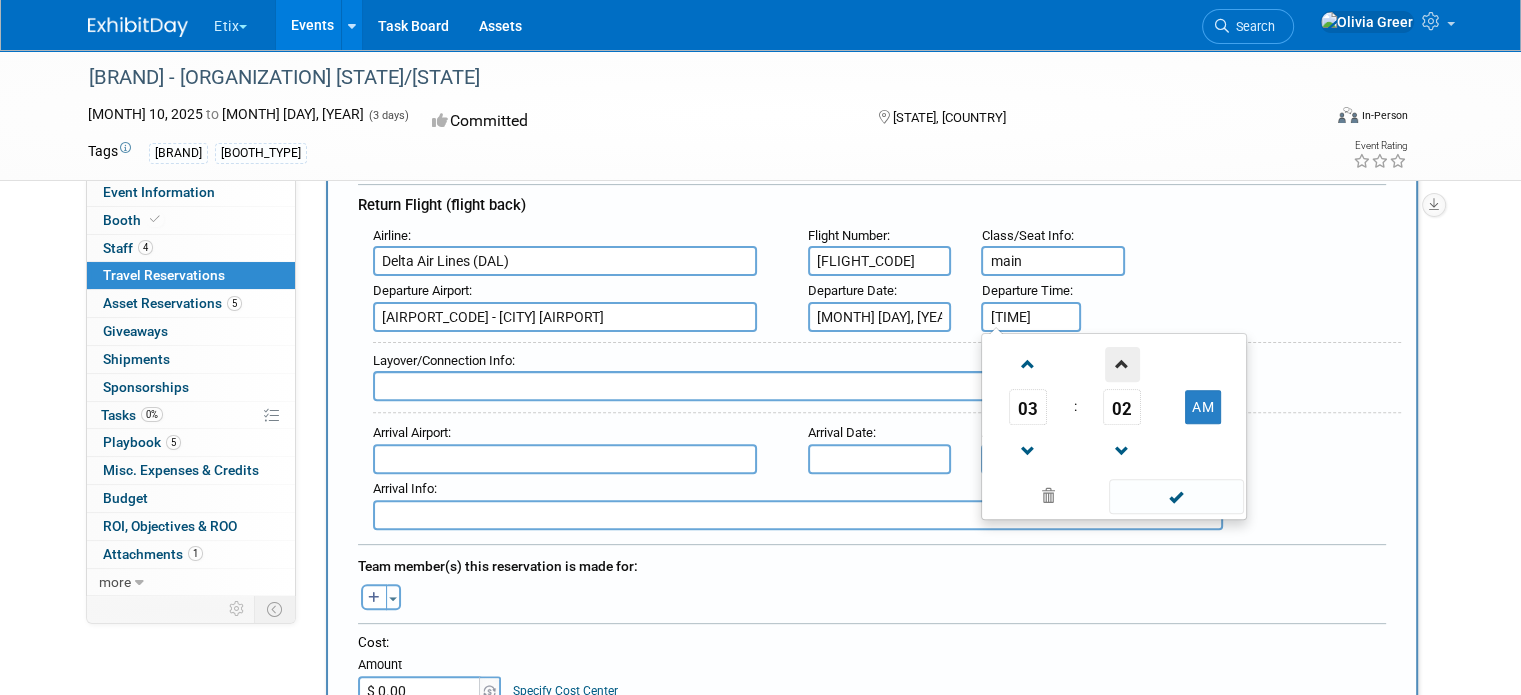 click at bounding box center [1122, 364] 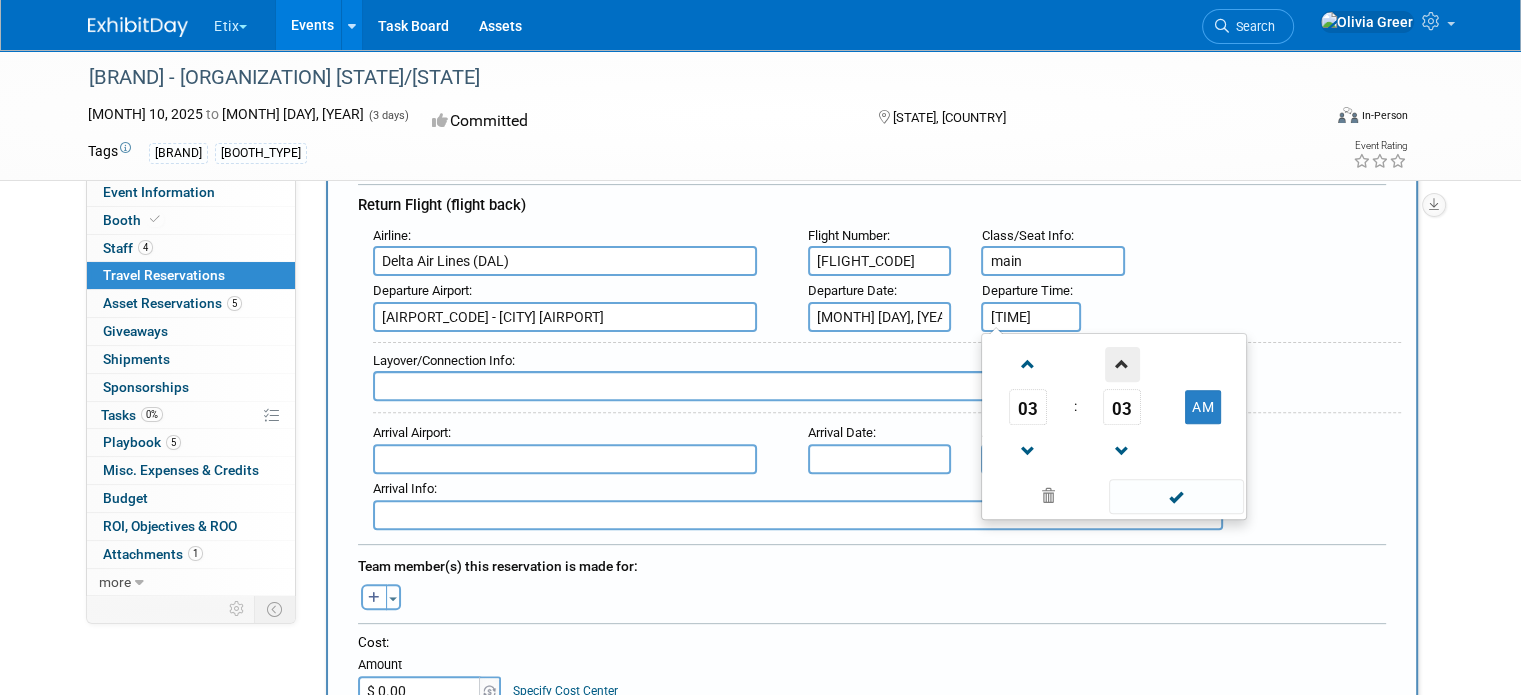 click at bounding box center [1122, 364] 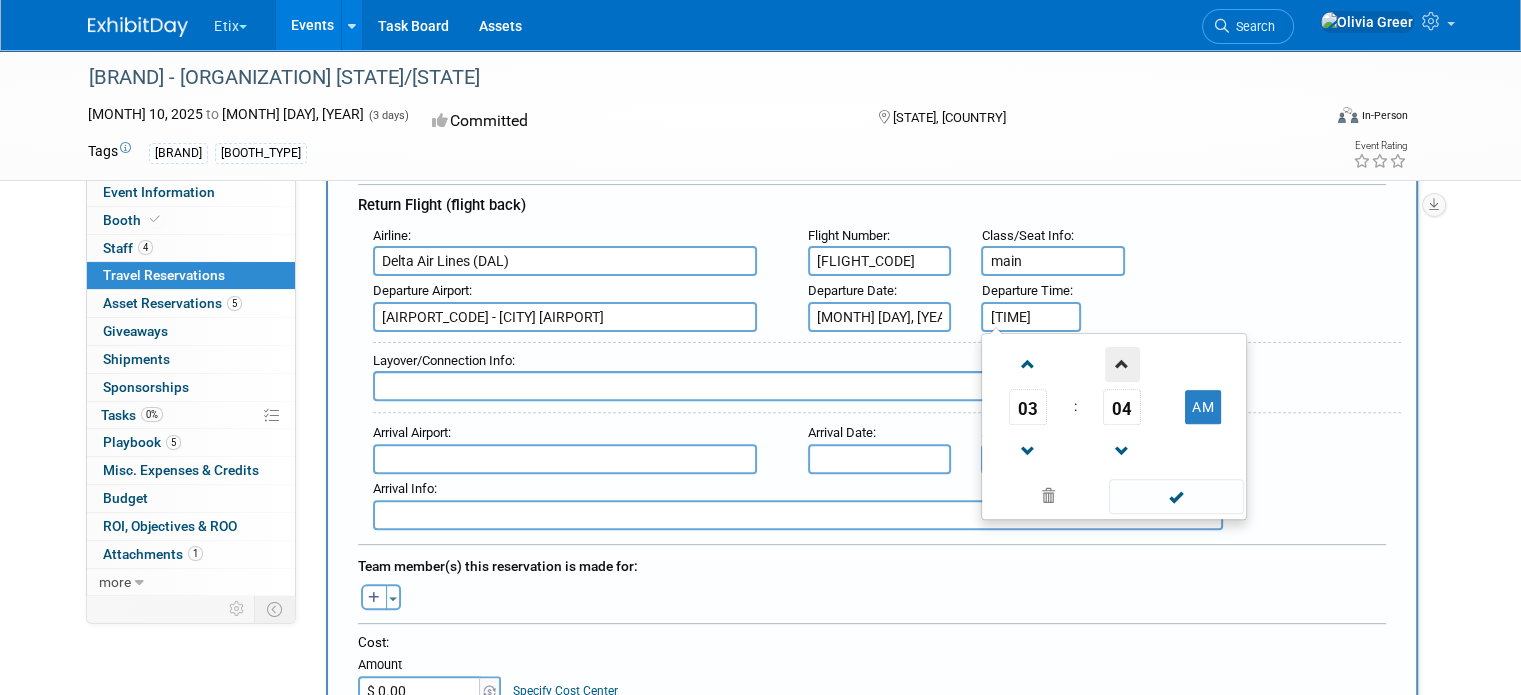 click at bounding box center [1122, 364] 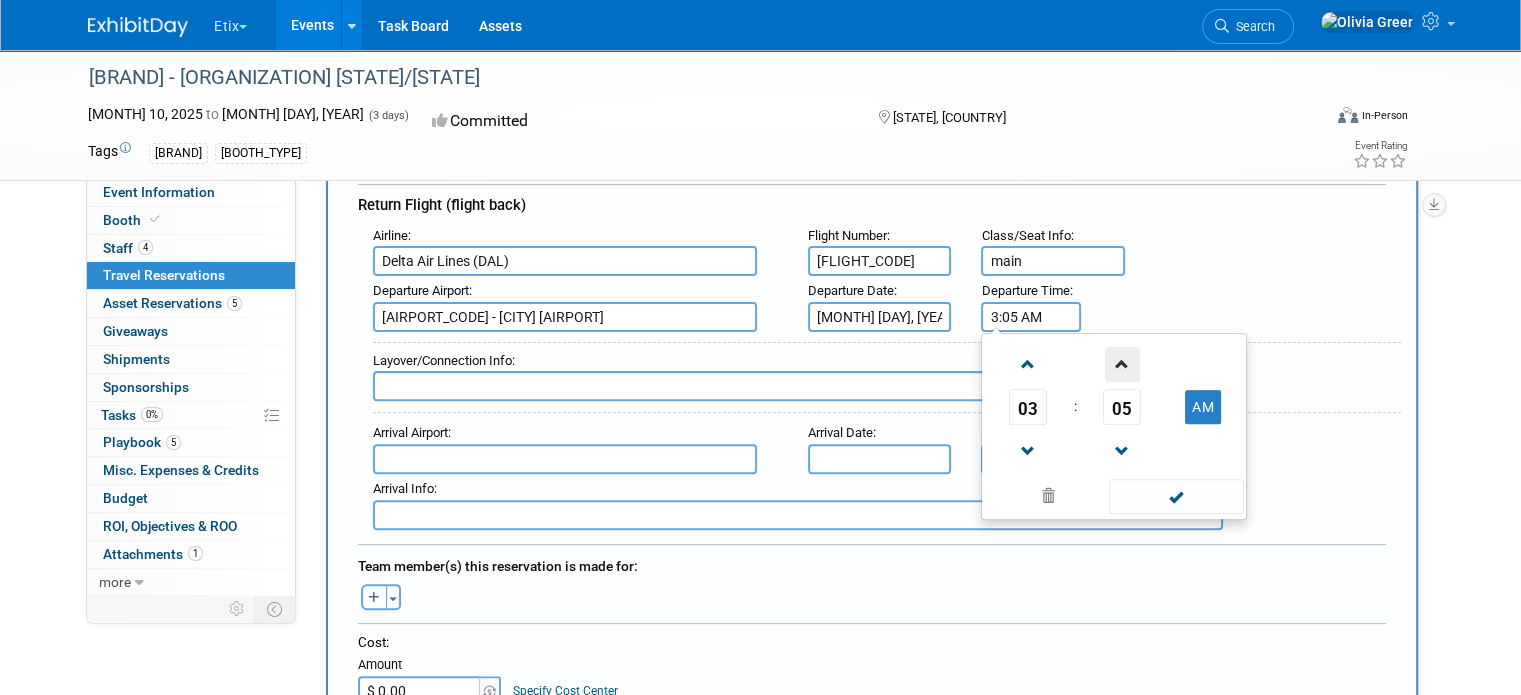 click at bounding box center [1122, 364] 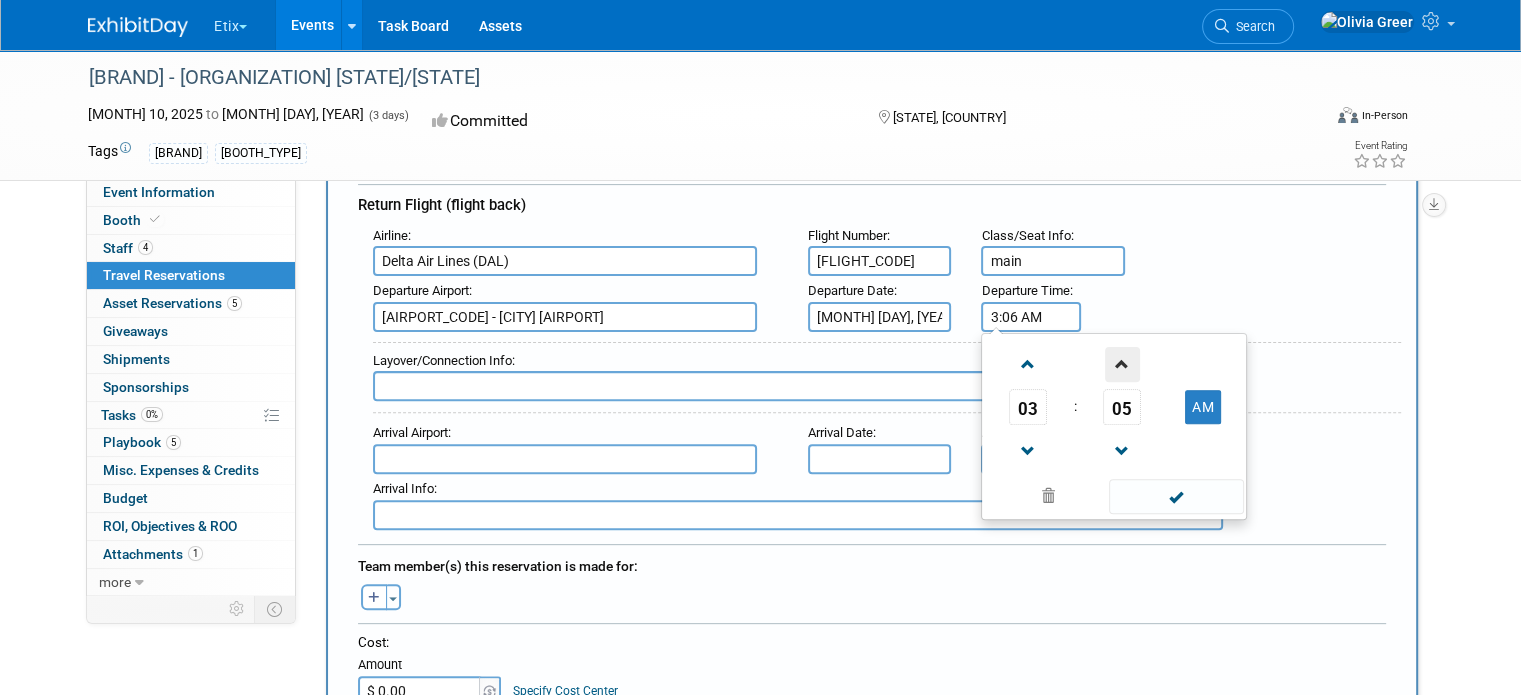 click at bounding box center [1122, 364] 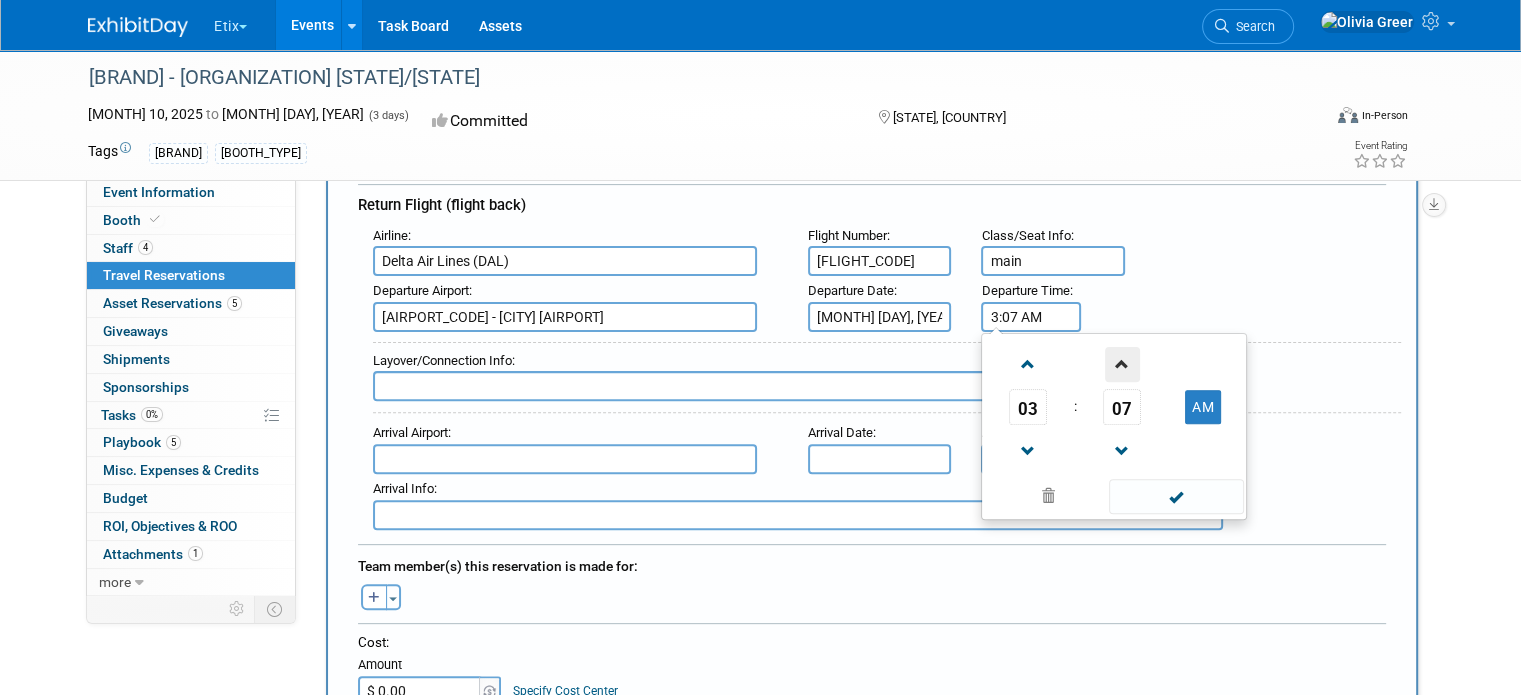 click at bounding box center [1122, 364] 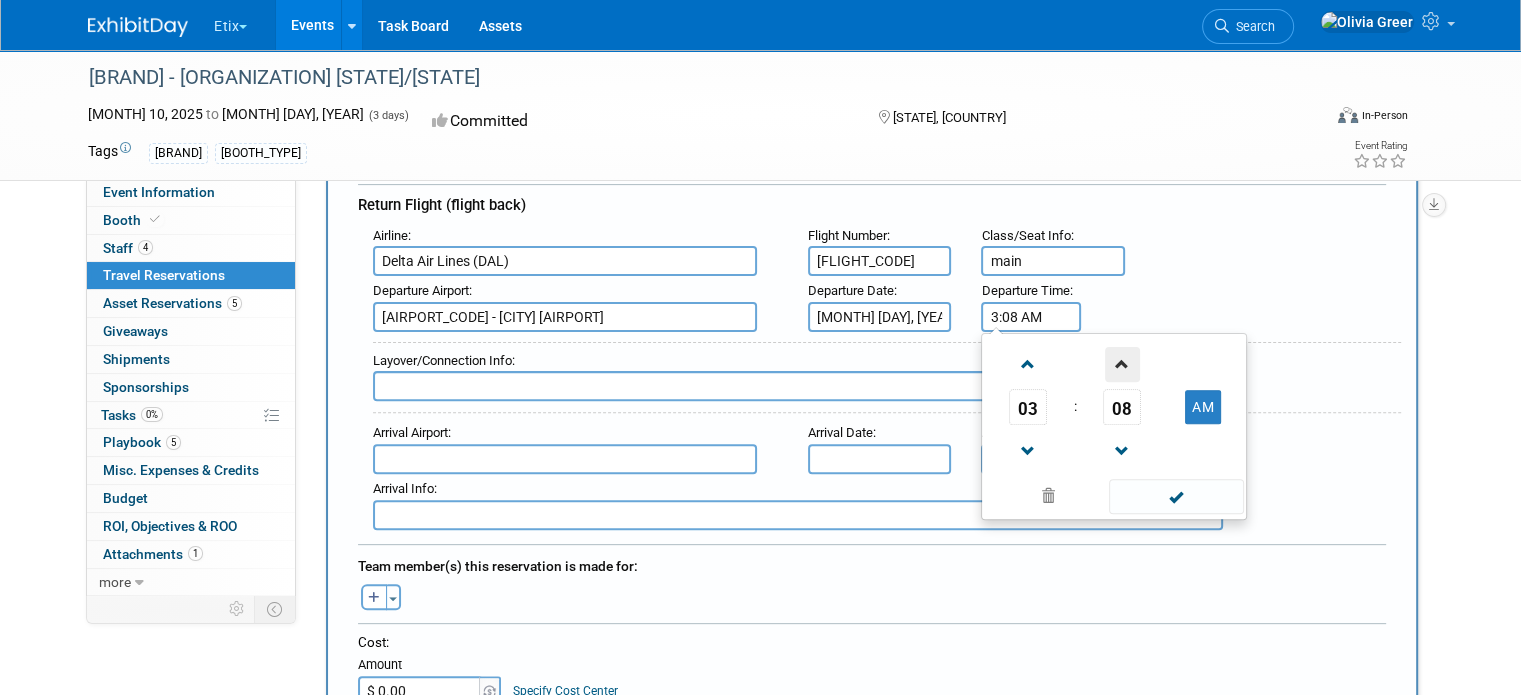 click at bounding box center (1122, 364) 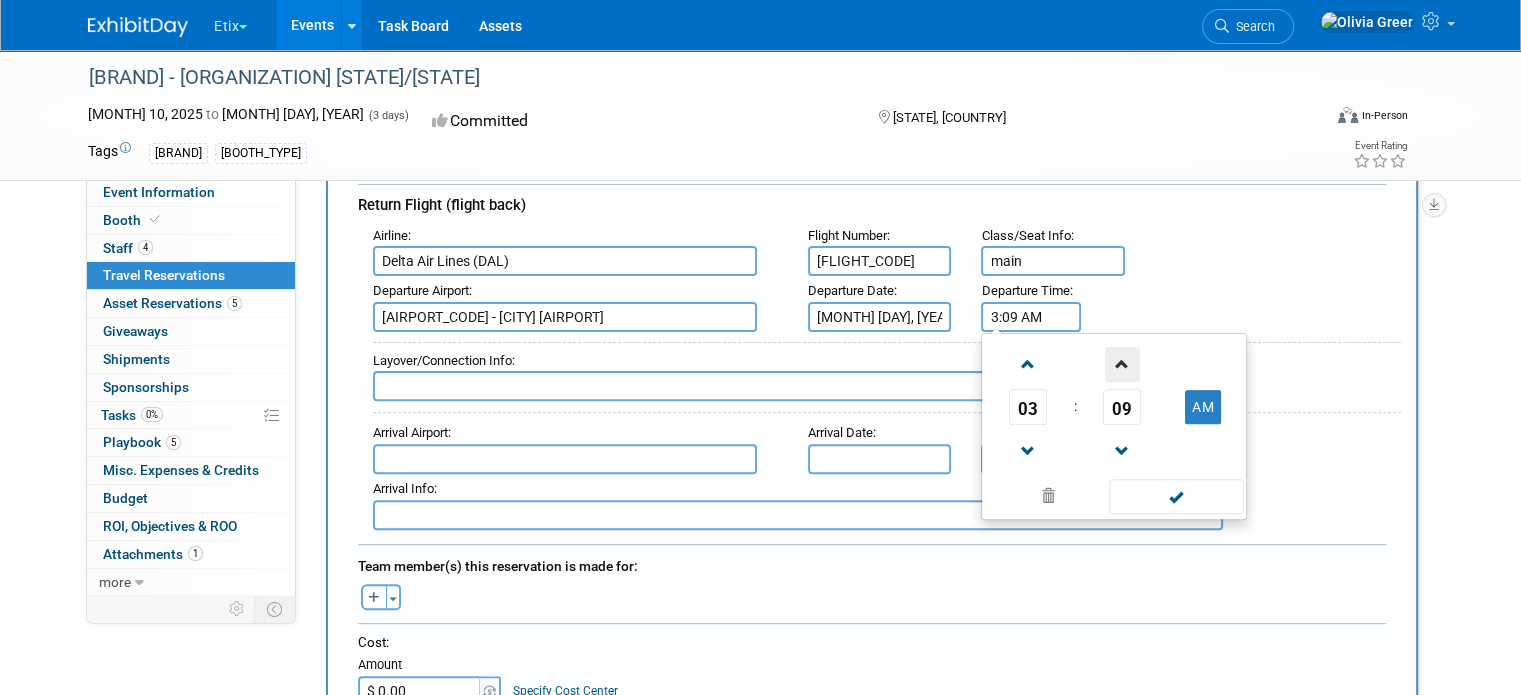 click at bounding box center [1122, 364] 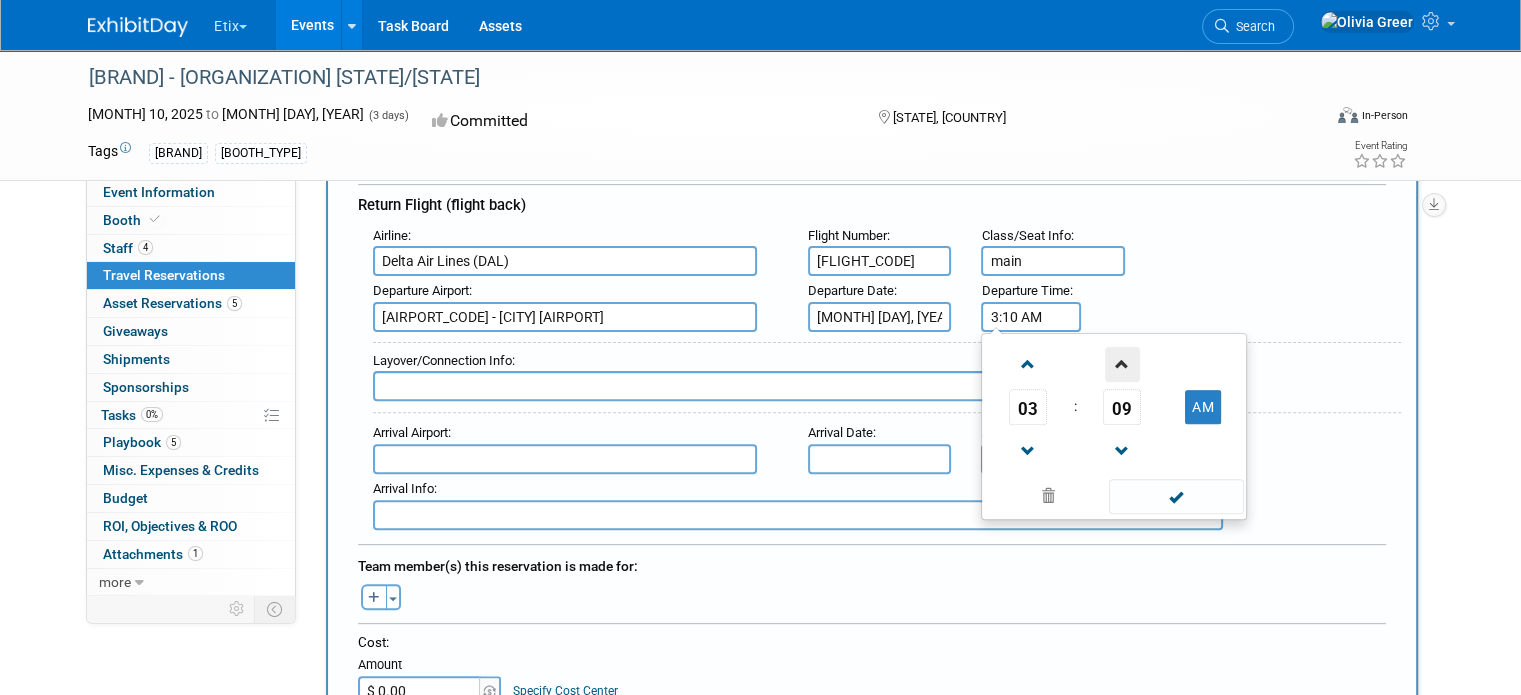 click at bounding box center (1122, 364) 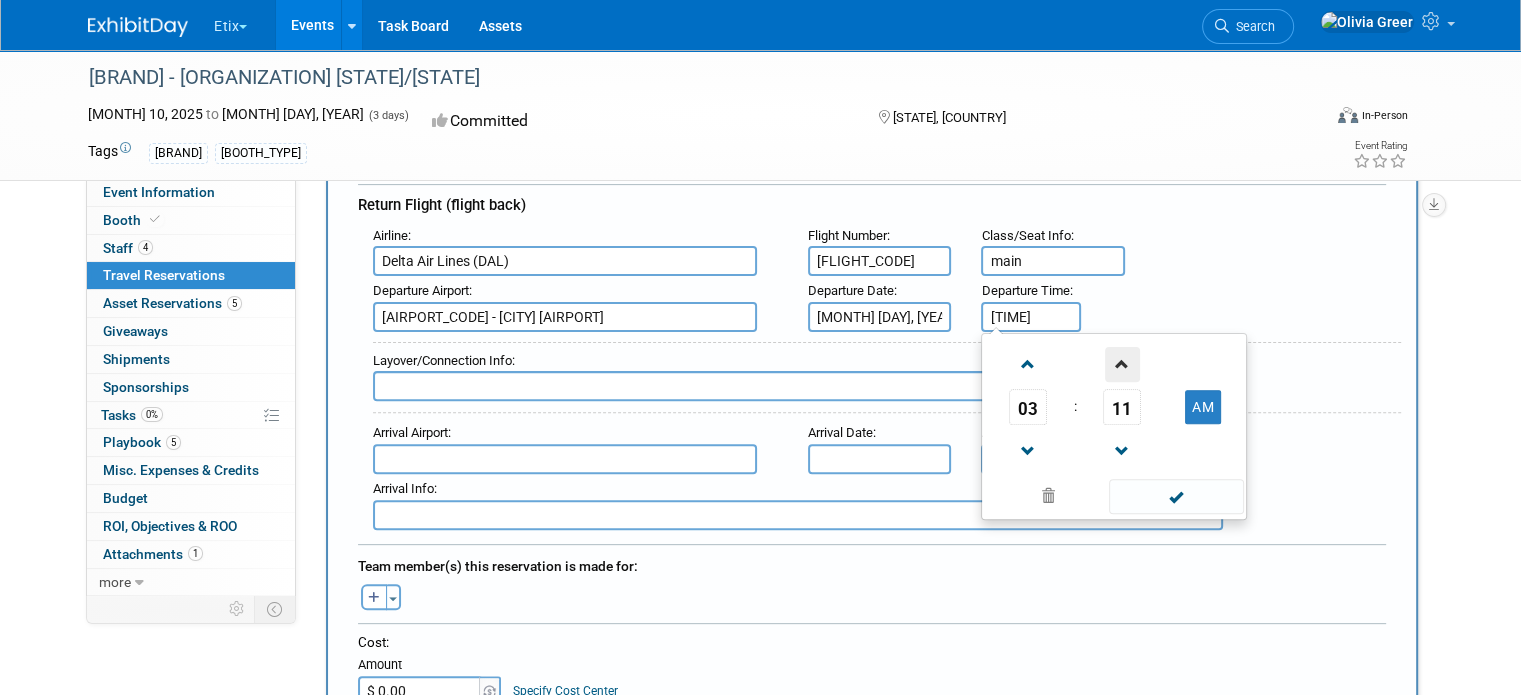 click at bounding box center [1122, 364] 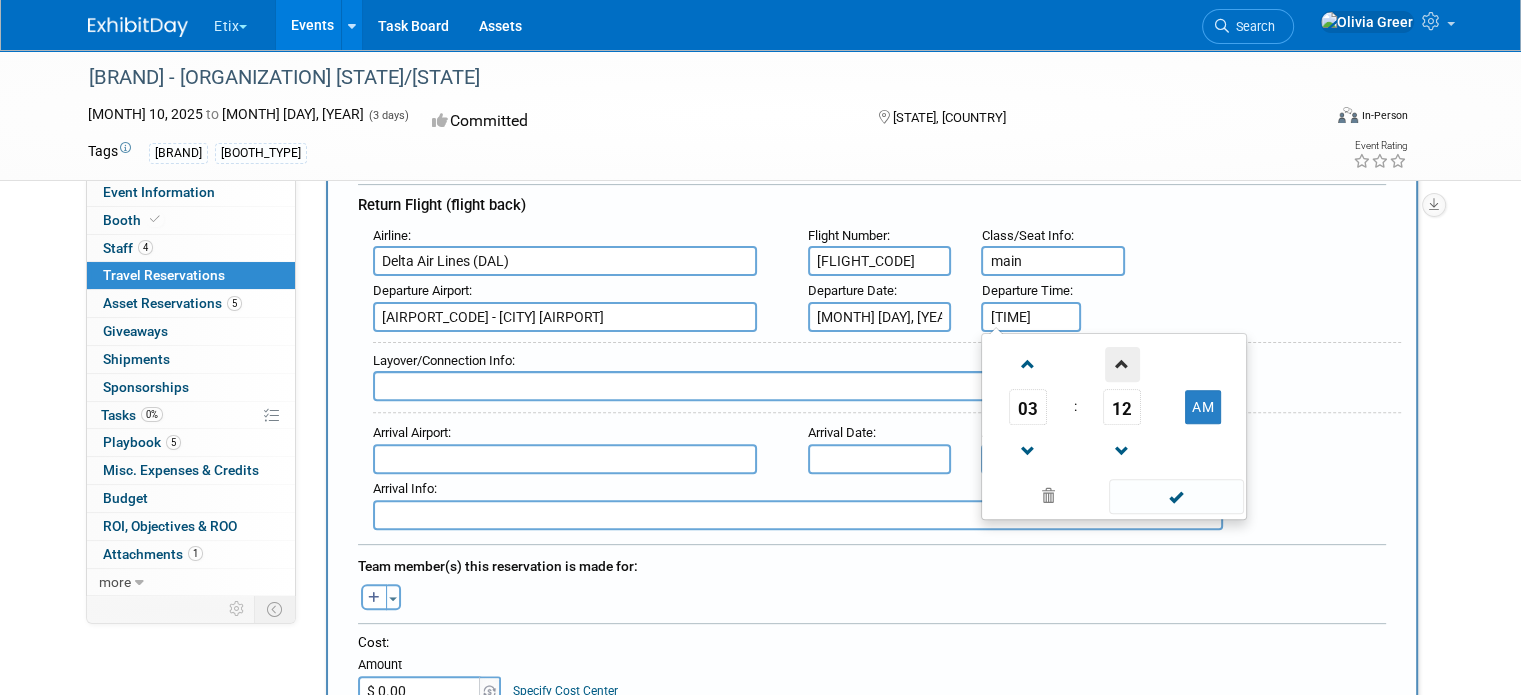 click at bounding box center (1122, 364) 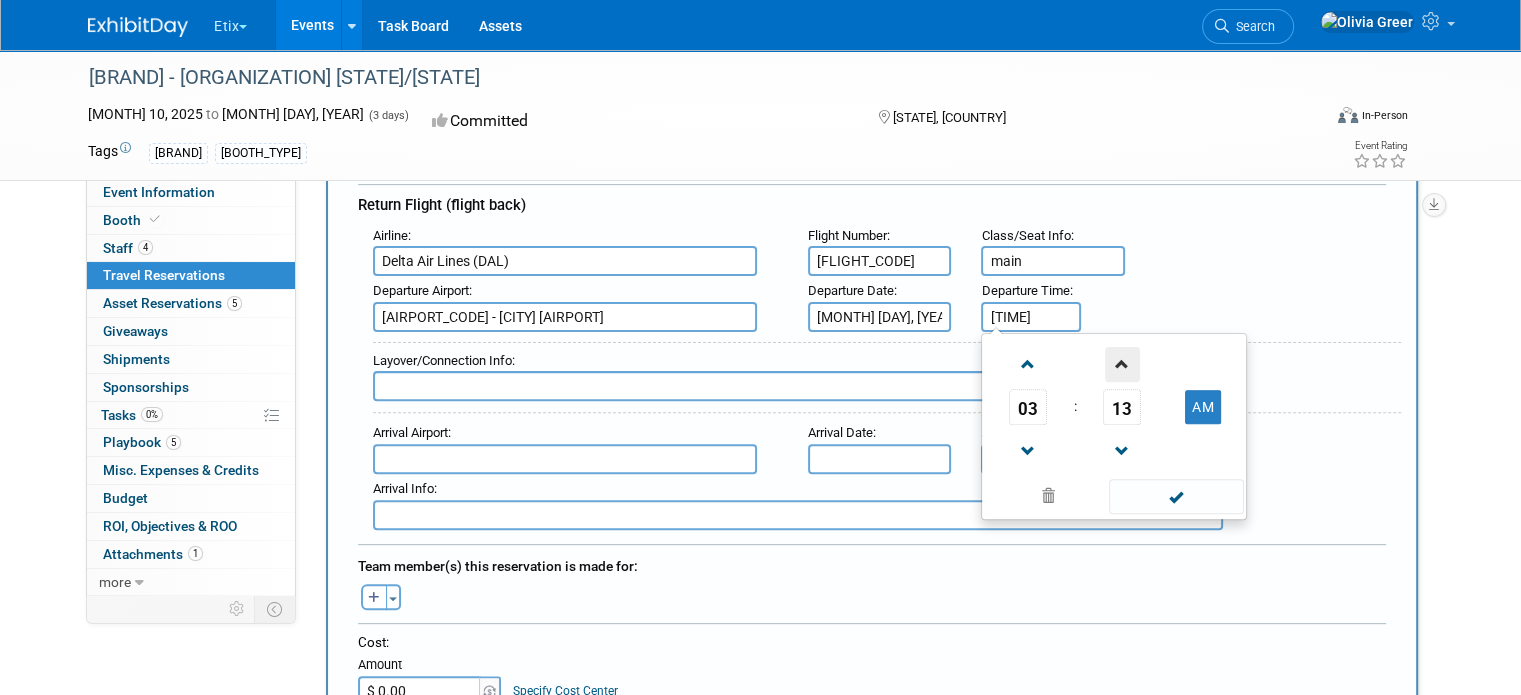 click at bounding box center (1122, 364) 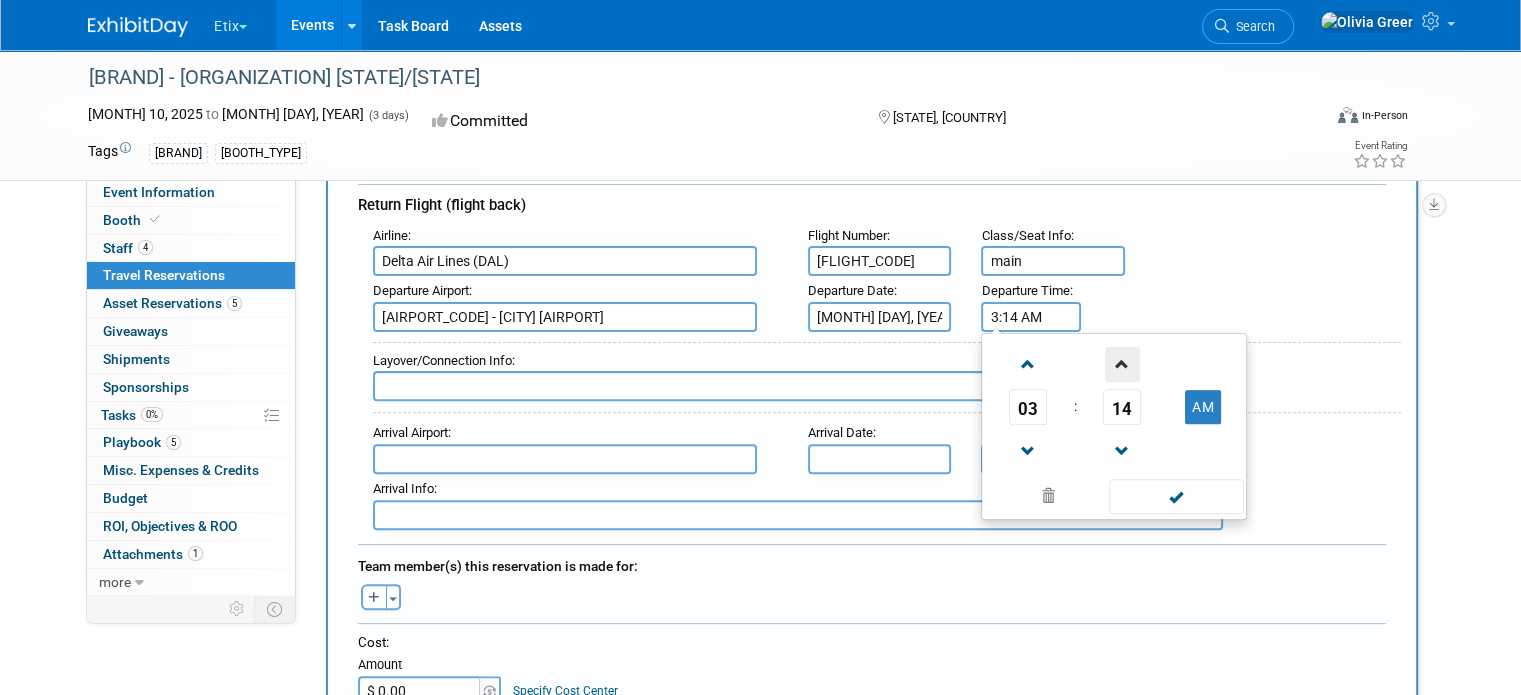 click at bounding box center (1122, 364) 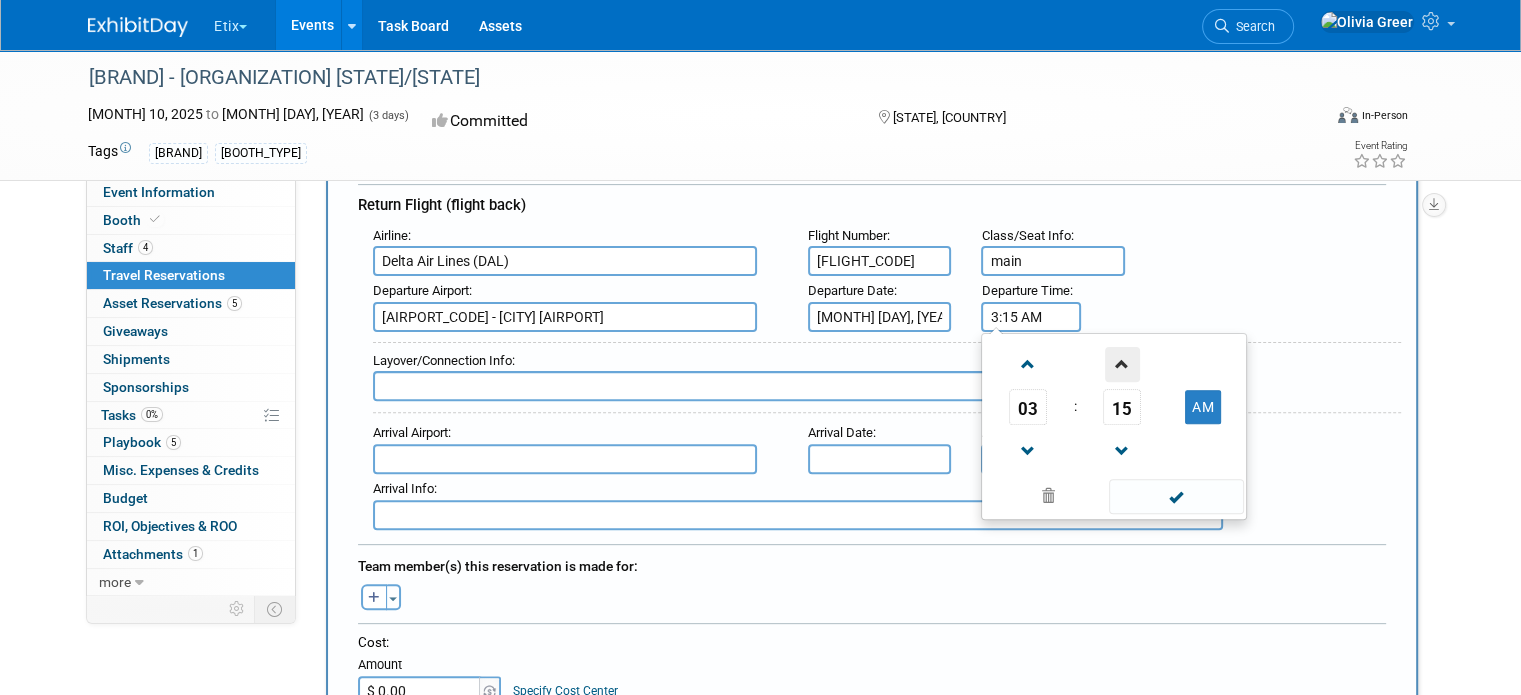 click at bounding box center [1122, 364] 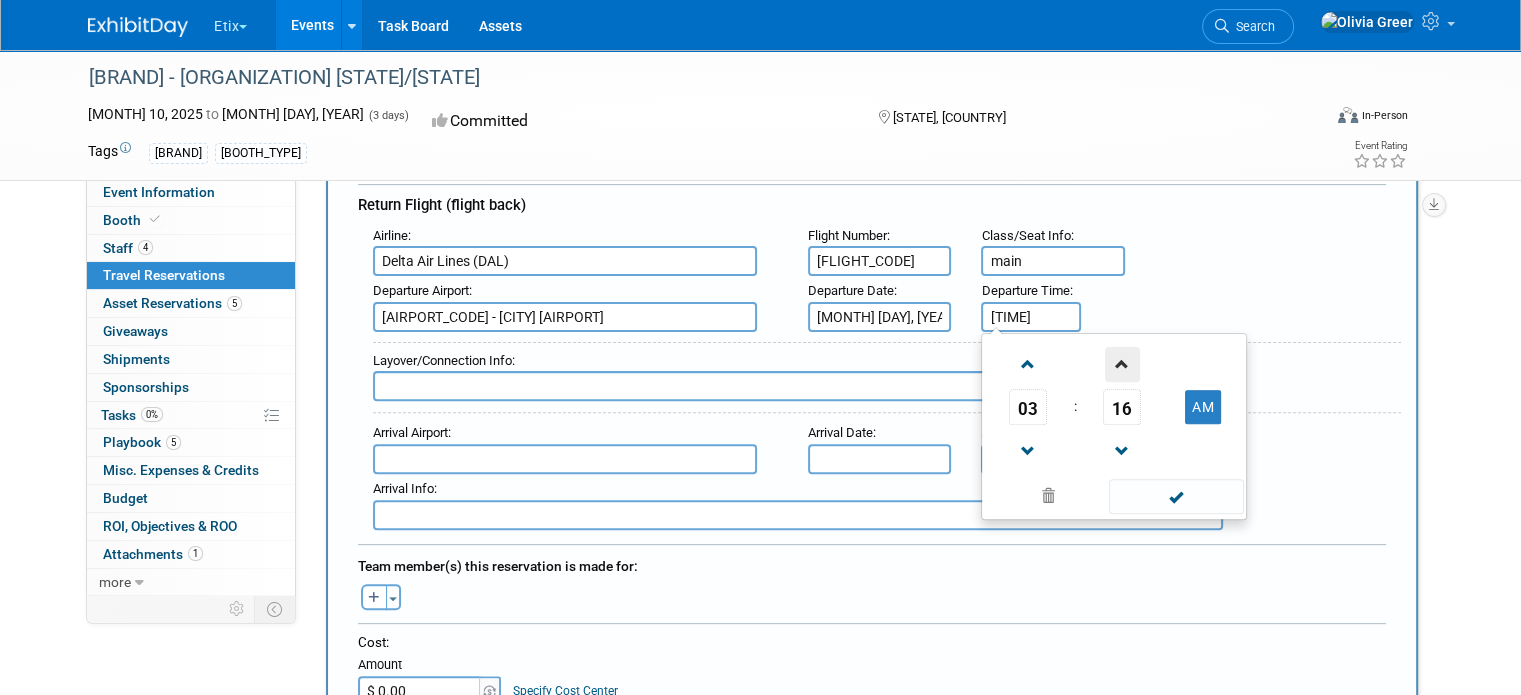 click at bounding box center [1122, 364] 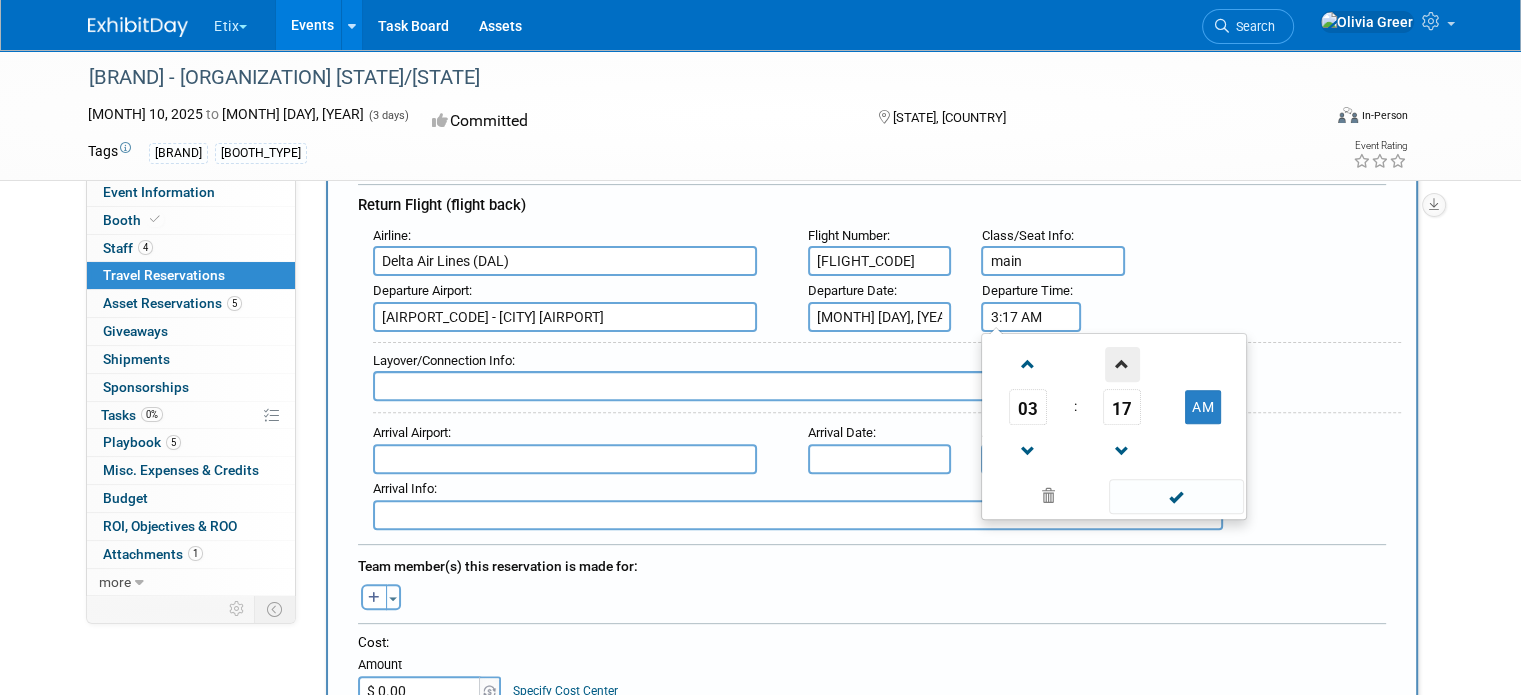 click at bounding box center (1122, 364) 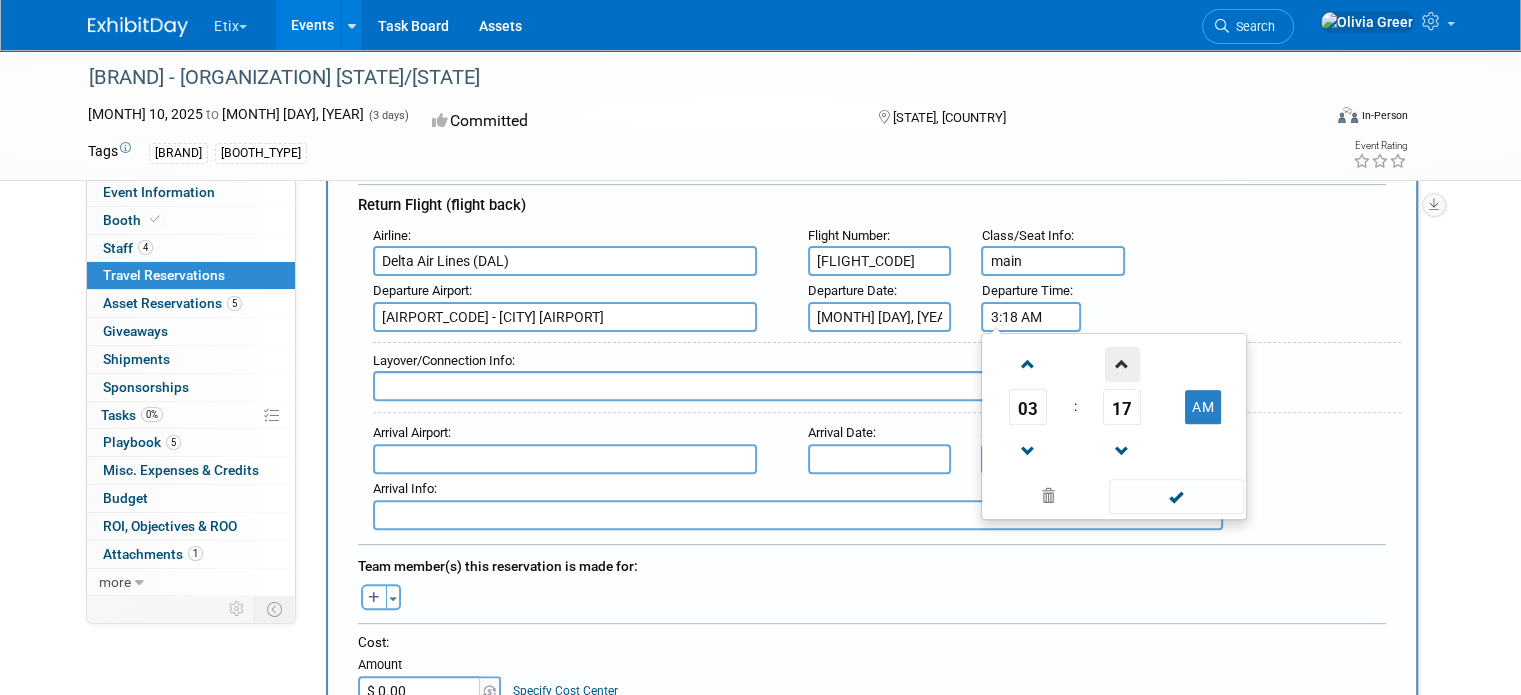 click at bounding box center (1122, 364) 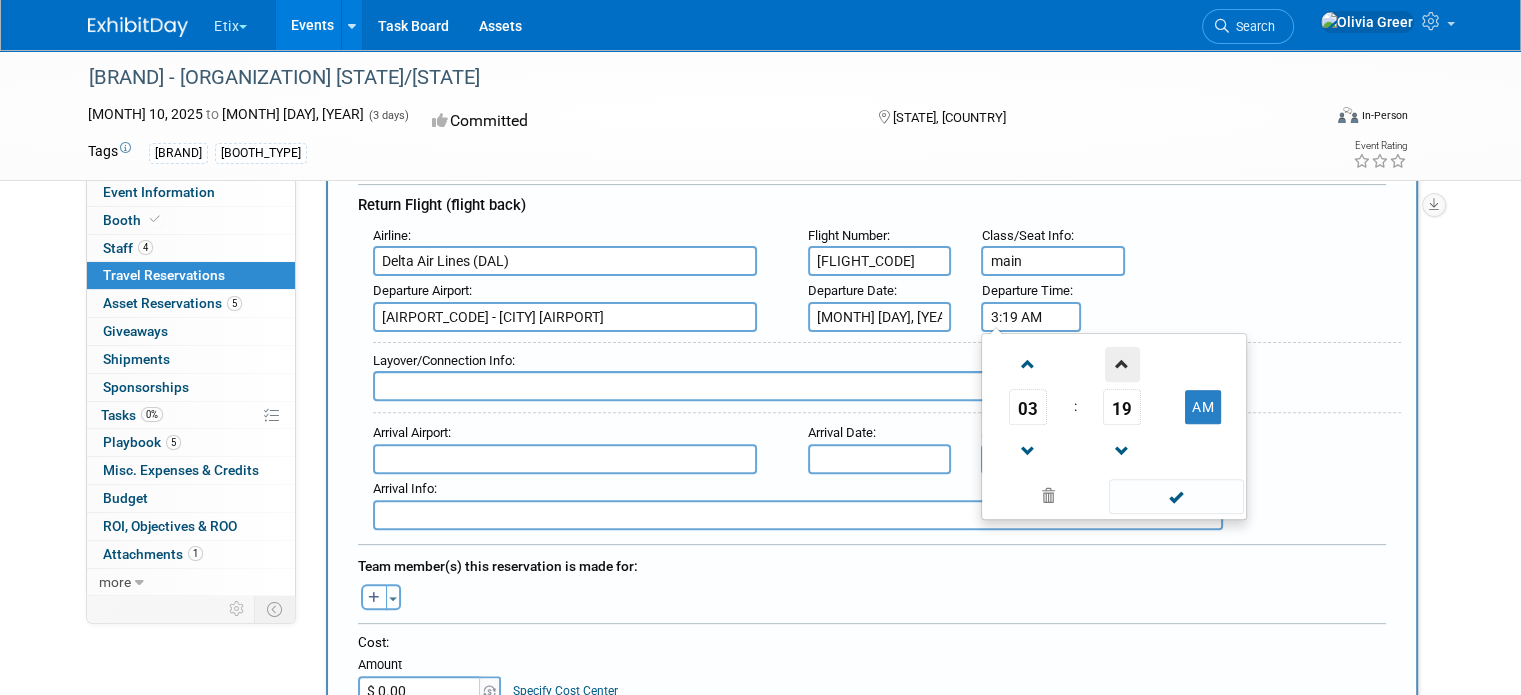 click at bounding box center [1122, 364] 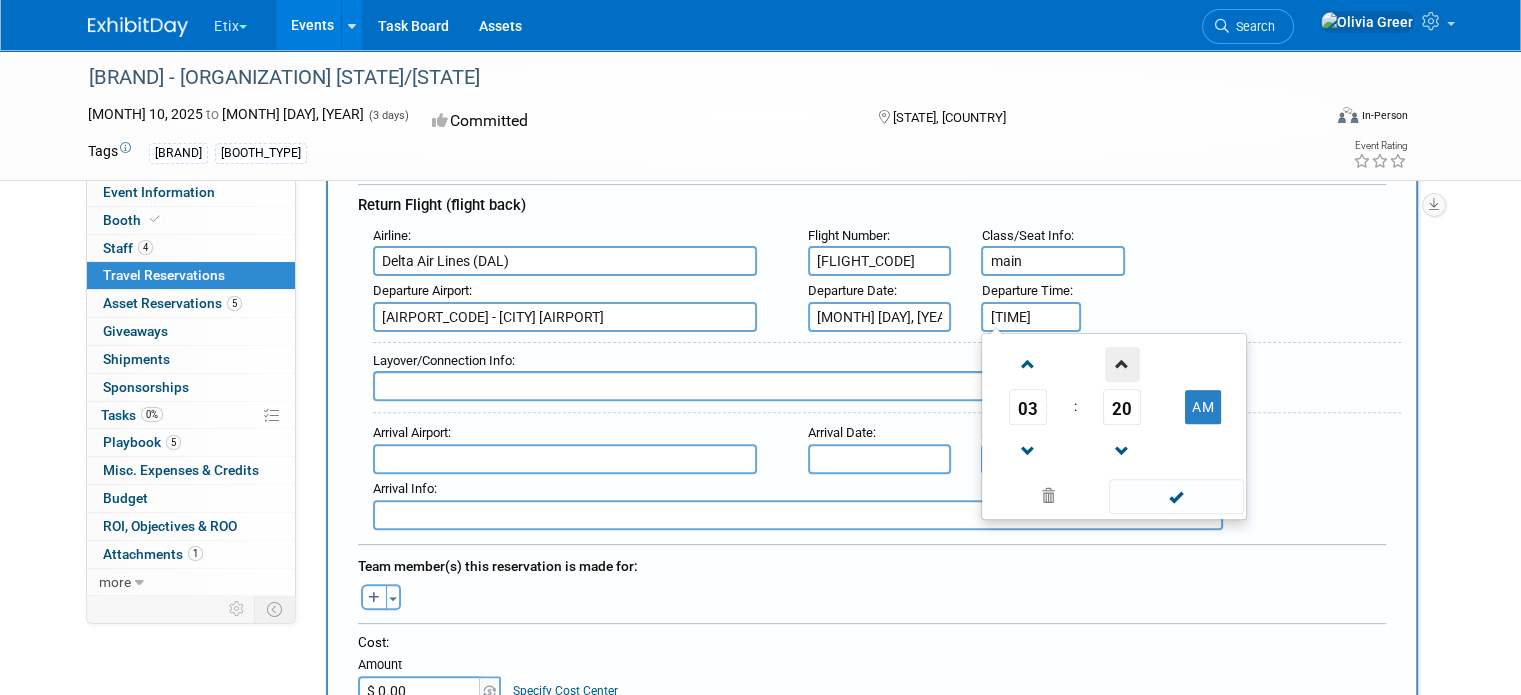 click at bounding box center [1122, 364] 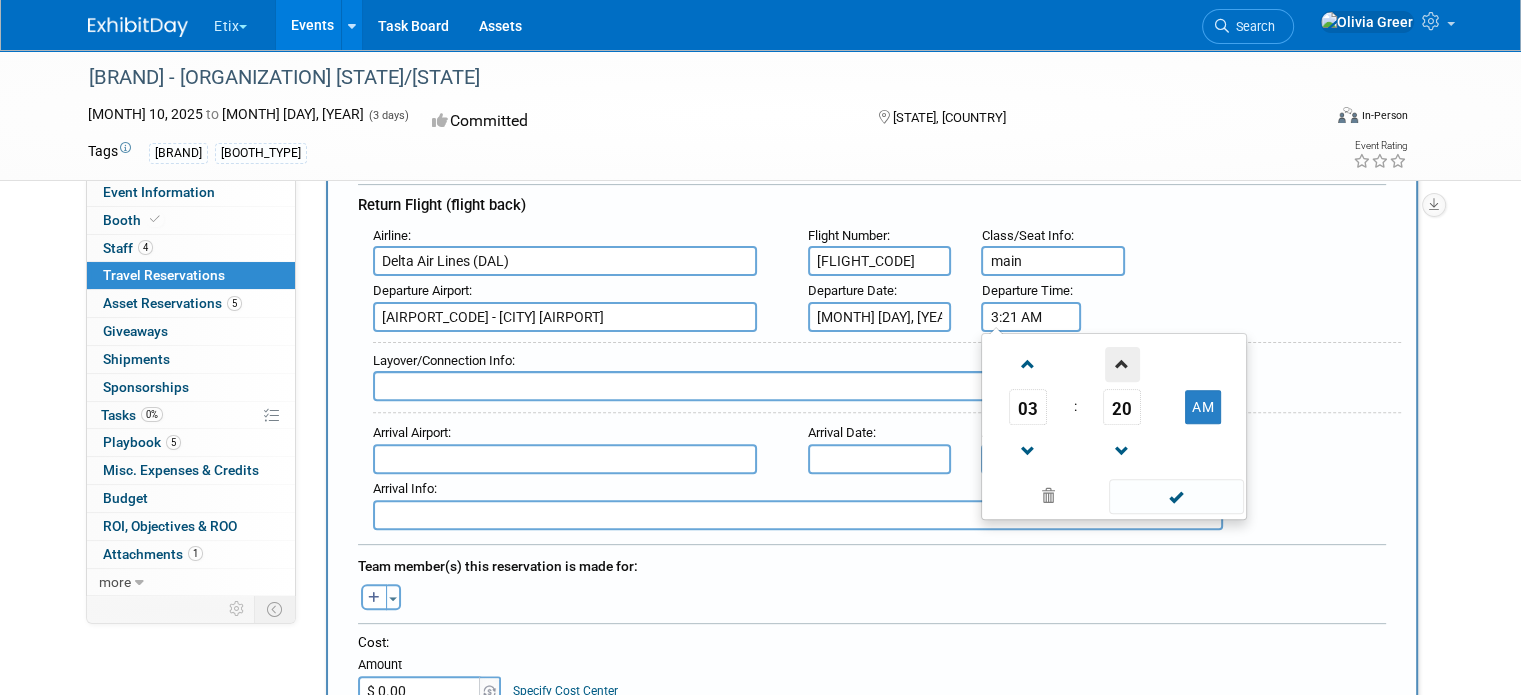 click at bounding box center (1122, 364) 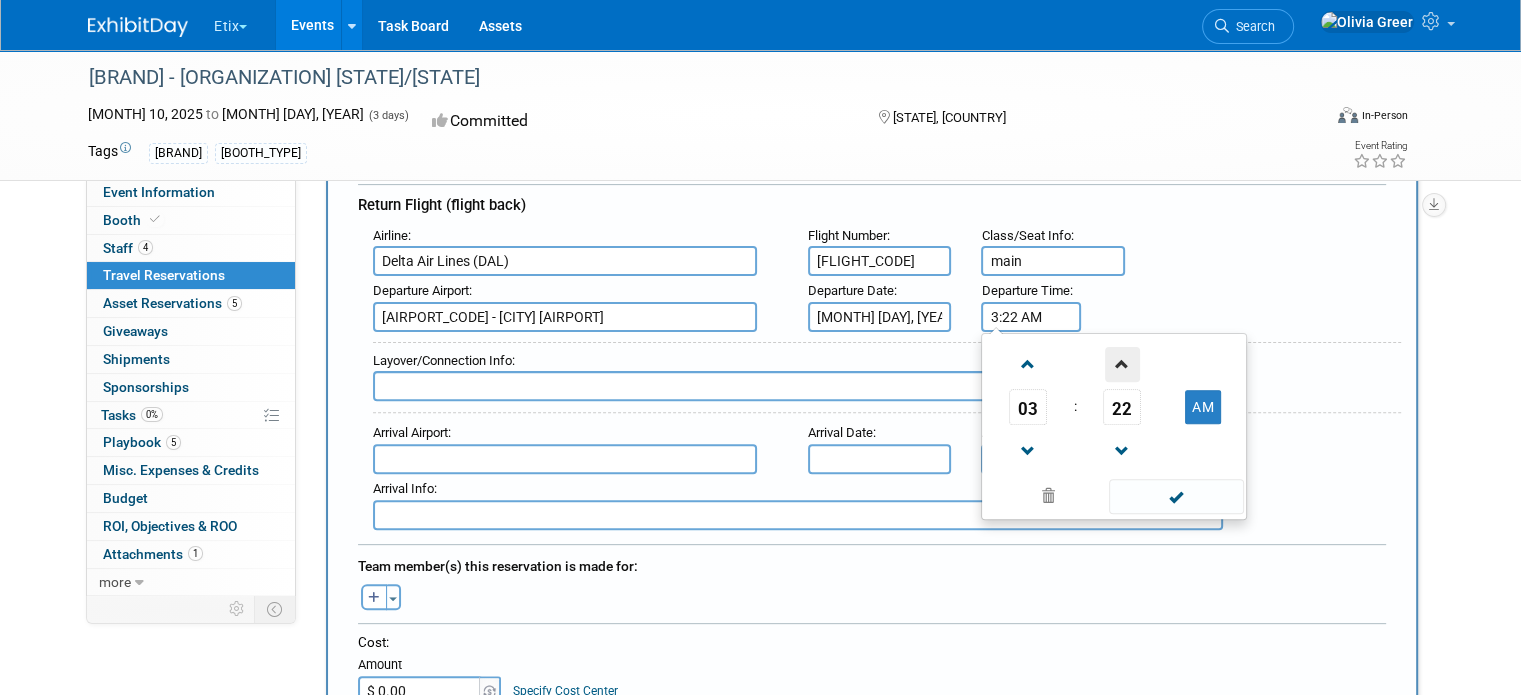 click at bounding box center (1122, 364) 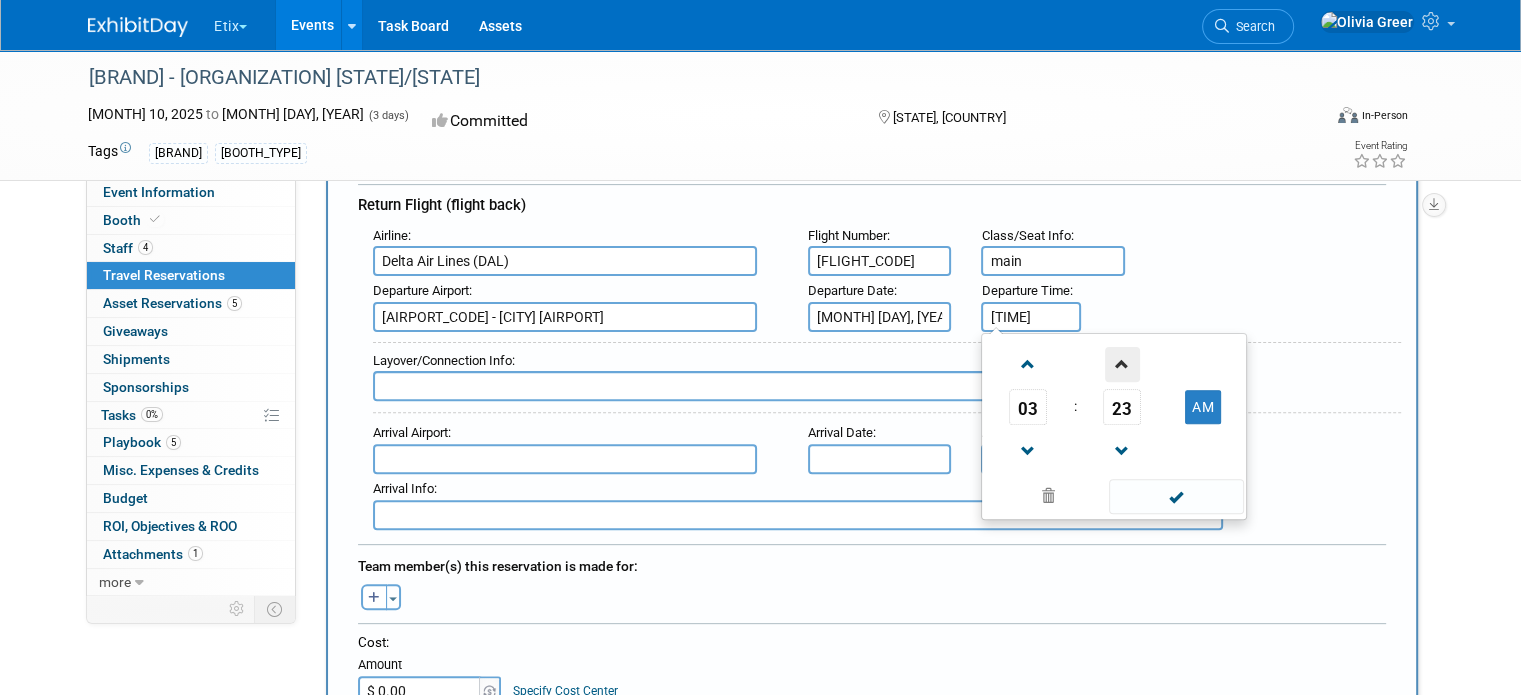 click at bounding box center [1122, 364] 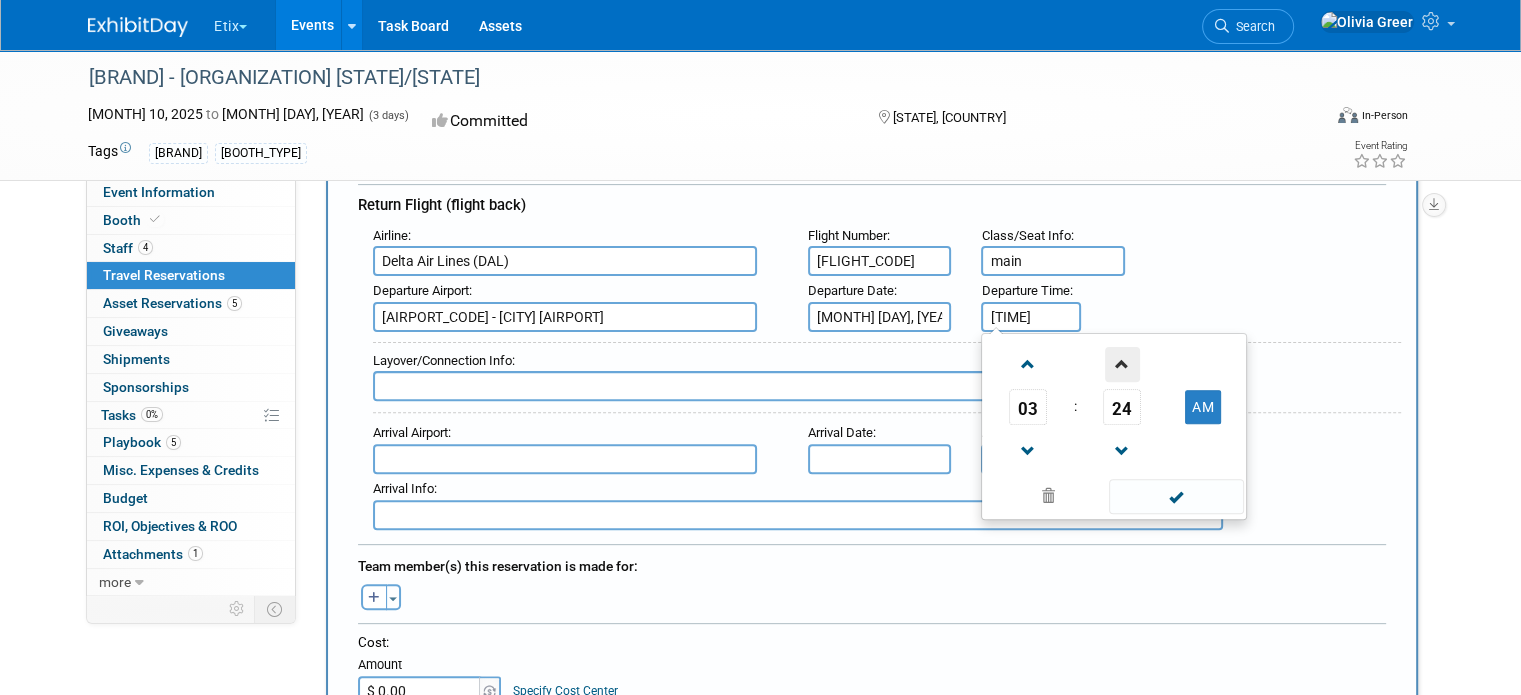 click at bounding box center (1122, 364) 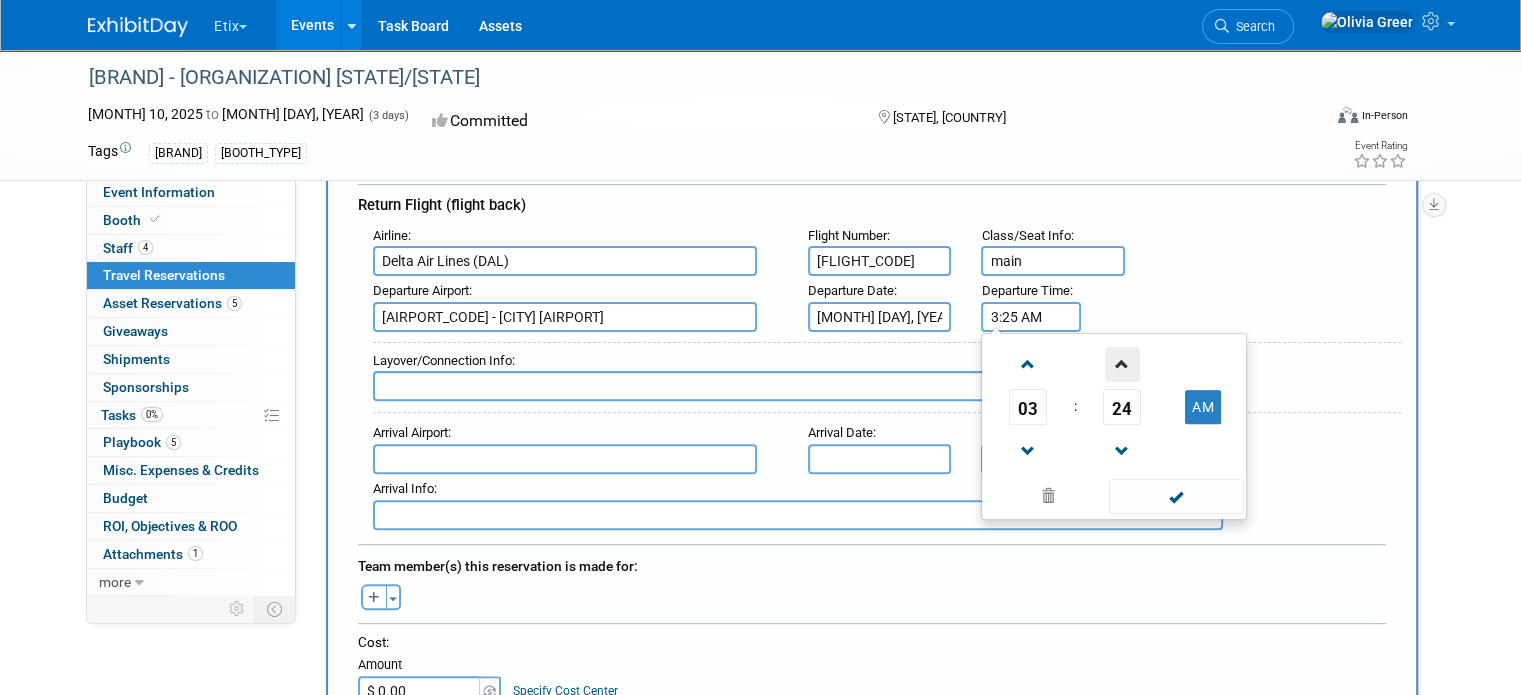 click at bounding box center [1122, 364] 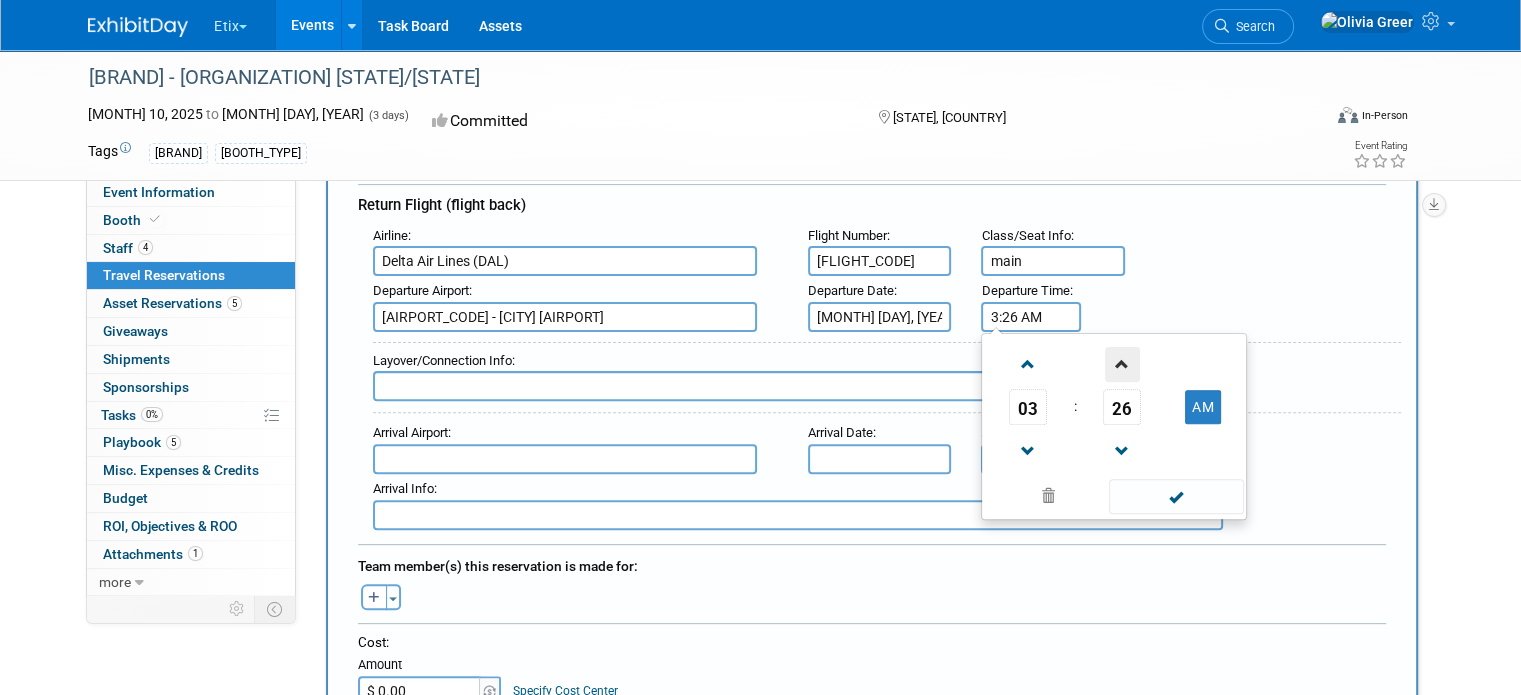 click at bounding box center [1122, 364] 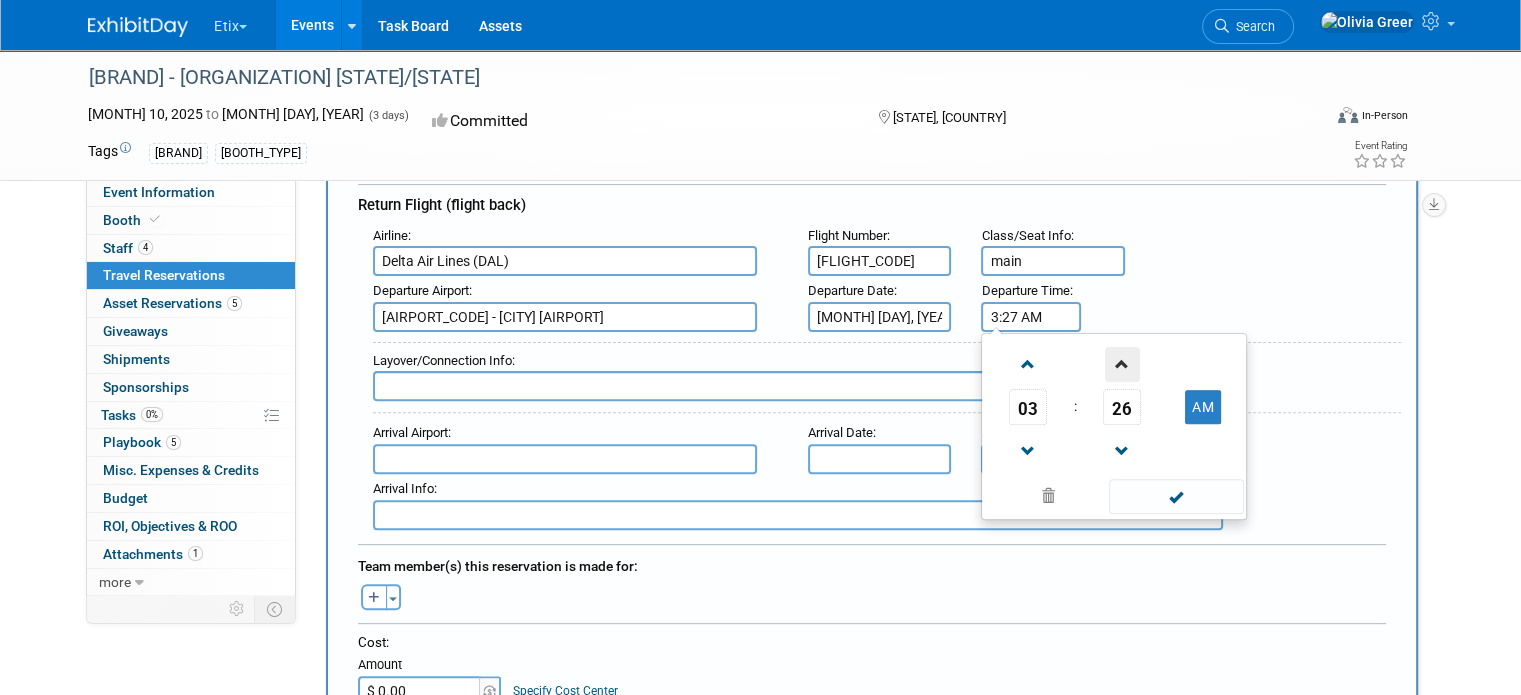 click at bounding box center (1122, 364) 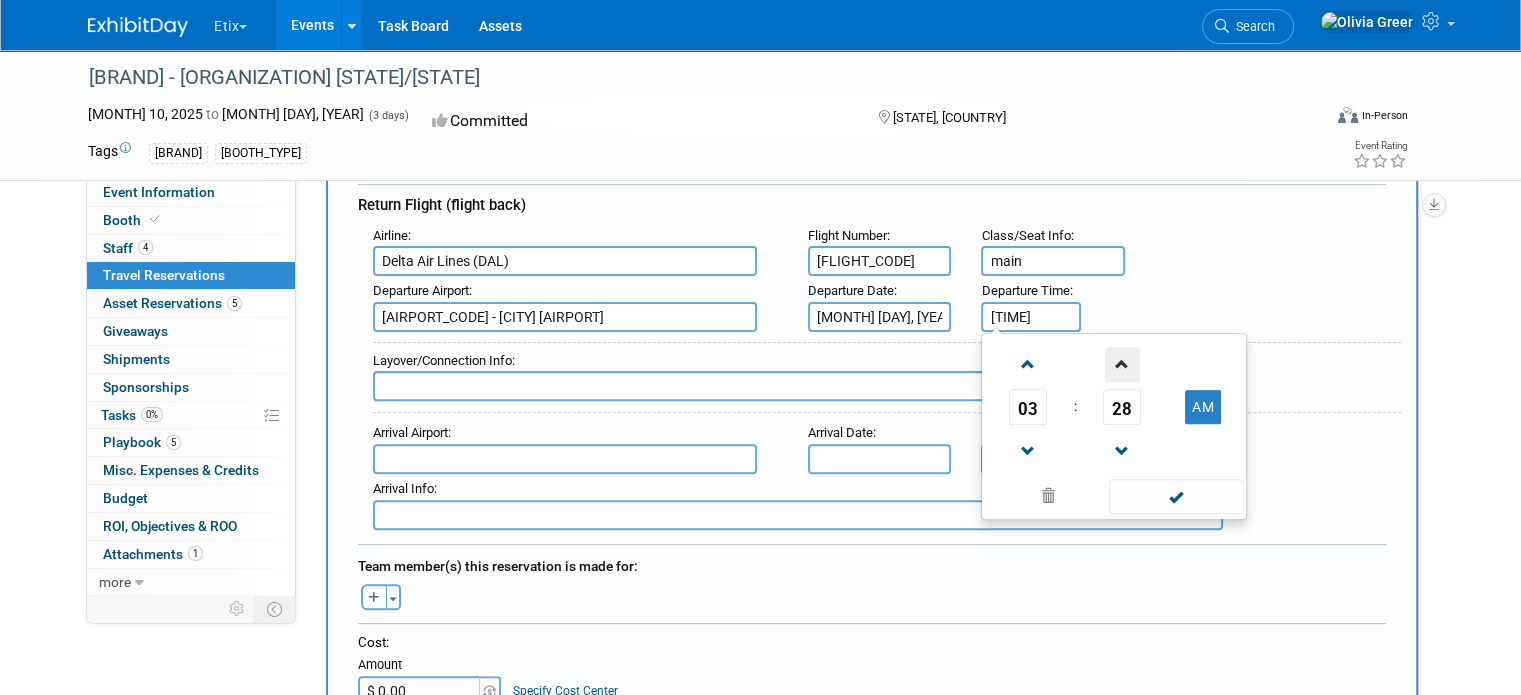 click at bounding box center (1122, 364) 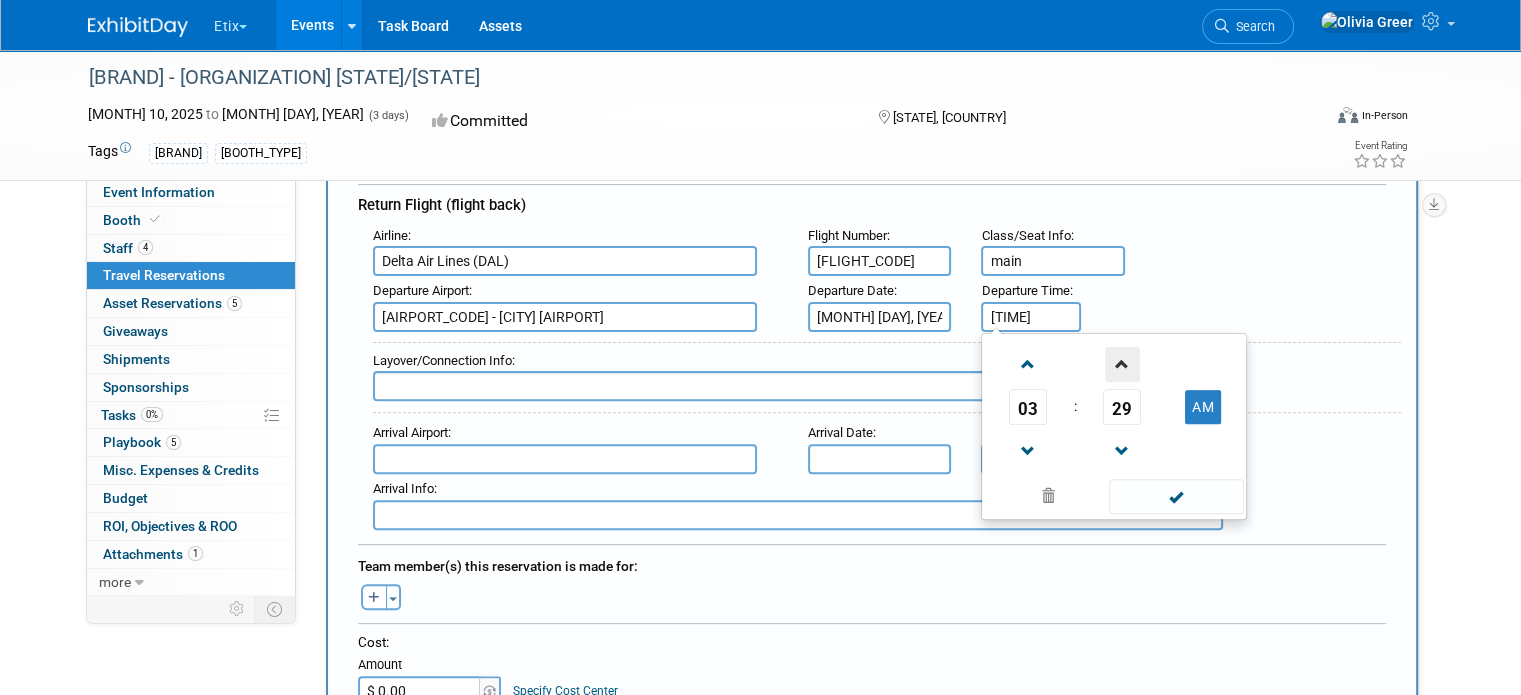 click at bounding box center [1122, 364] 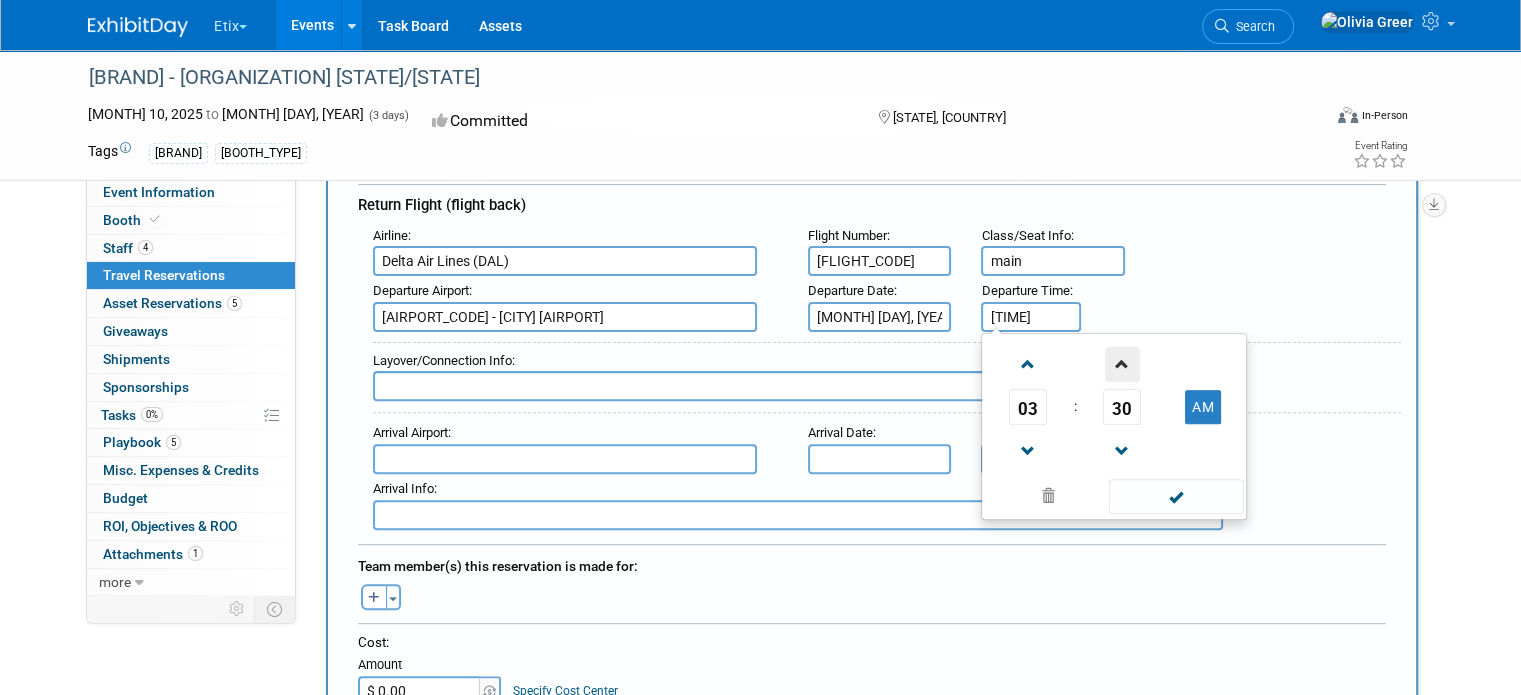 click at bounding box center (1122, 364) 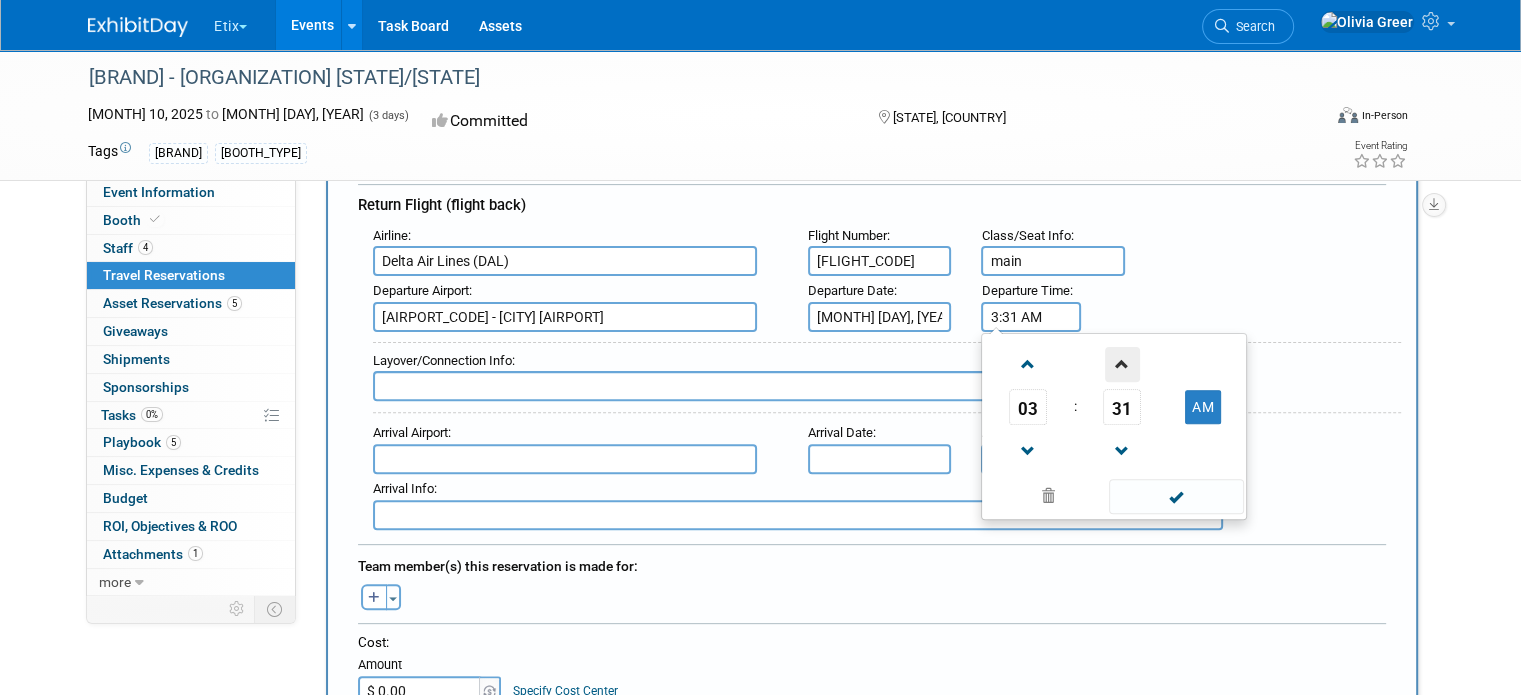 click at bounding box center (1122, 364) 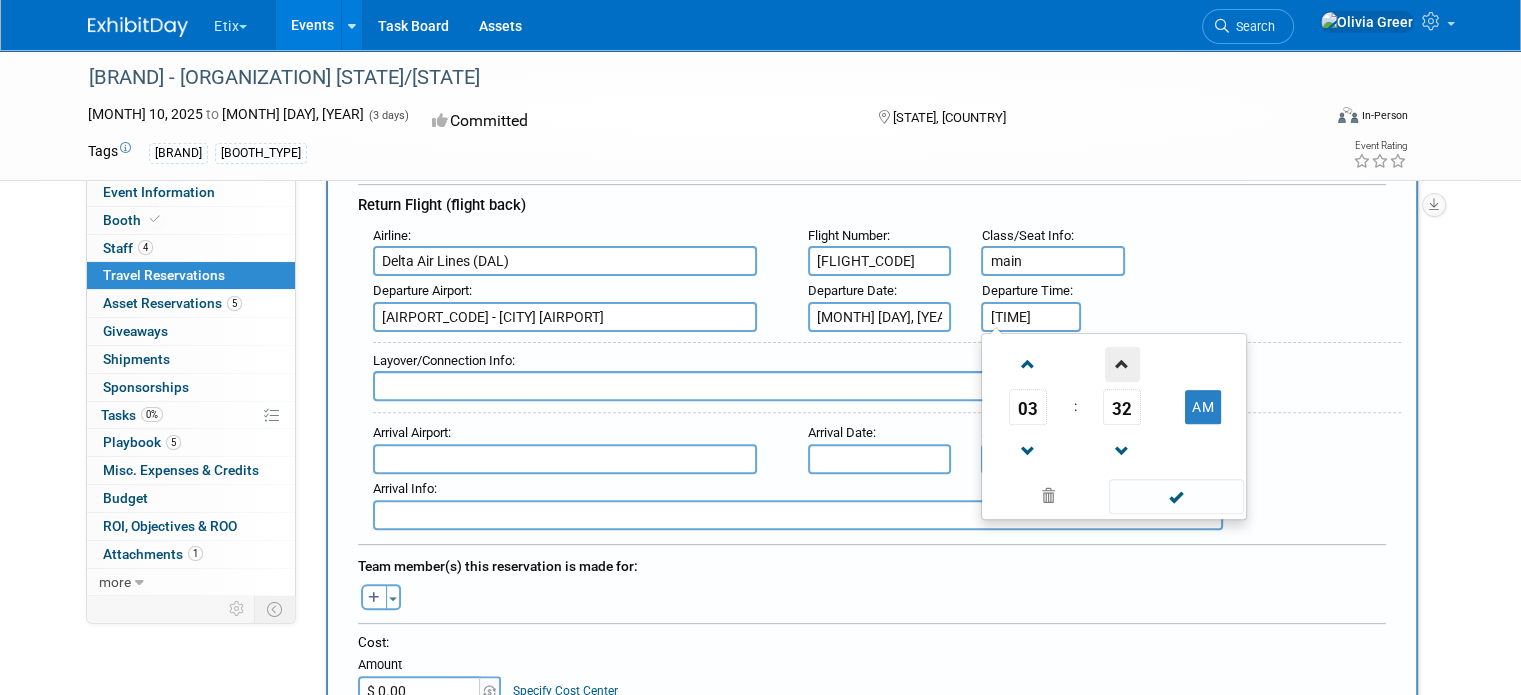 click at bounding box center [1122, 364] 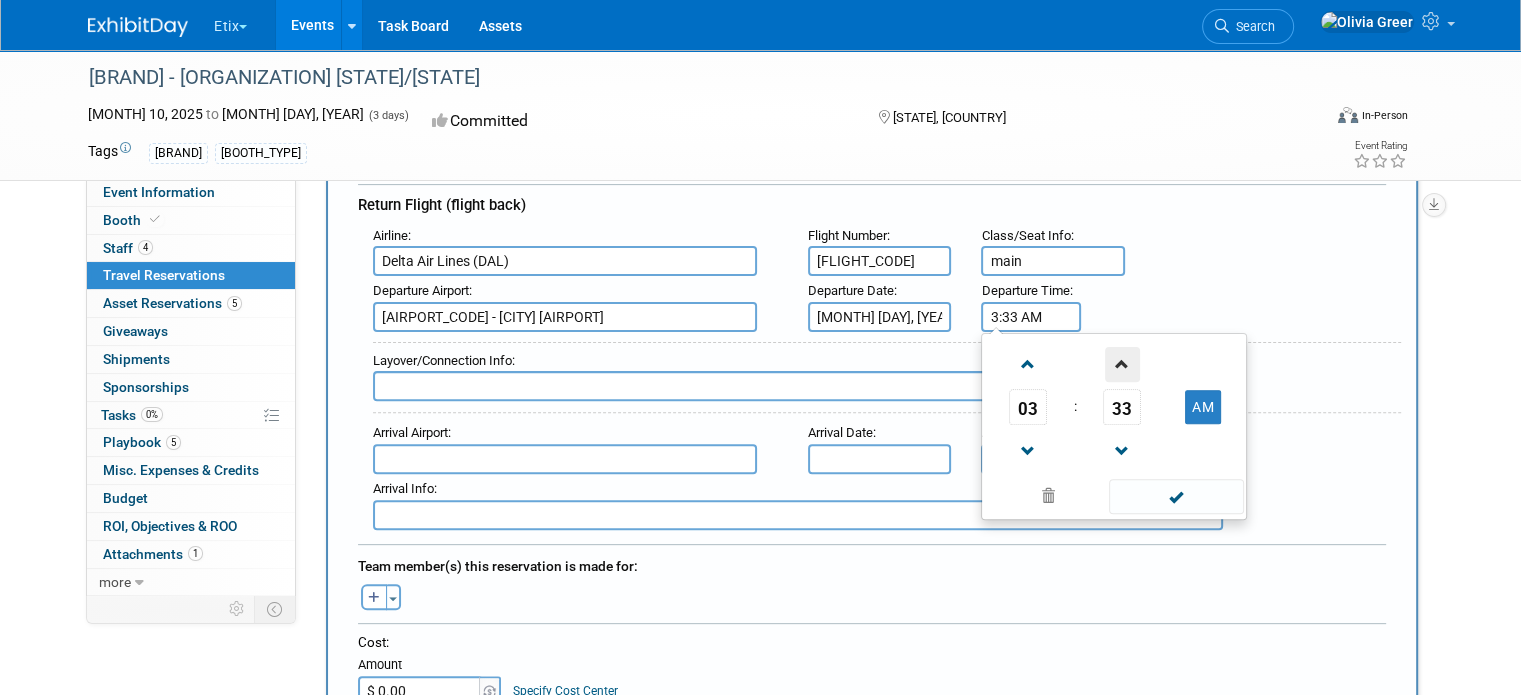 click at bounding box center (1122, 364) 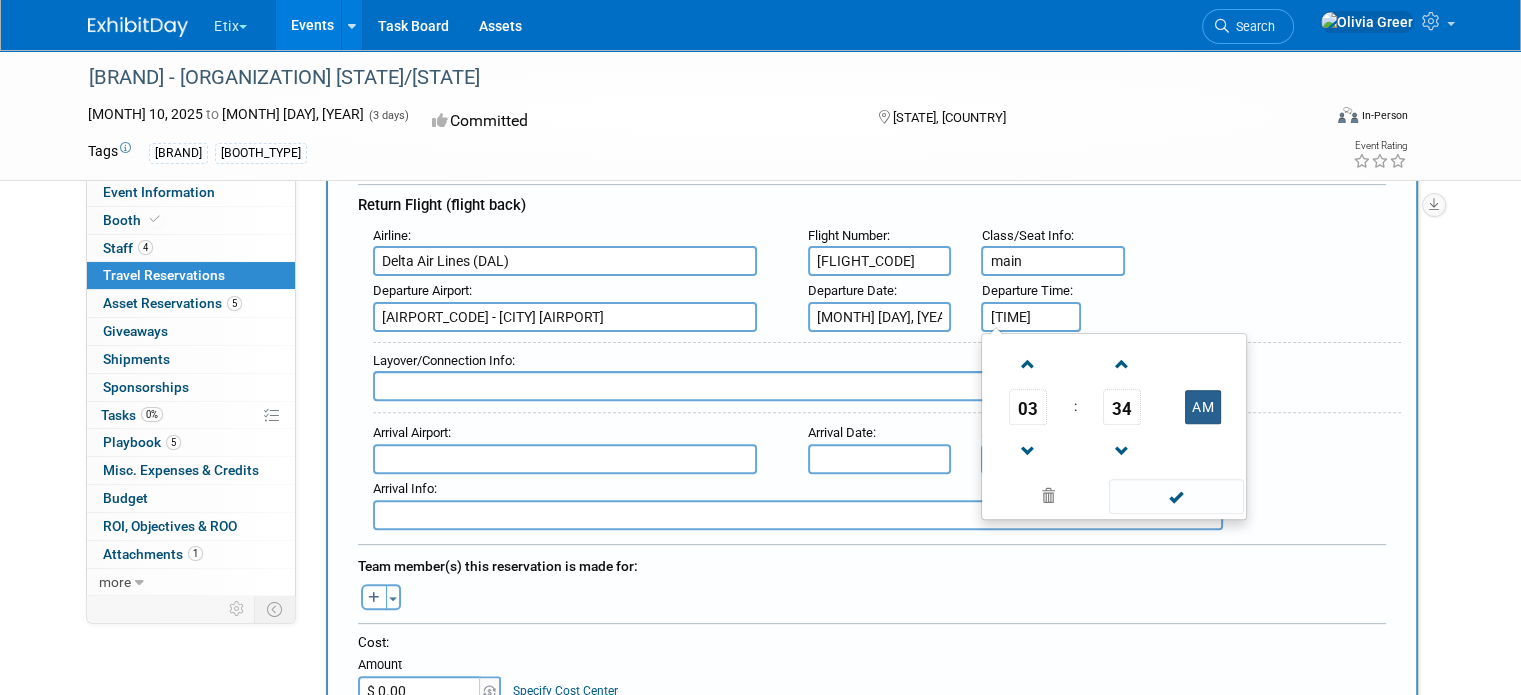click on "AM" at bounding box center (1203, 407) 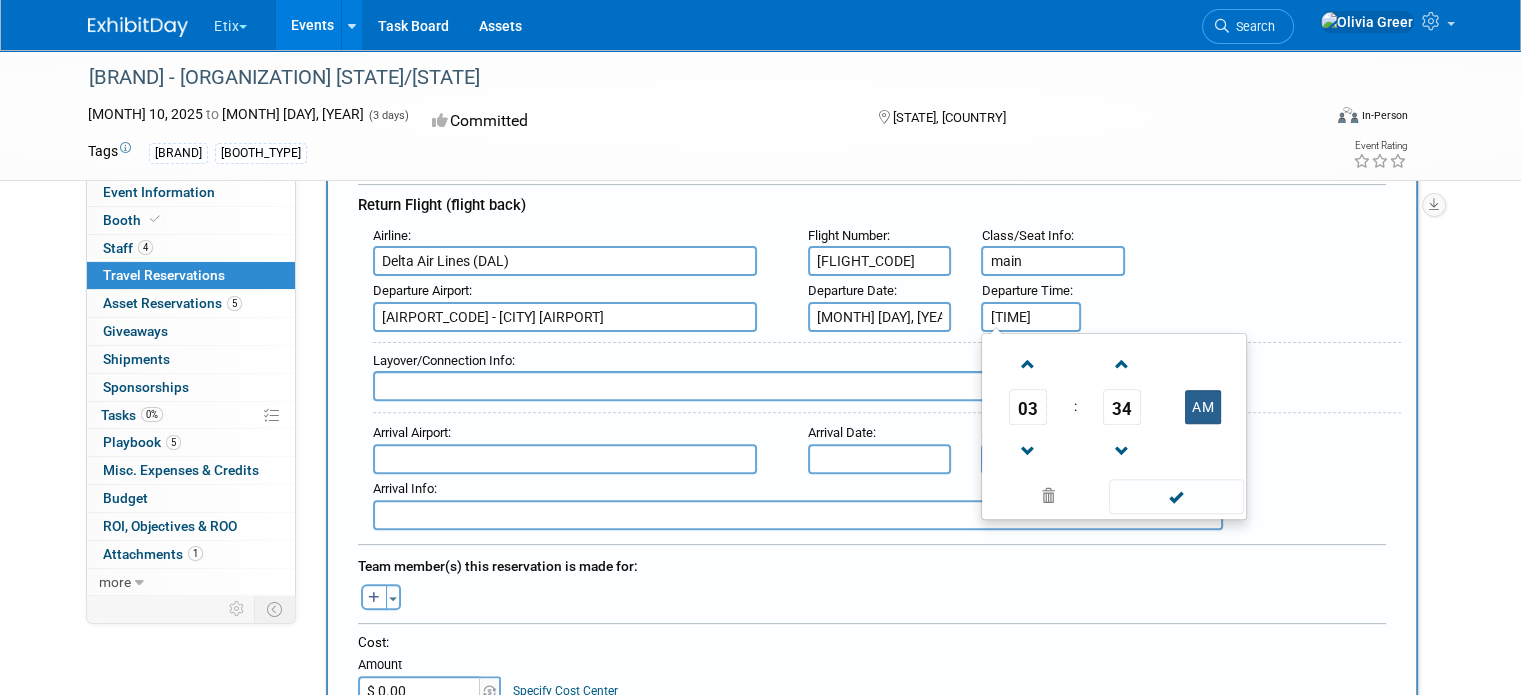 type on "3:34 PM" 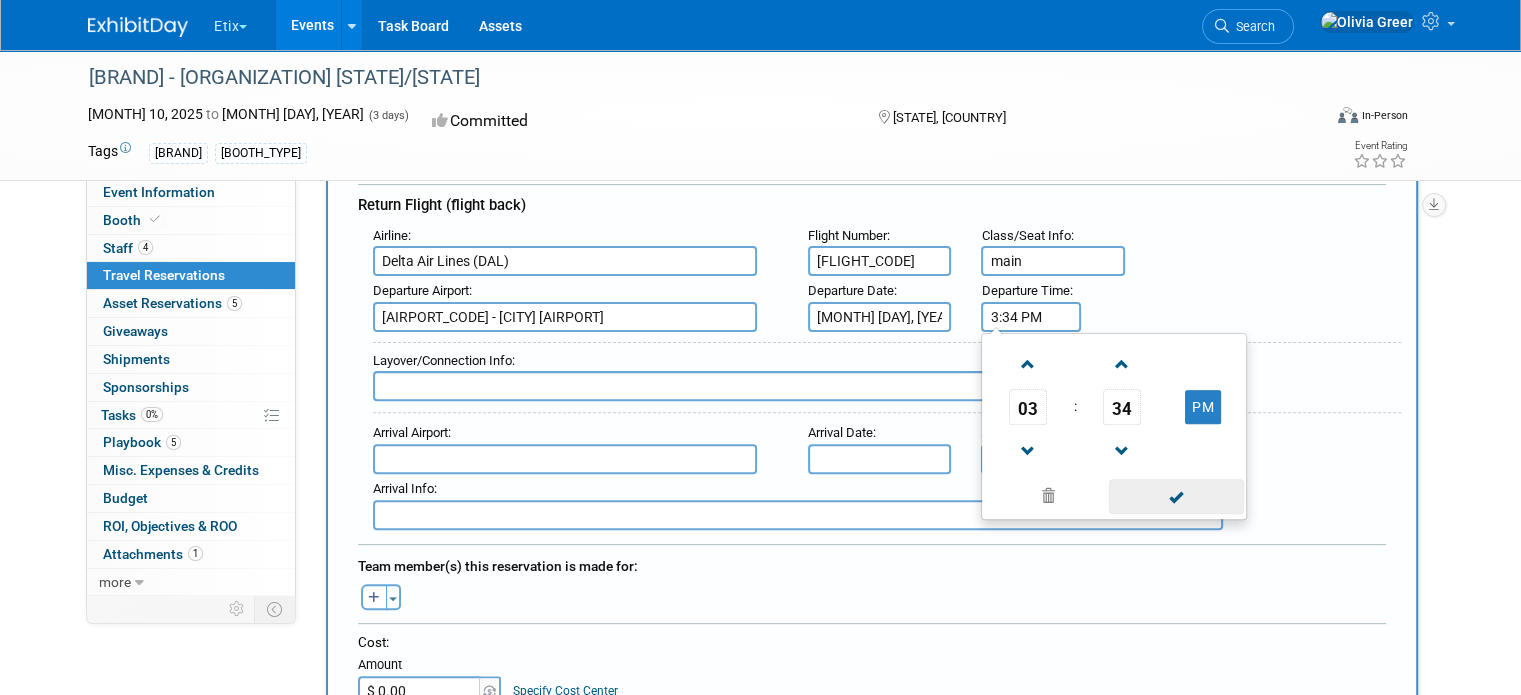 click at bounding box center (1176, 496) 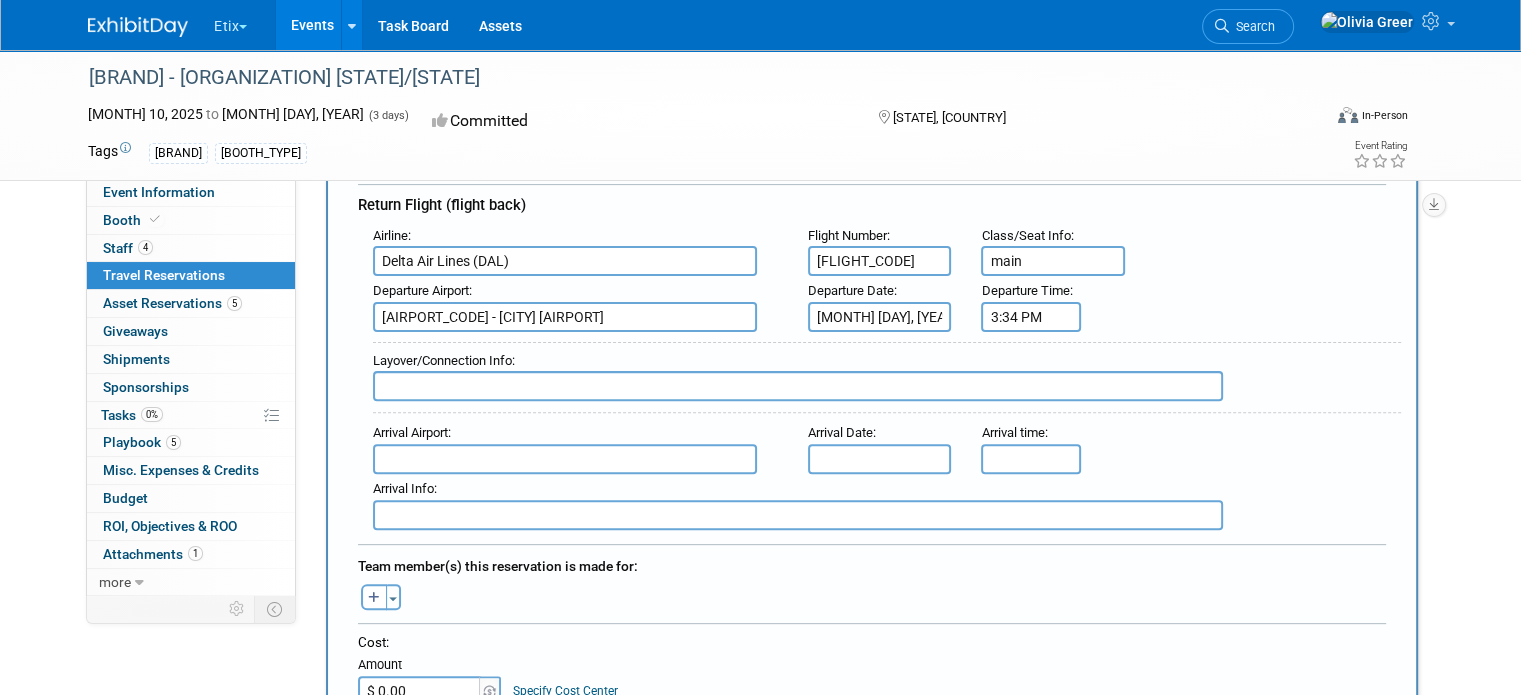 click at bounding box center [798, 386] 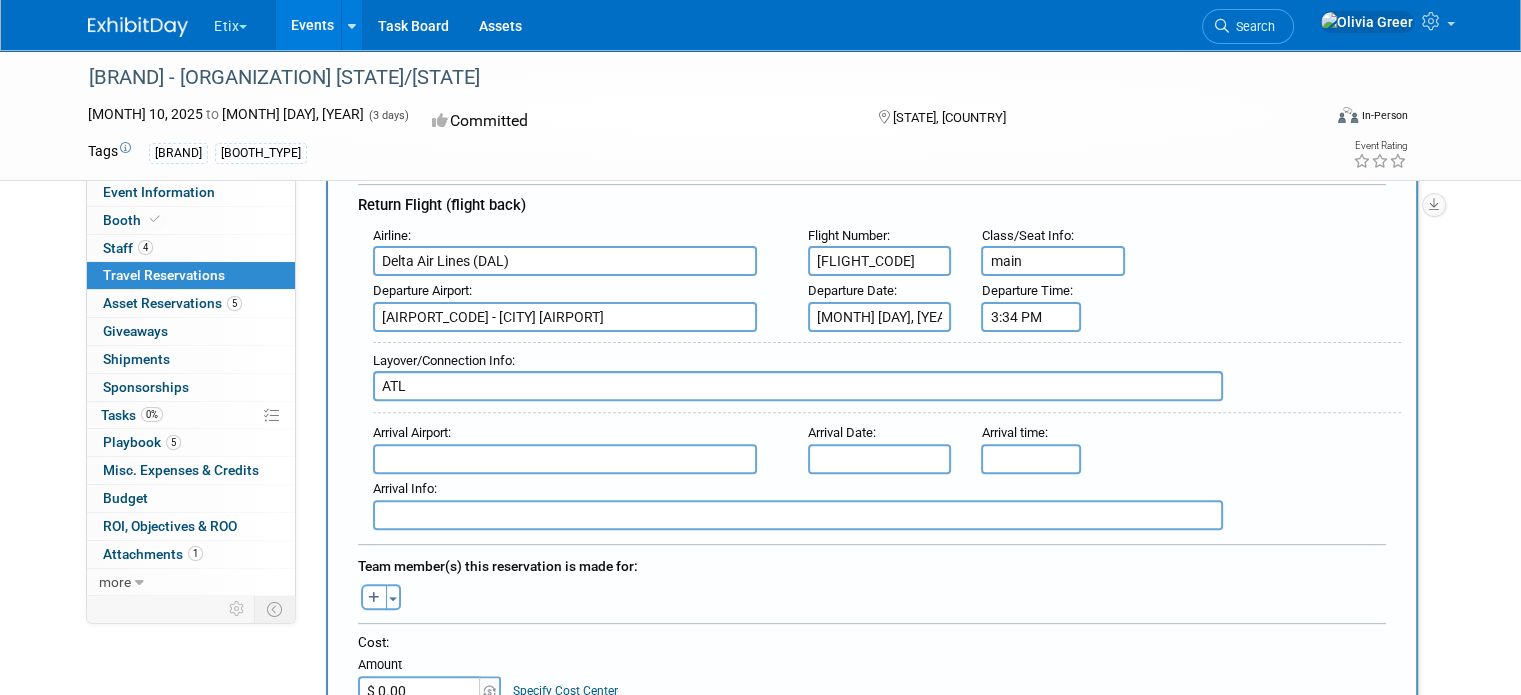type on "ATL" 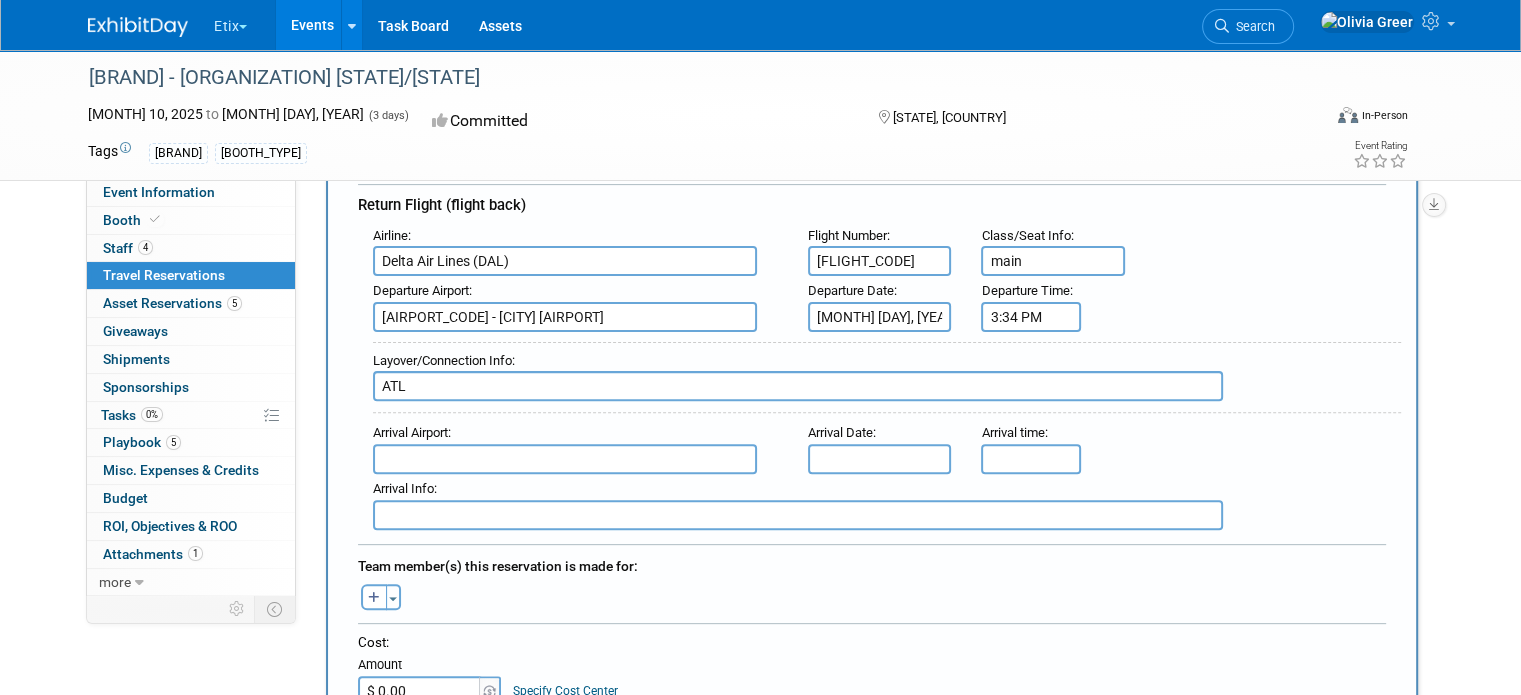 click at bounding box center (565, 459) 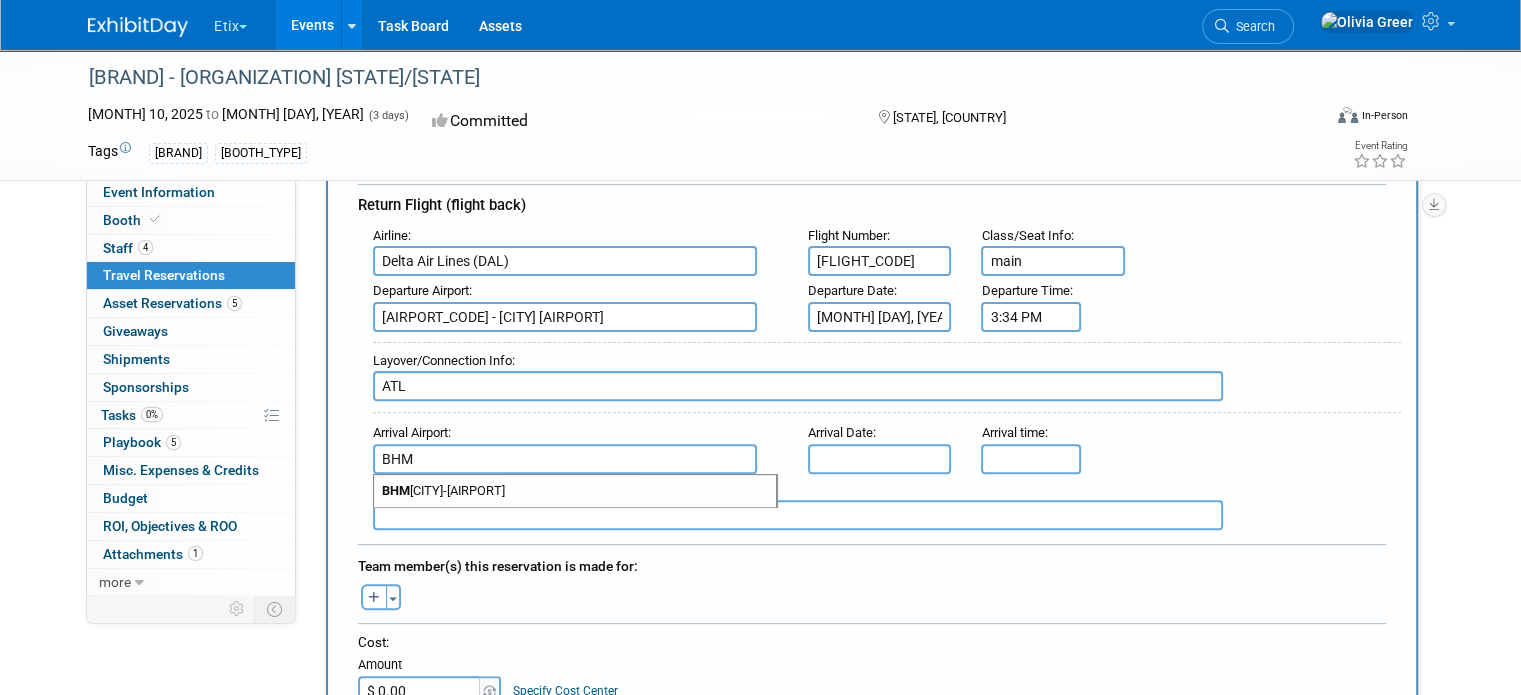 click on "[CITY]  - [CITY]-[AIRPORT]" at bounding box center (575, 491) 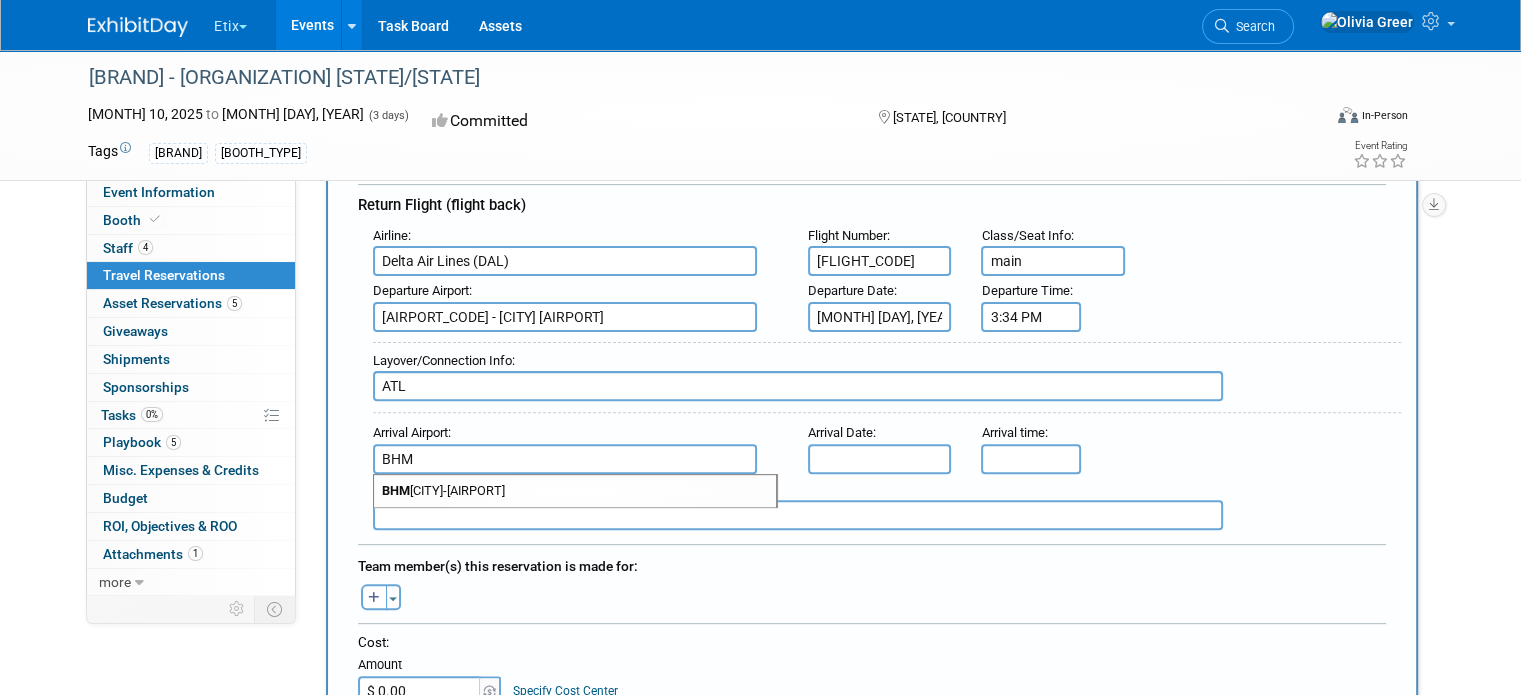 type on "[CITY] - [CITY]-[AIRPORT]" 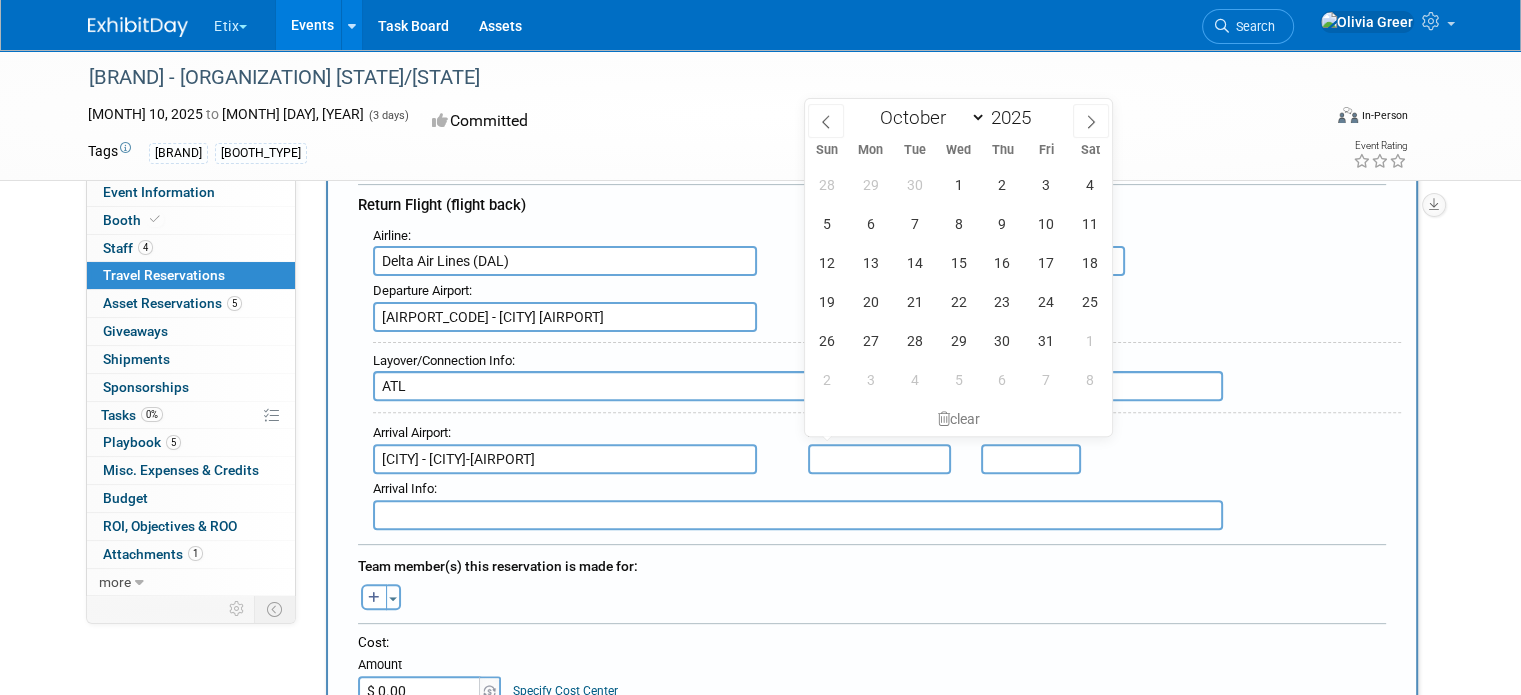 click at bounding box center [880, 459] 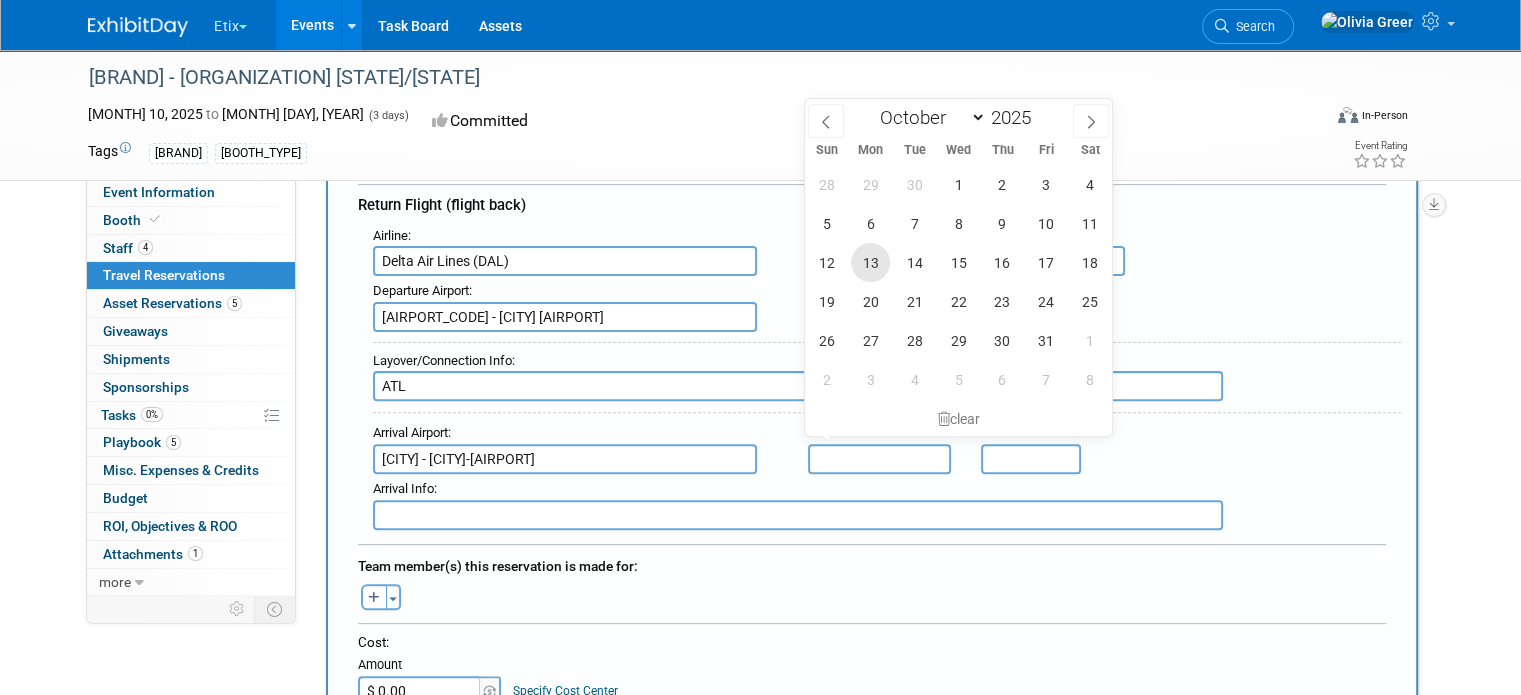 click on "13" at bounding box center [870, 262] 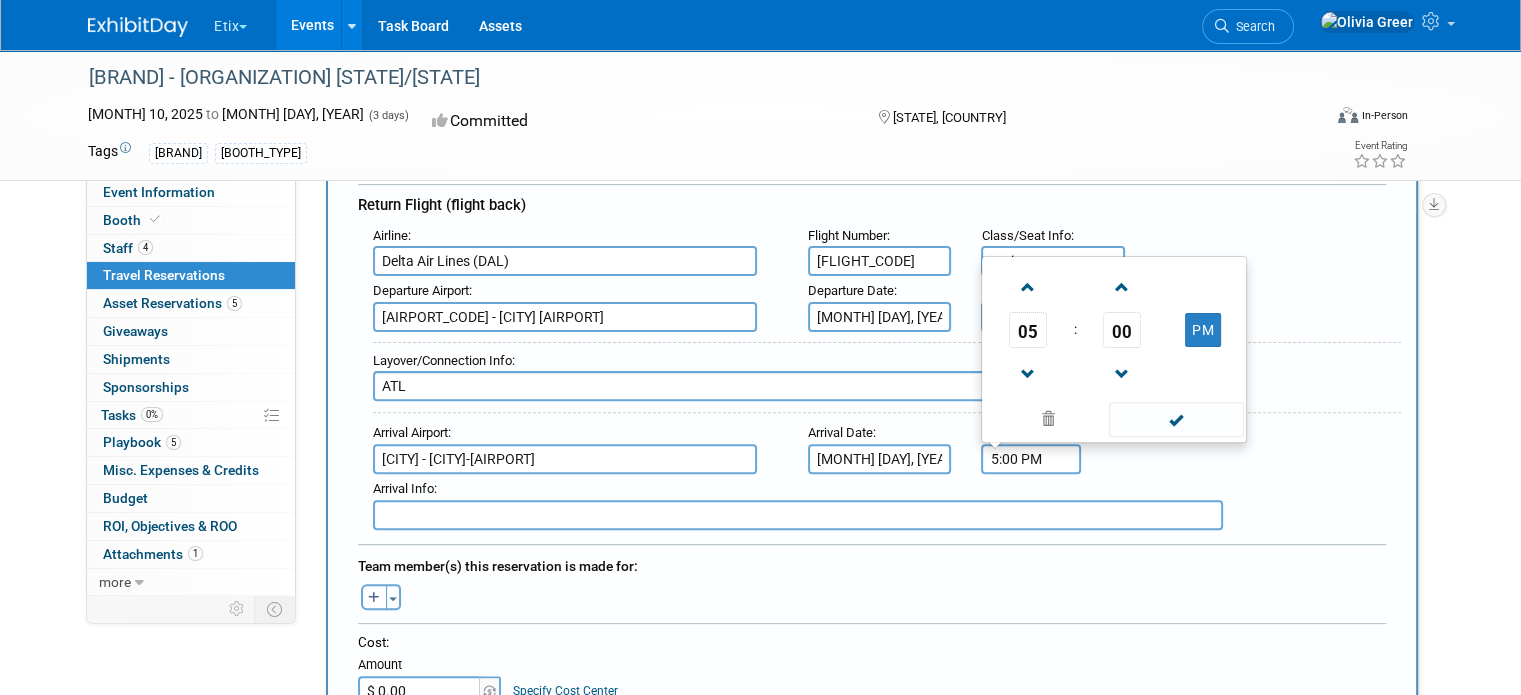 click on "5:00 PM" at bounding box center [1031, 459] 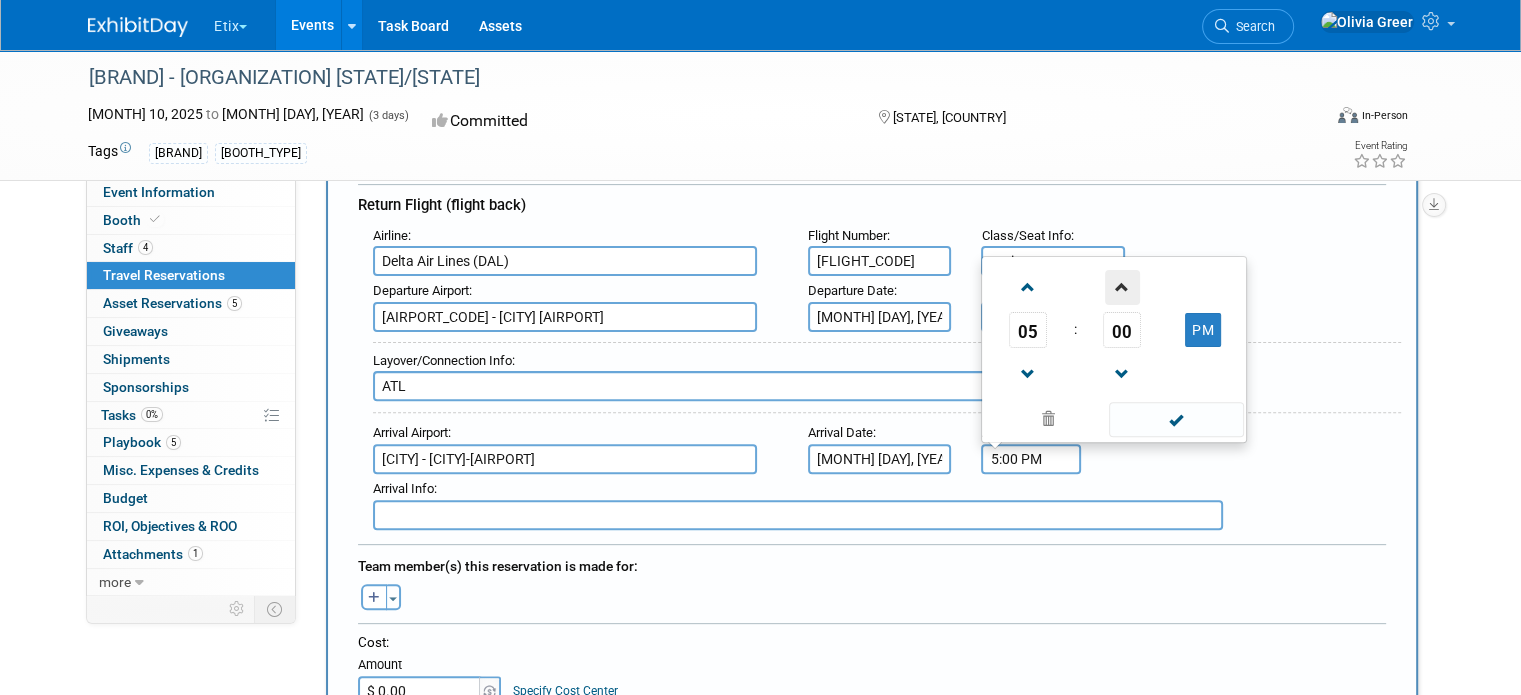 click at bounding box center [1122, 287] 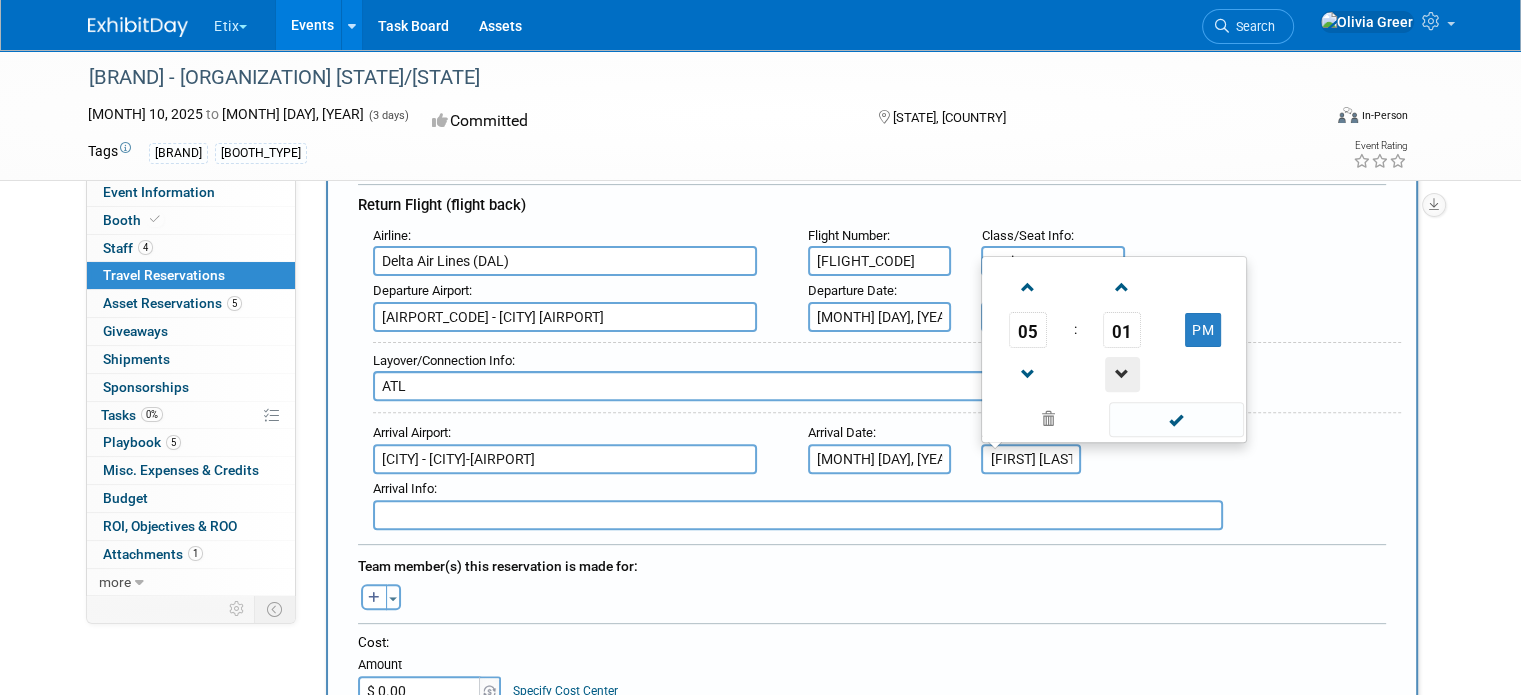 click at bounding box center [1122, 374] 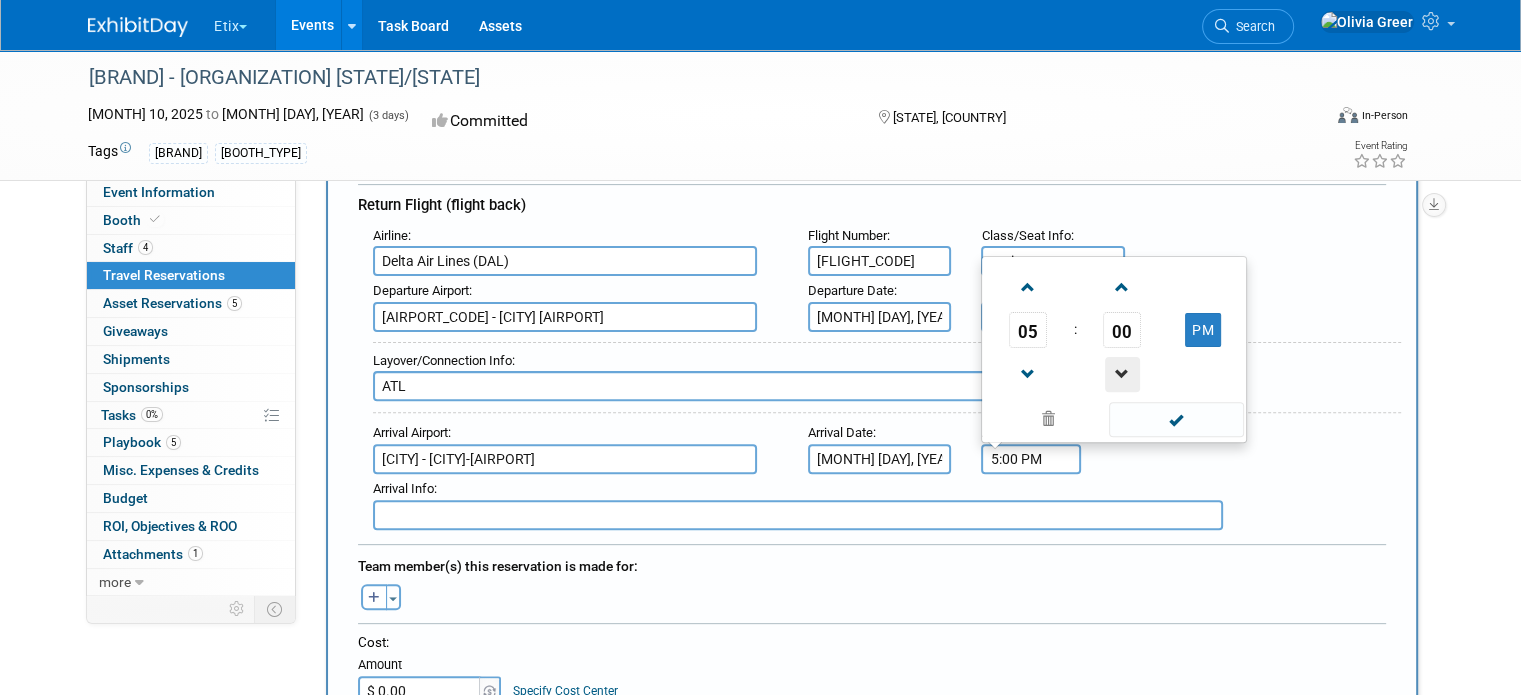 click at bounding box center (1122, 374) 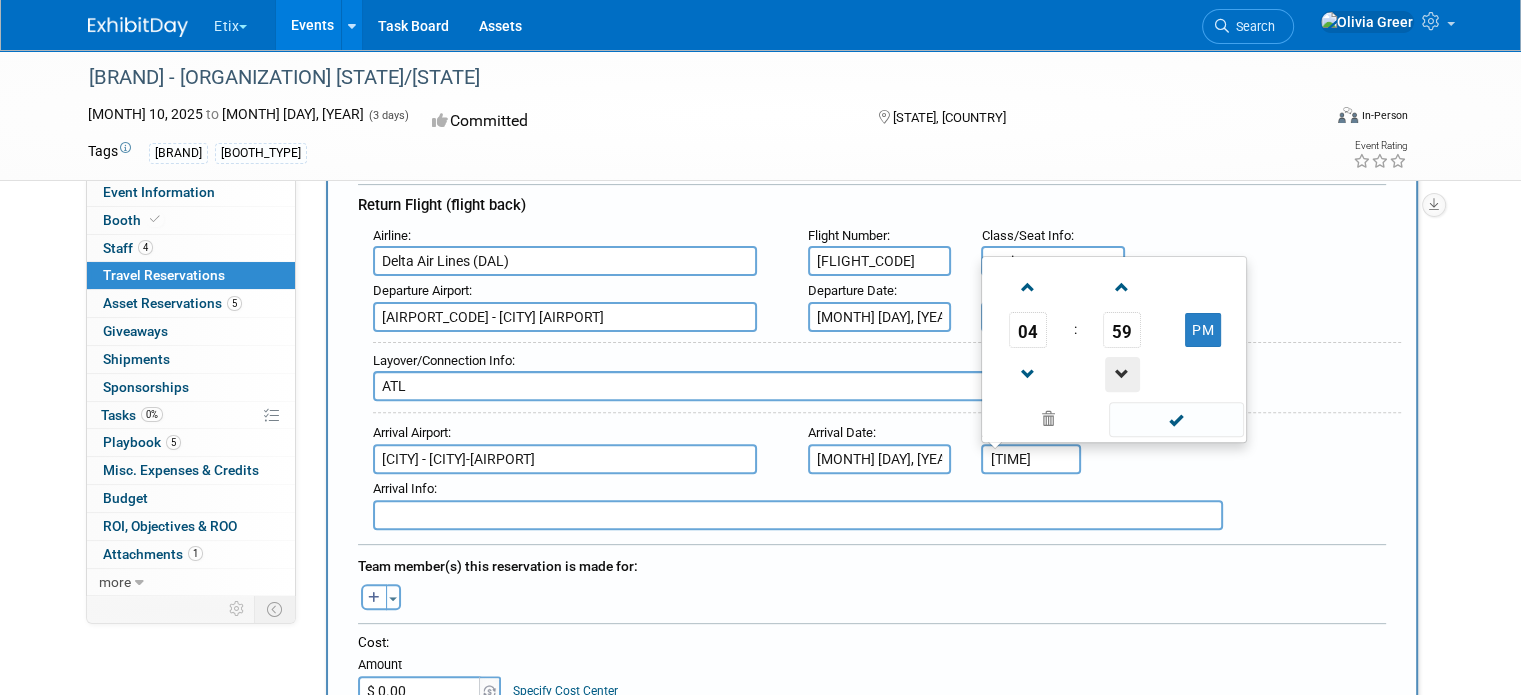click at bounding box center (1122, 374) 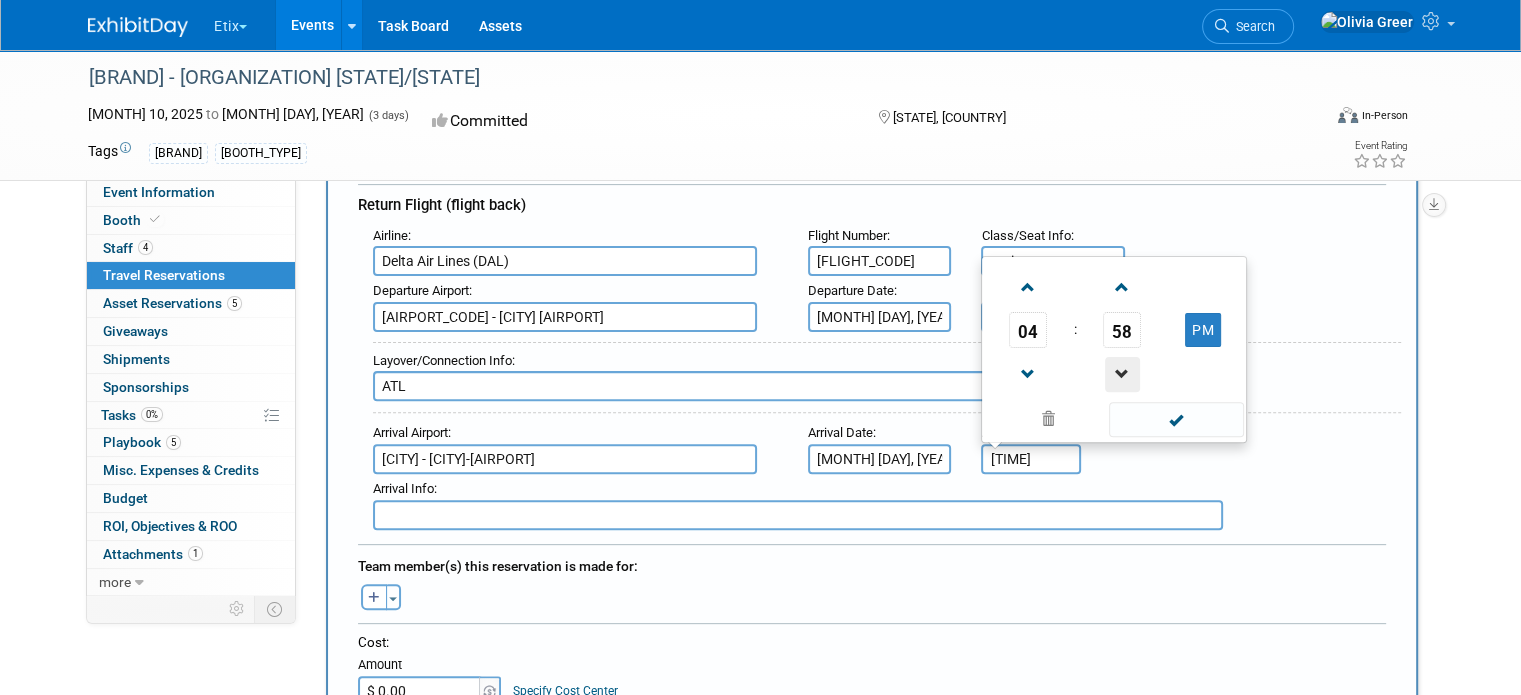 click at bounding box center [1122, 374] 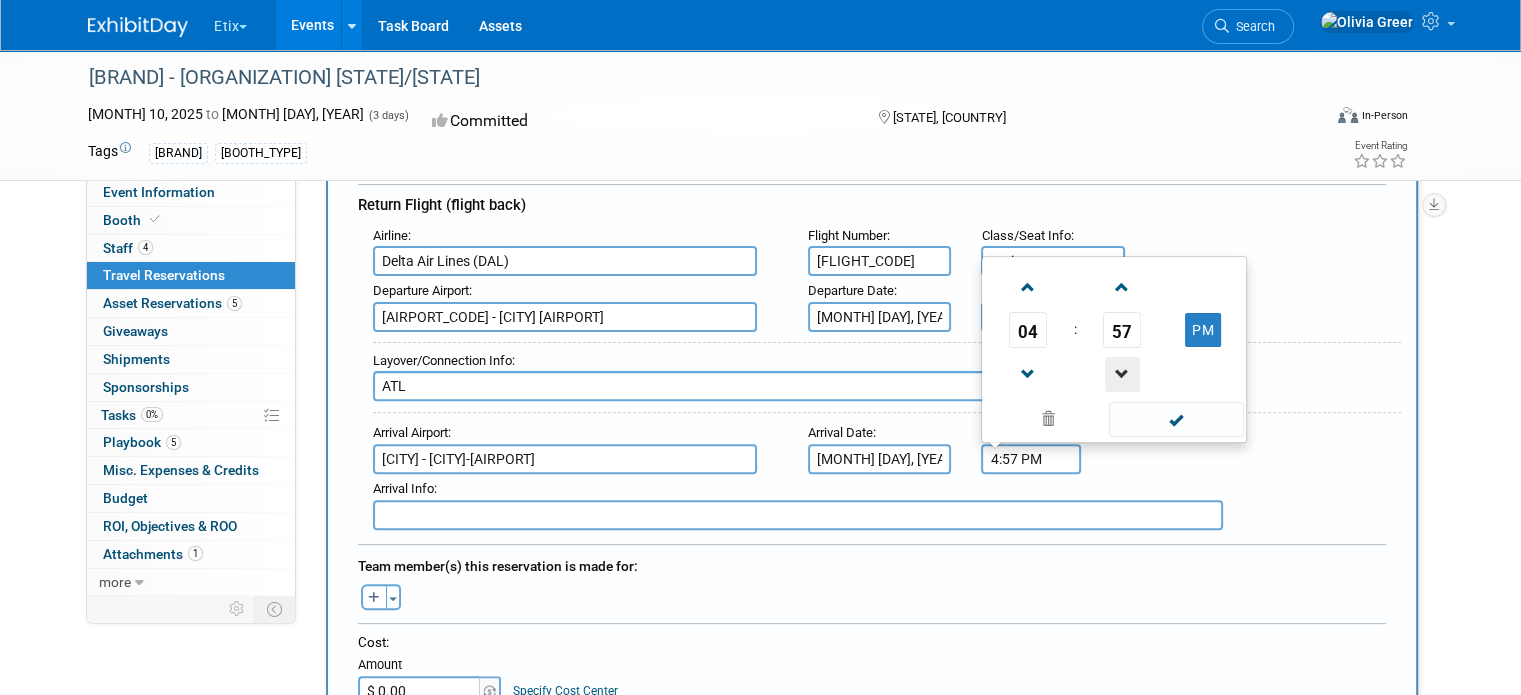 click at bounding box center [1122, 374] 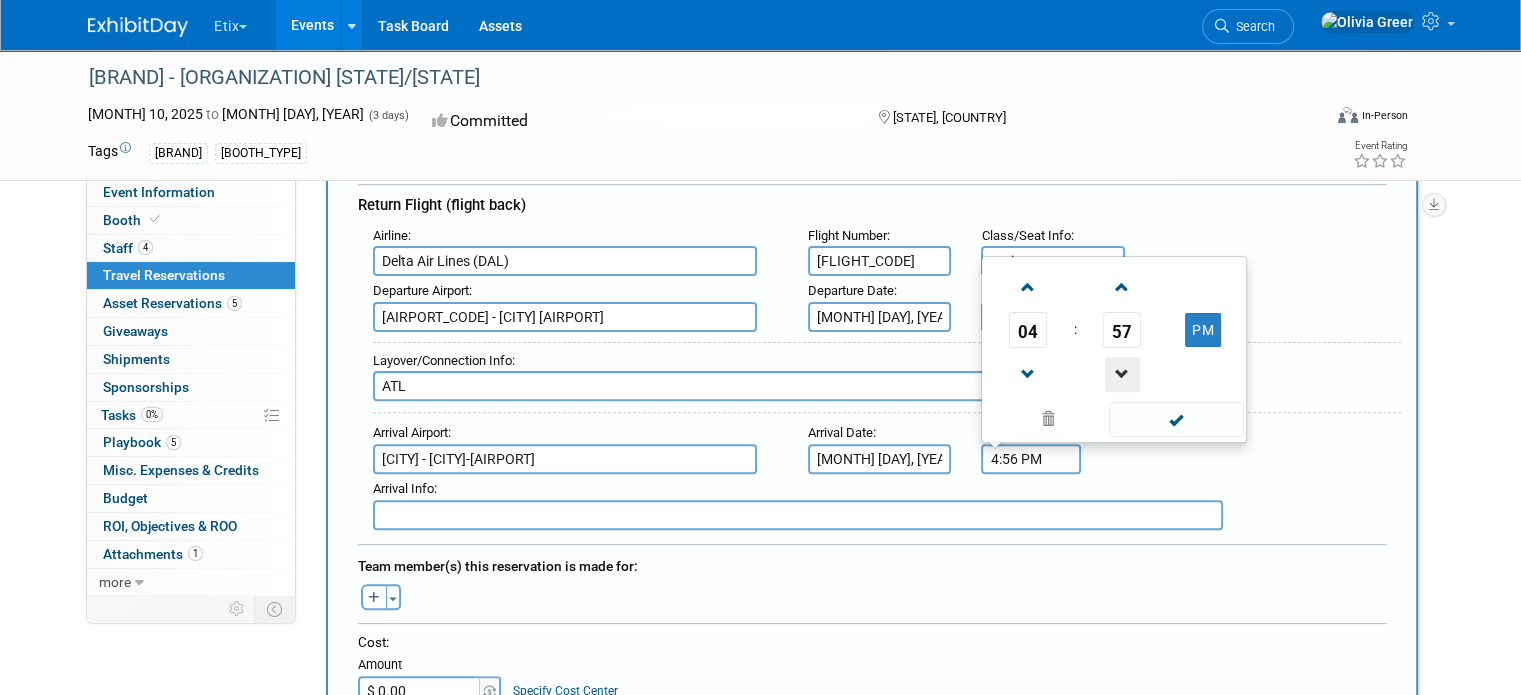 click at bounding box center [1122, 374] 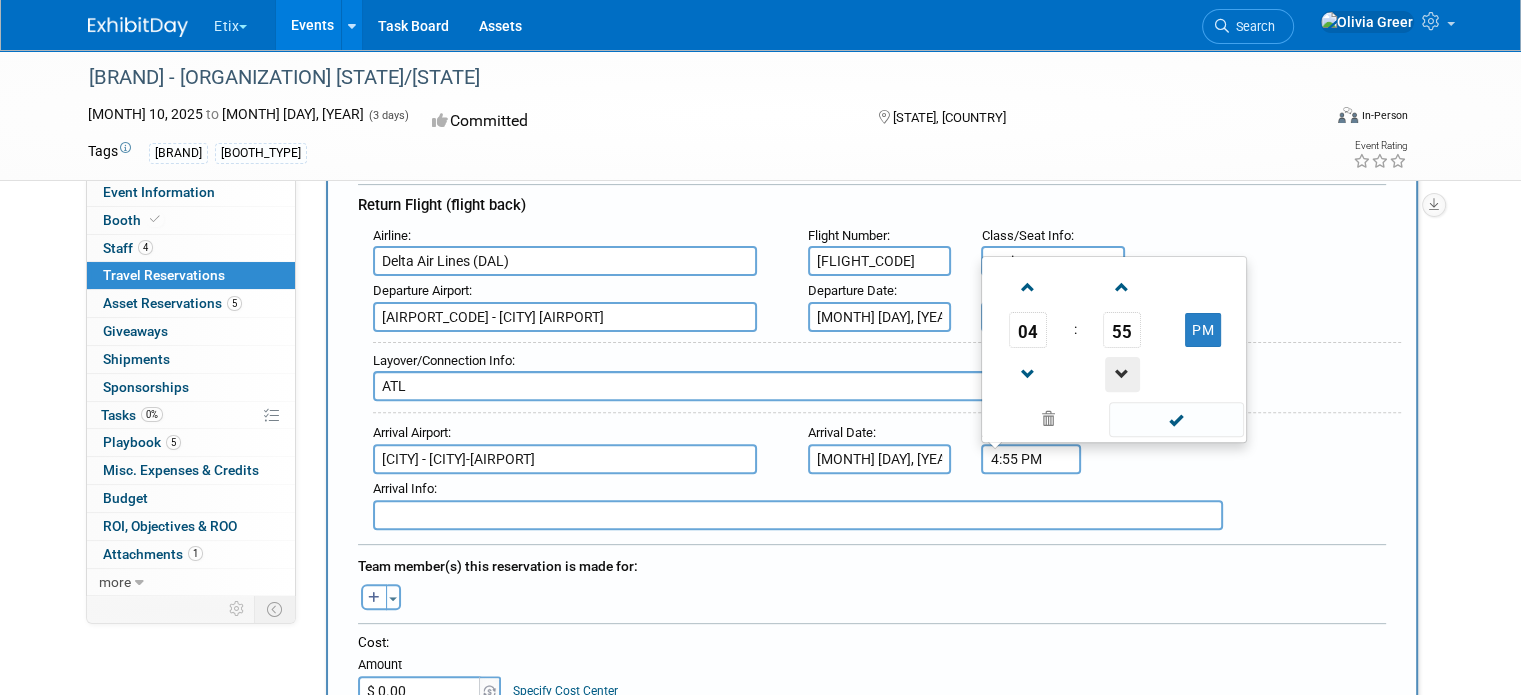 click at bounding box center [1122, 374] 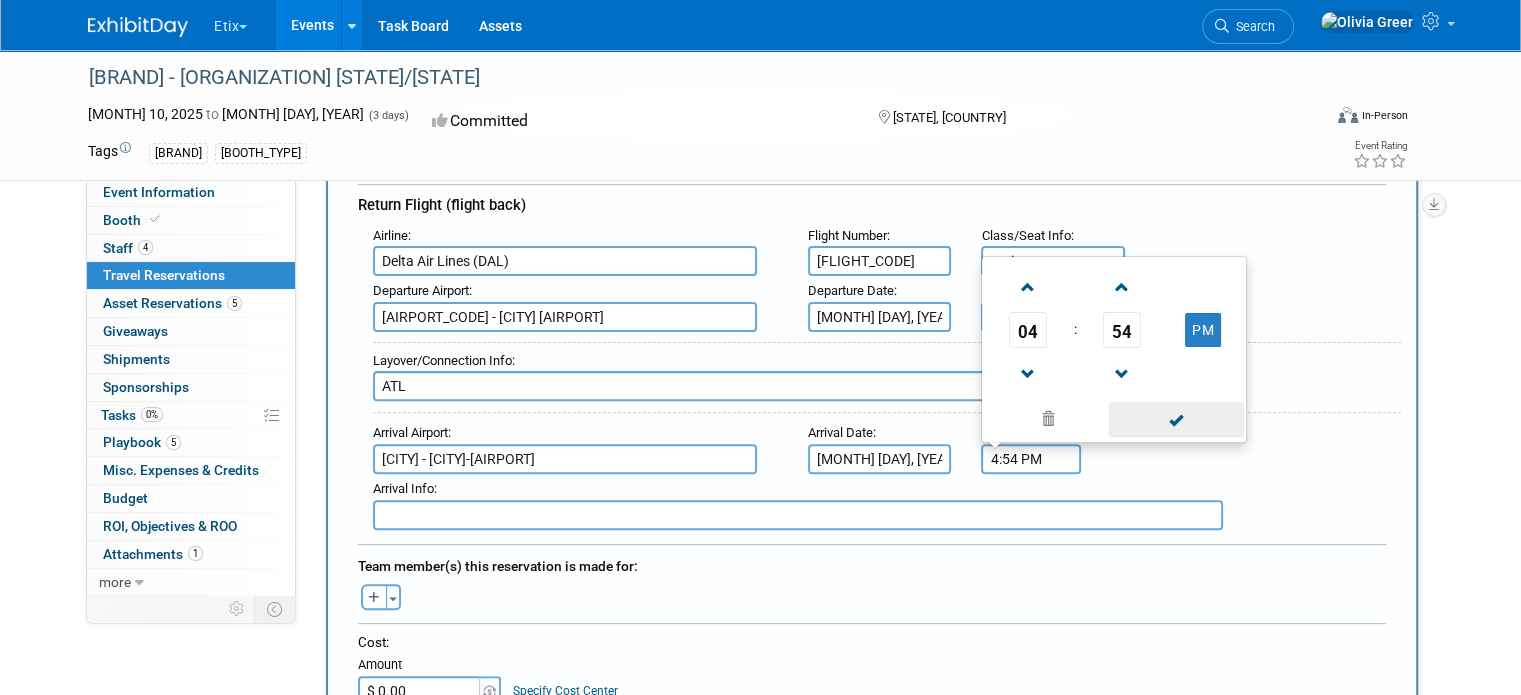 click at bounding box center (1176, 419) 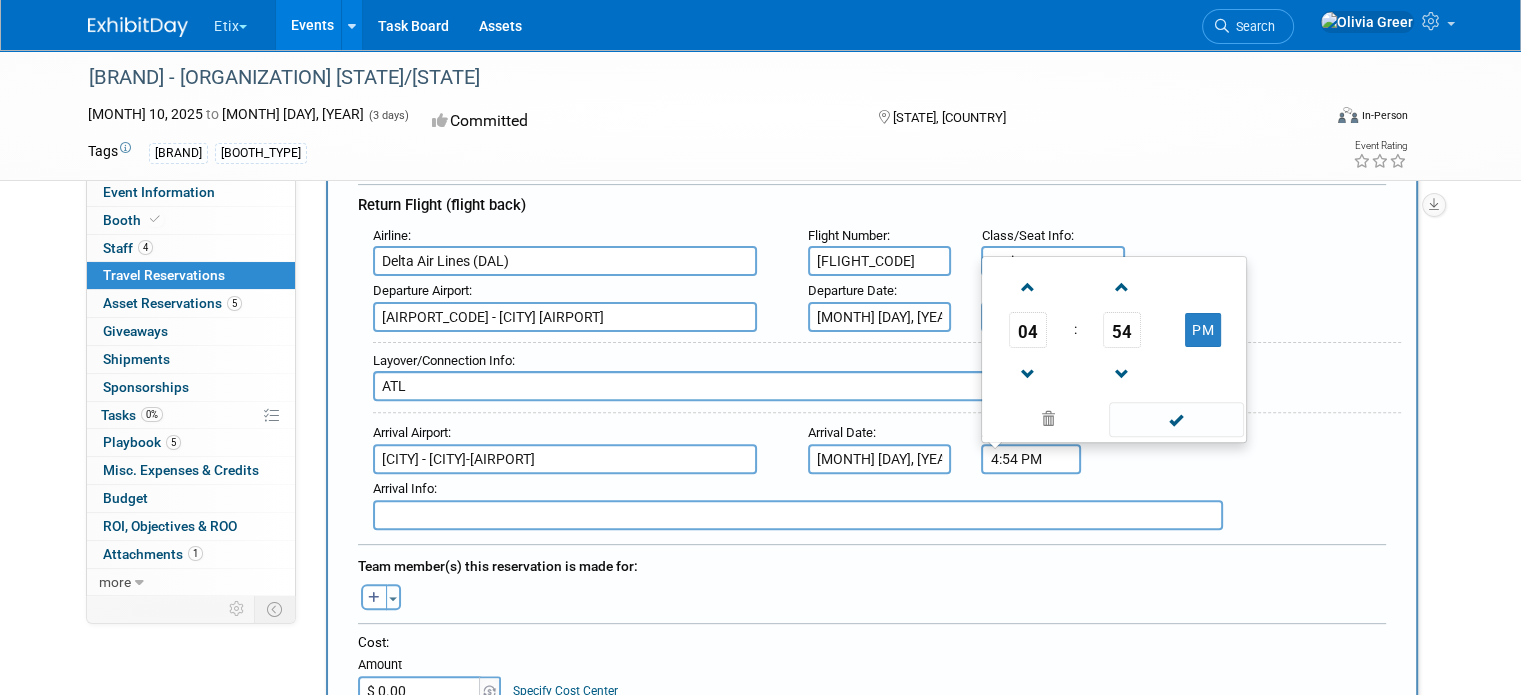 click on "4:54 PM" at bounding box center (1031, 459) 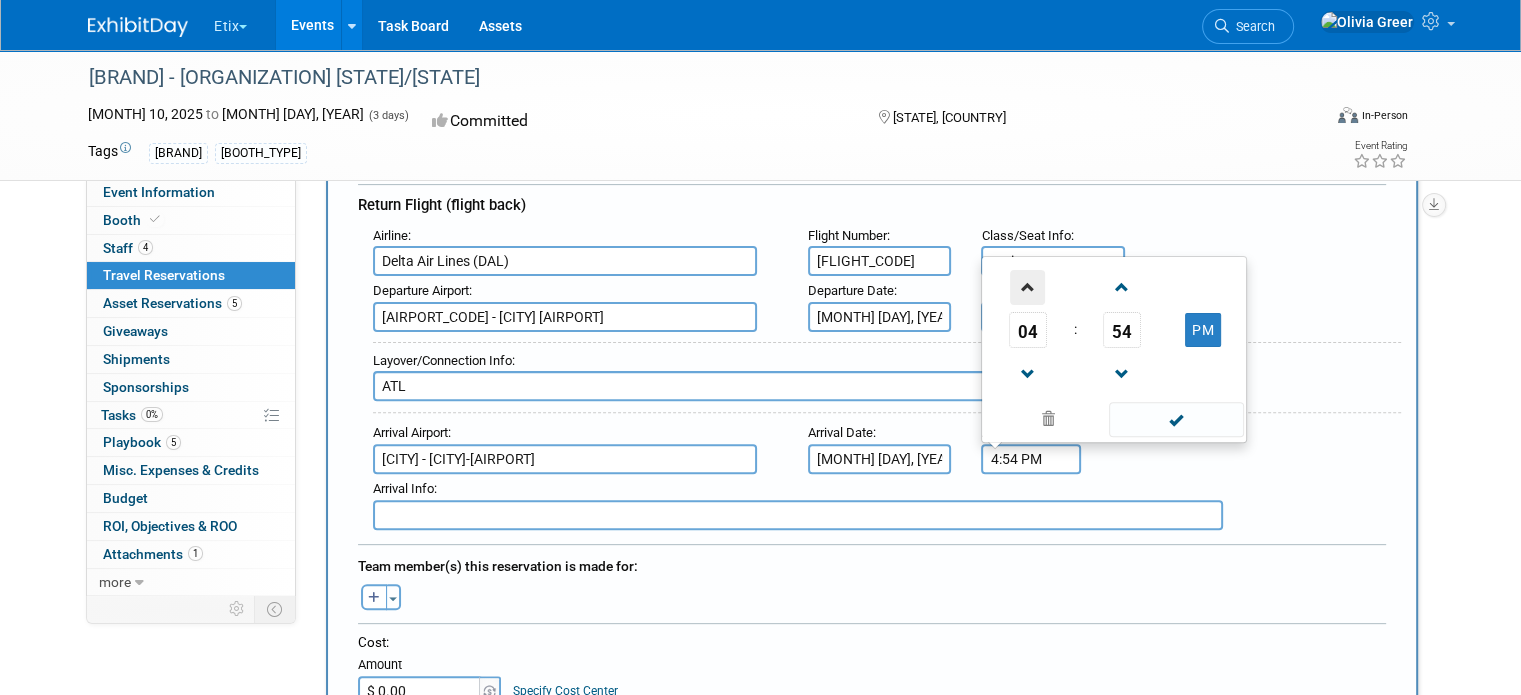 click at bounding box center [1027, 287] 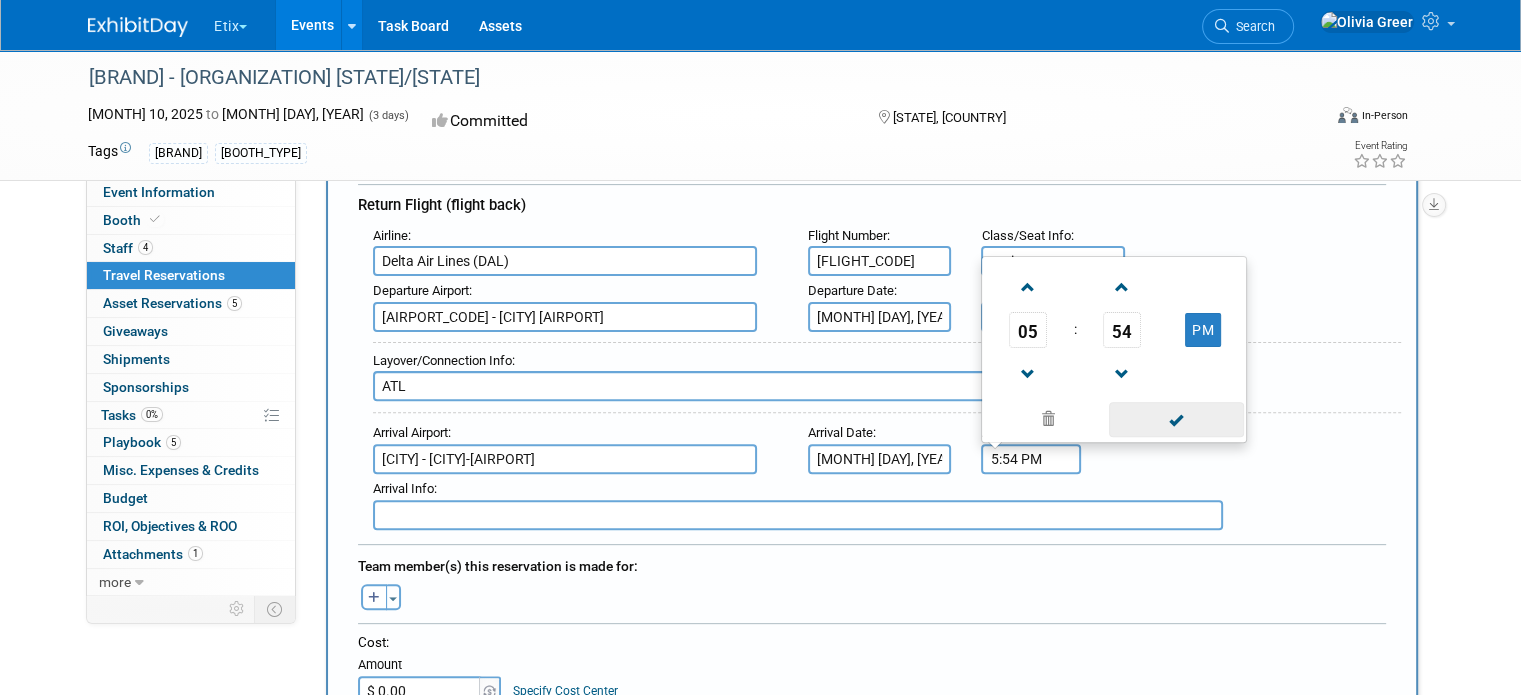 click at bounding box center [1176, 419] 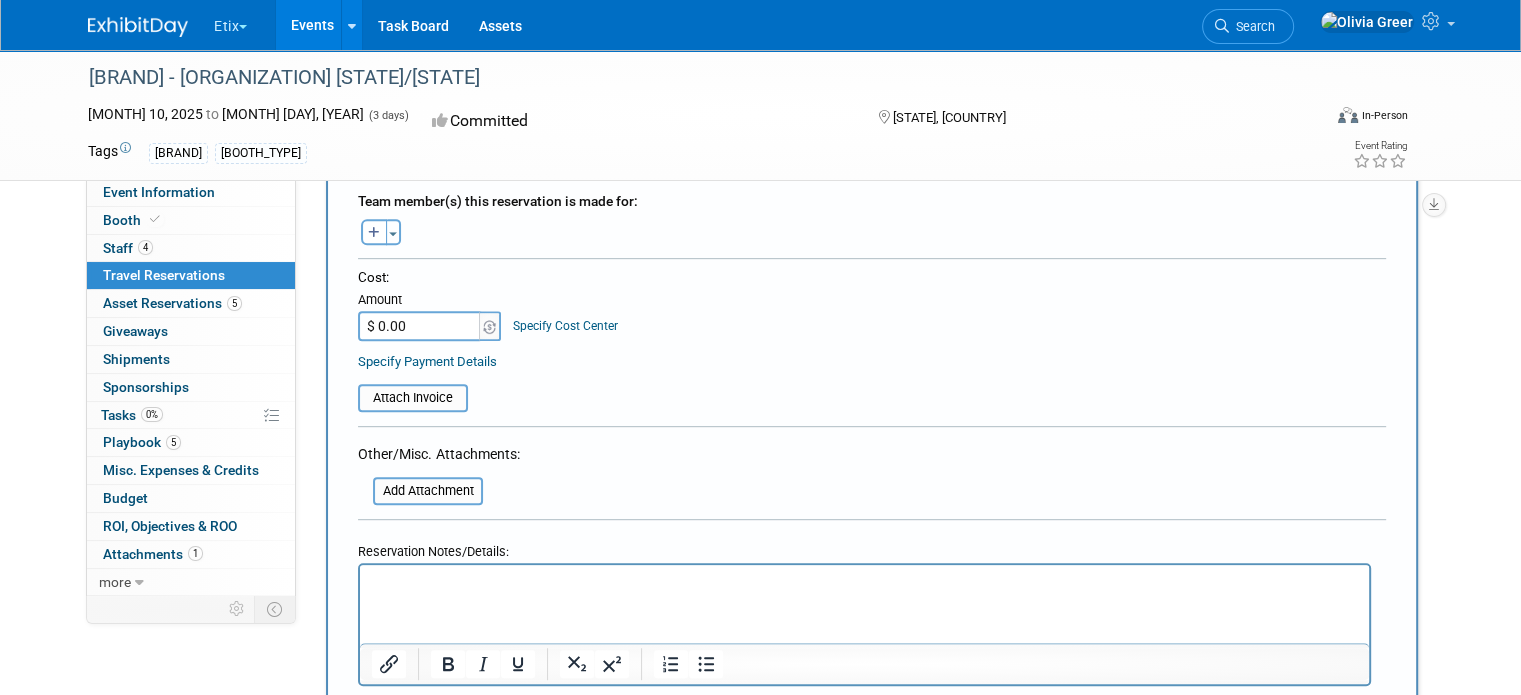 scroll, scrollTop: 955, scrollLeft: 0, axis: vertical 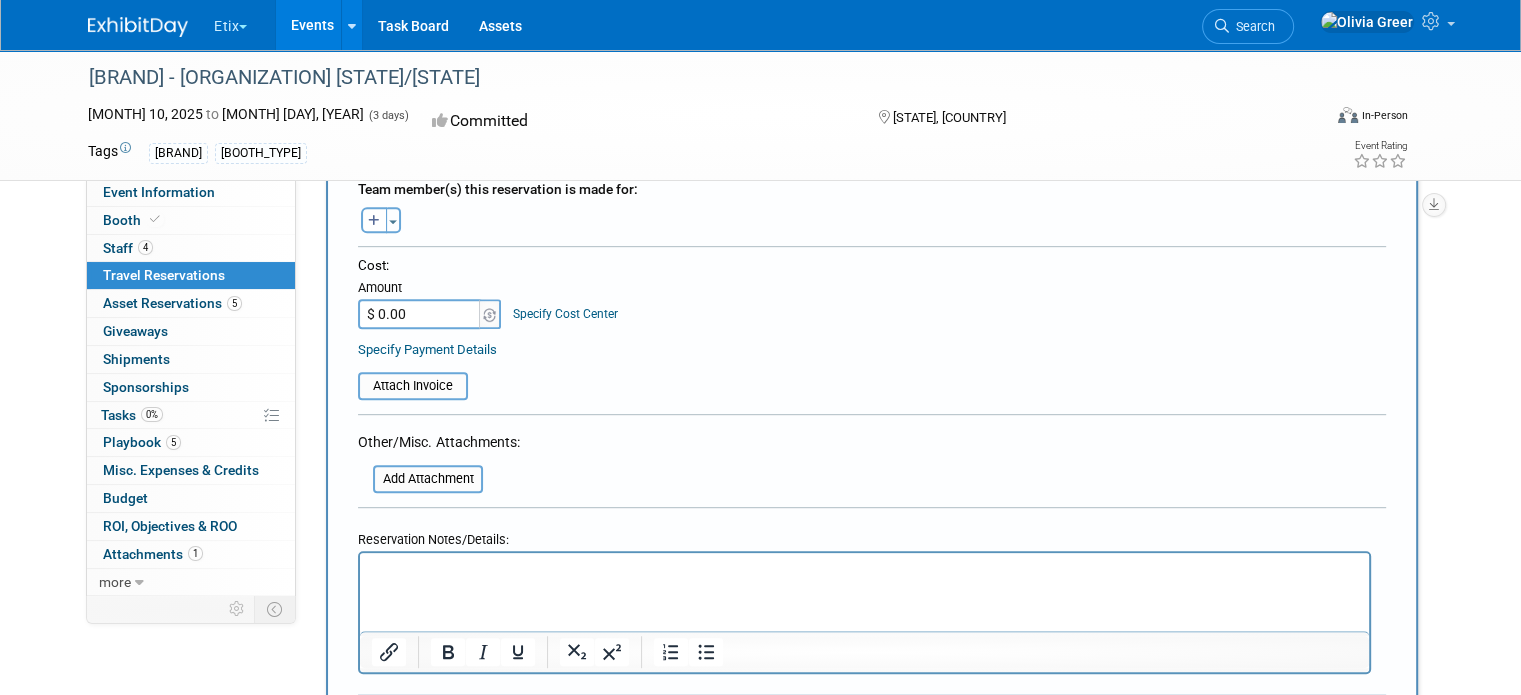 click on "$ 0.00" at bounding box center (420, 314) 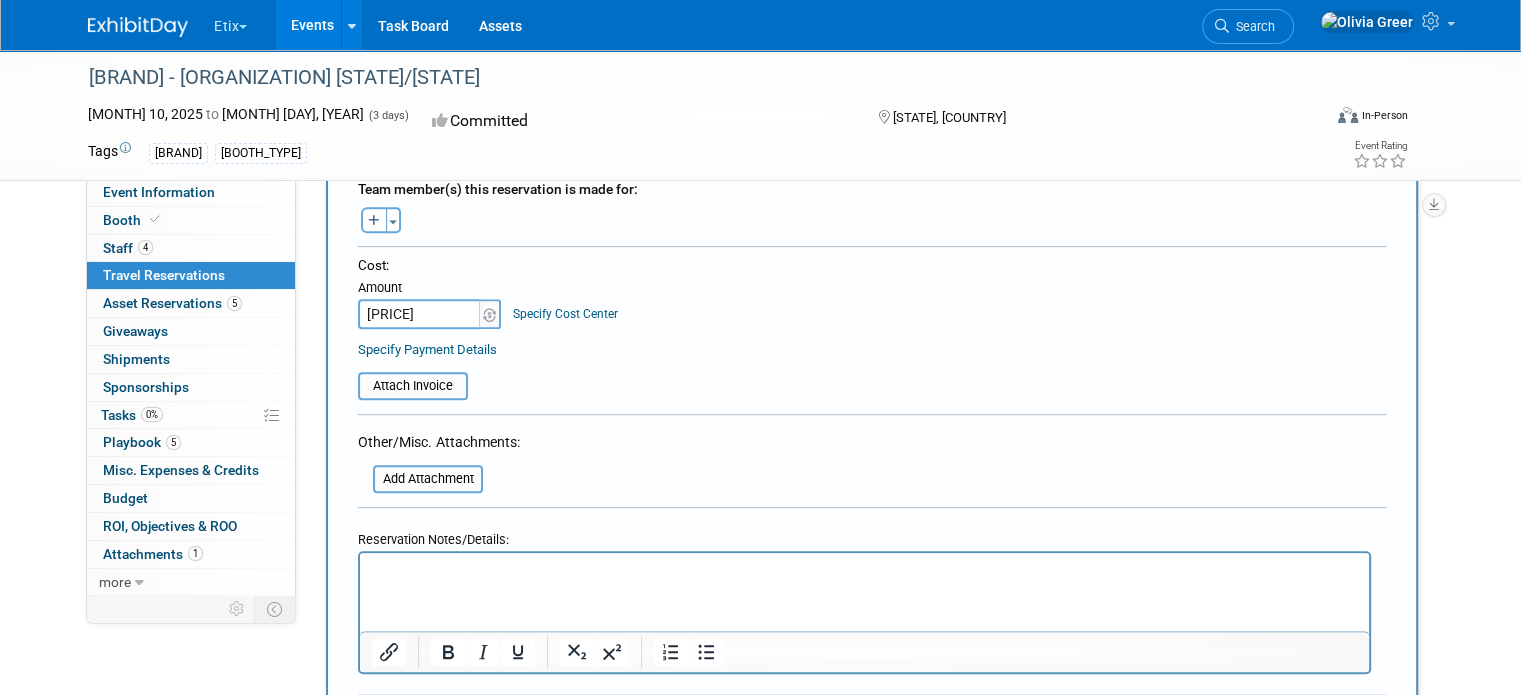type on "$ 618.37" 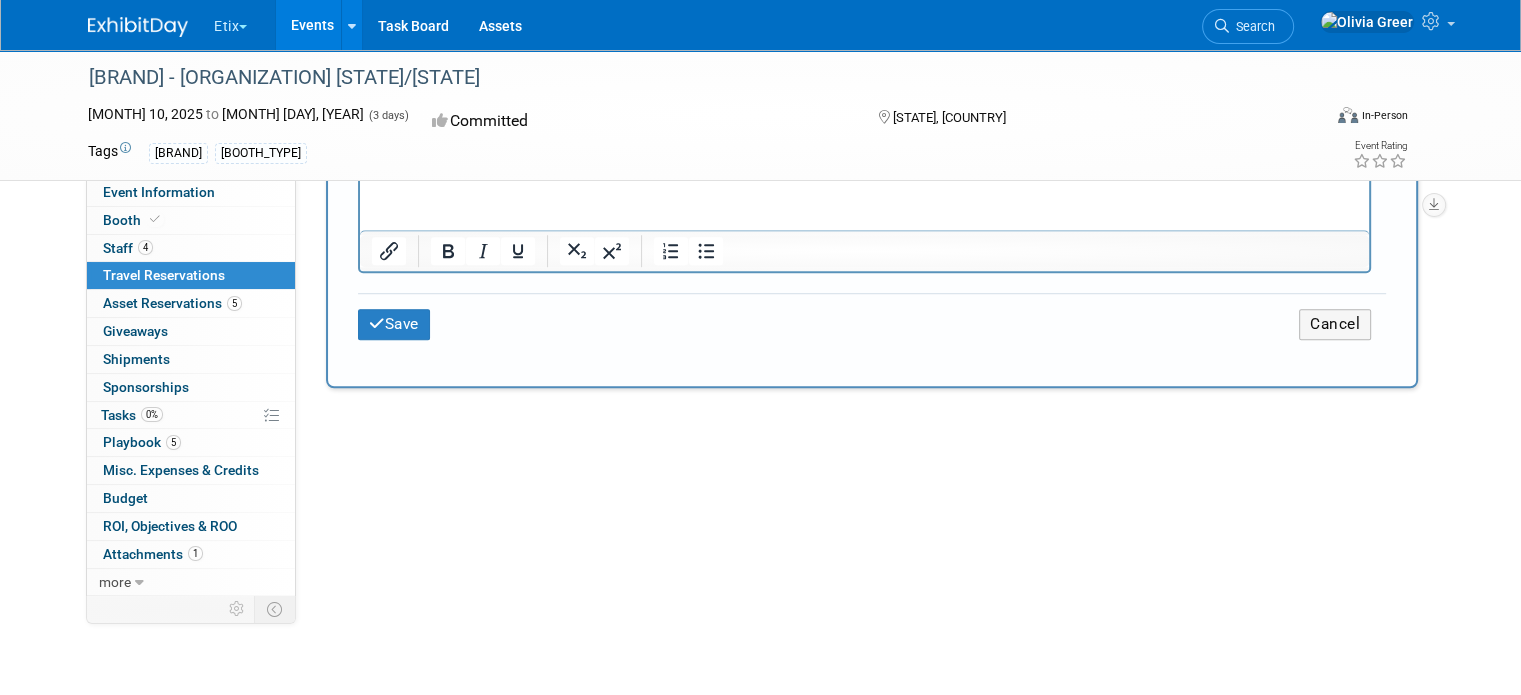 scroll, scrollTop: 1358, scrollLeft: 0, axis: vertical 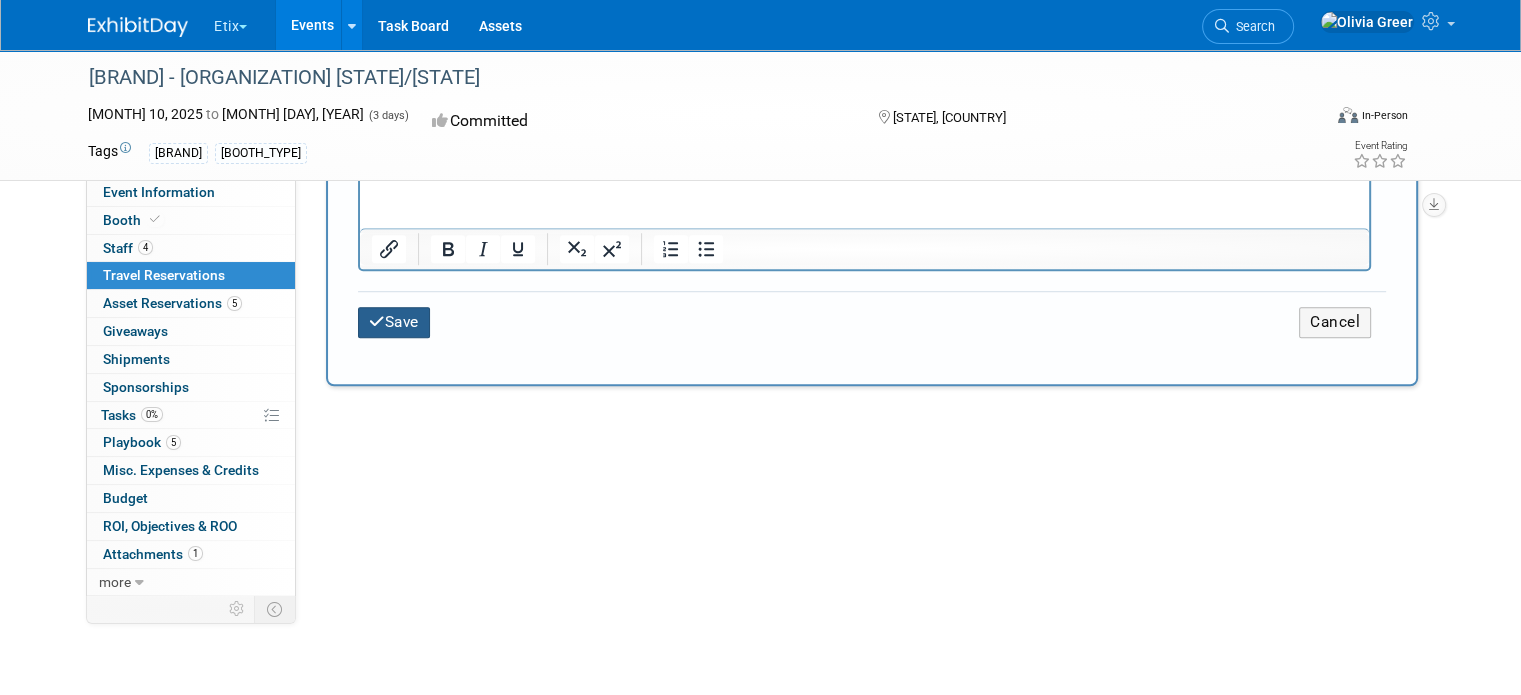 click on "Save" at bounding box center [394, 322] 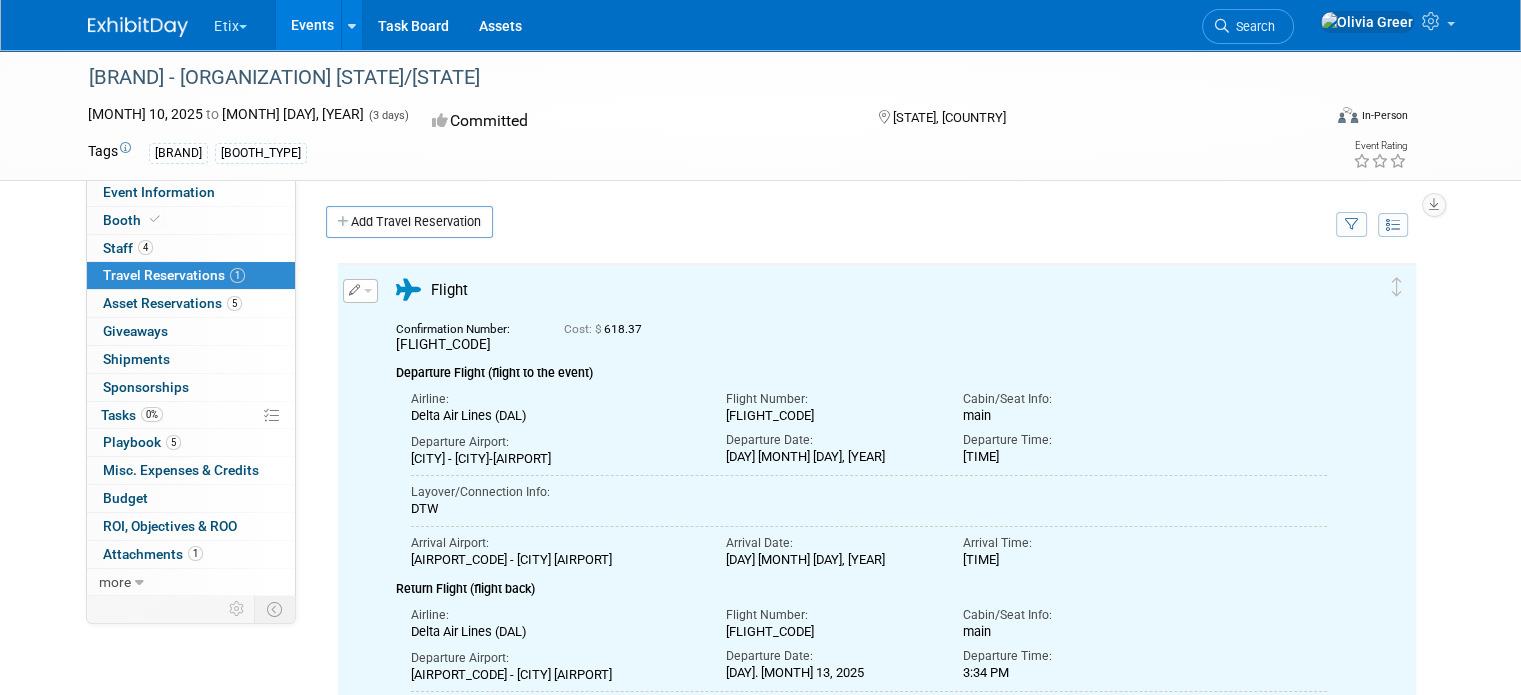 scroll, scrollTop: 0, scrollLeft: 0, axis: both 